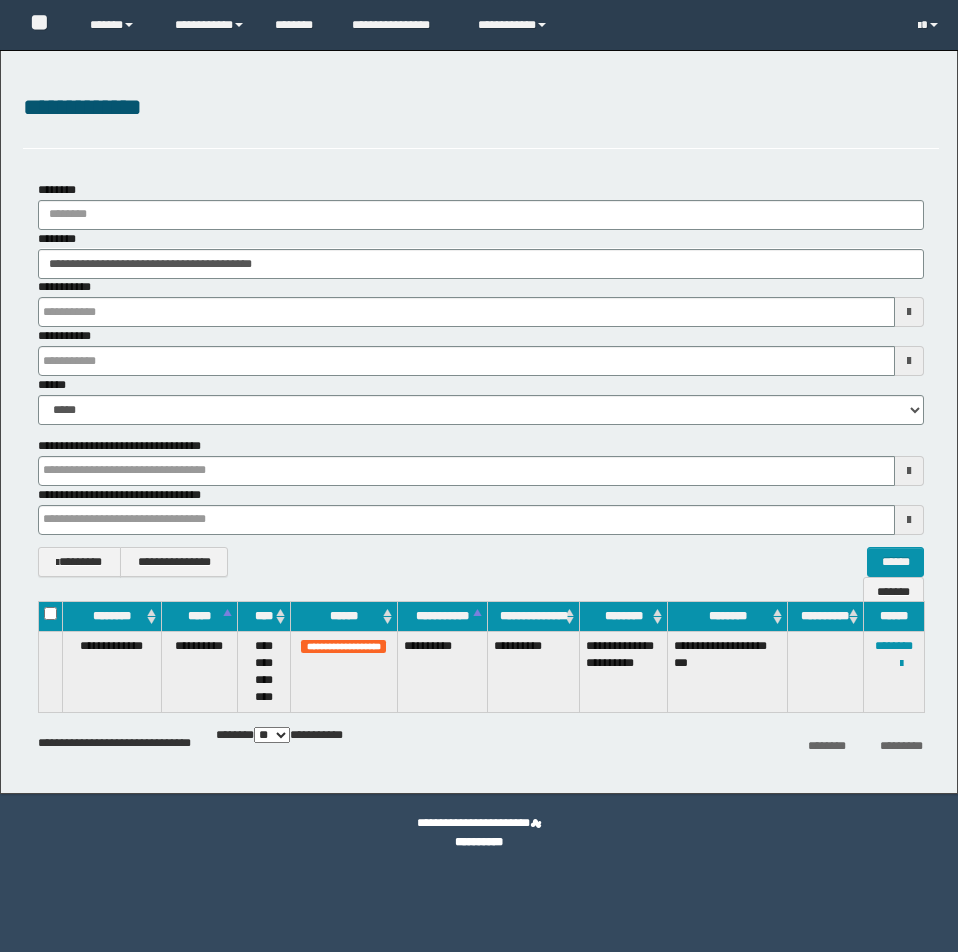 scroll, scrollTop: 0, scrollLeft: 0, axis: both 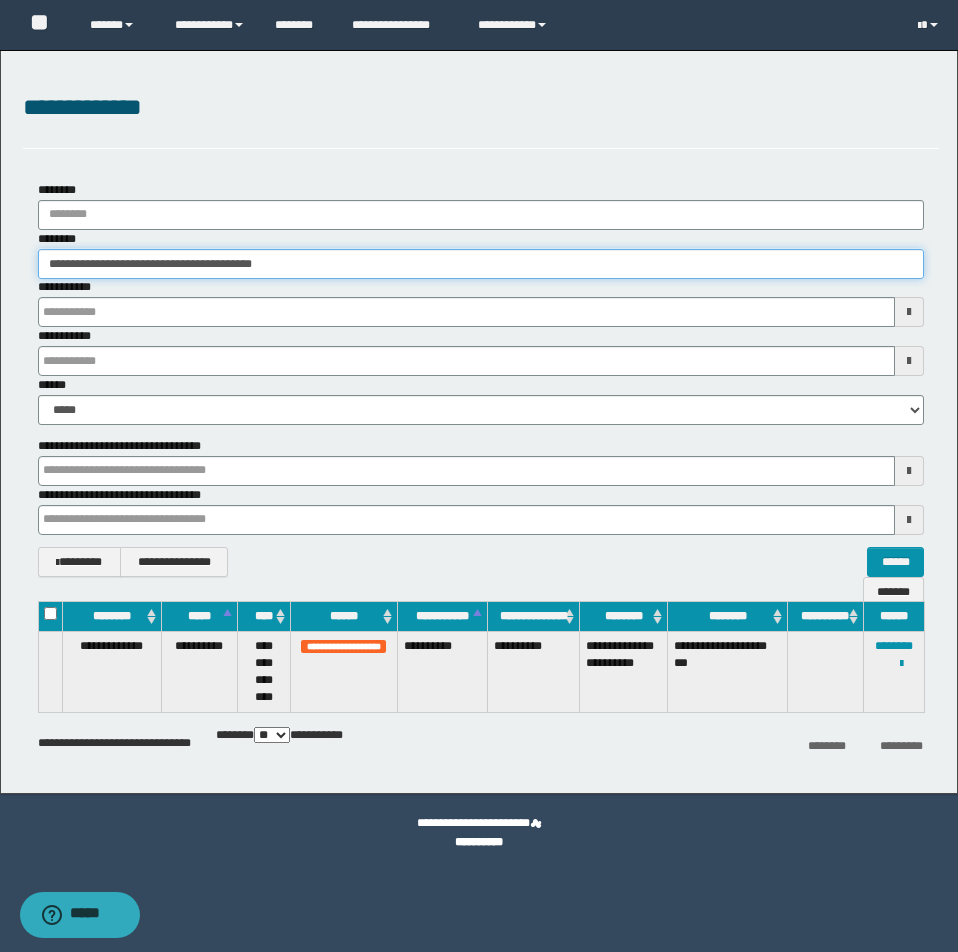 click on "**********" at bounding box center (481, 264) 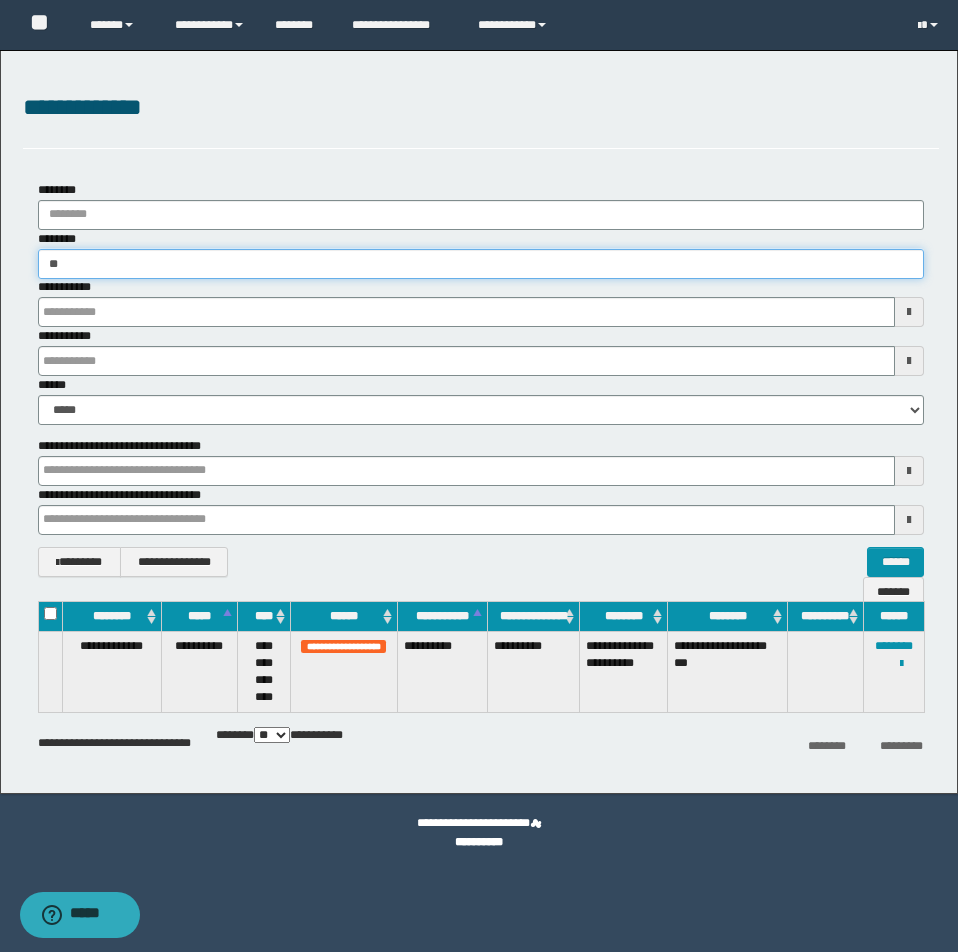 type on "*" 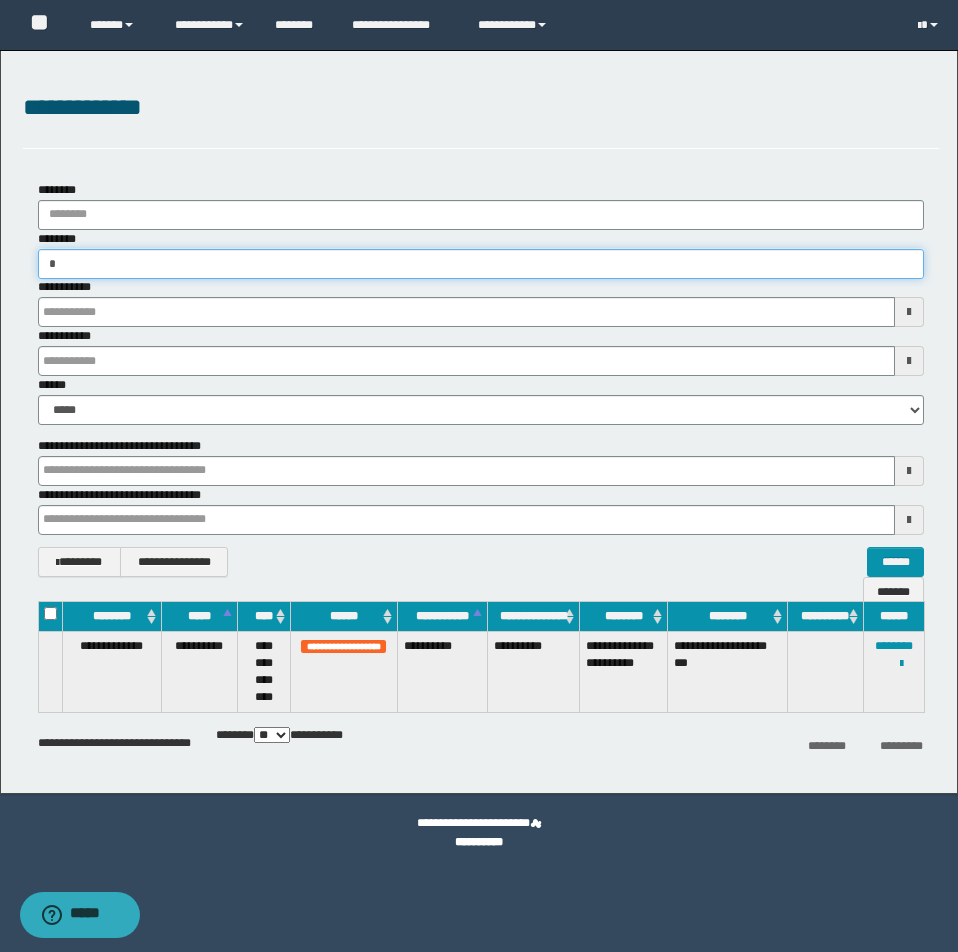 type on "**" 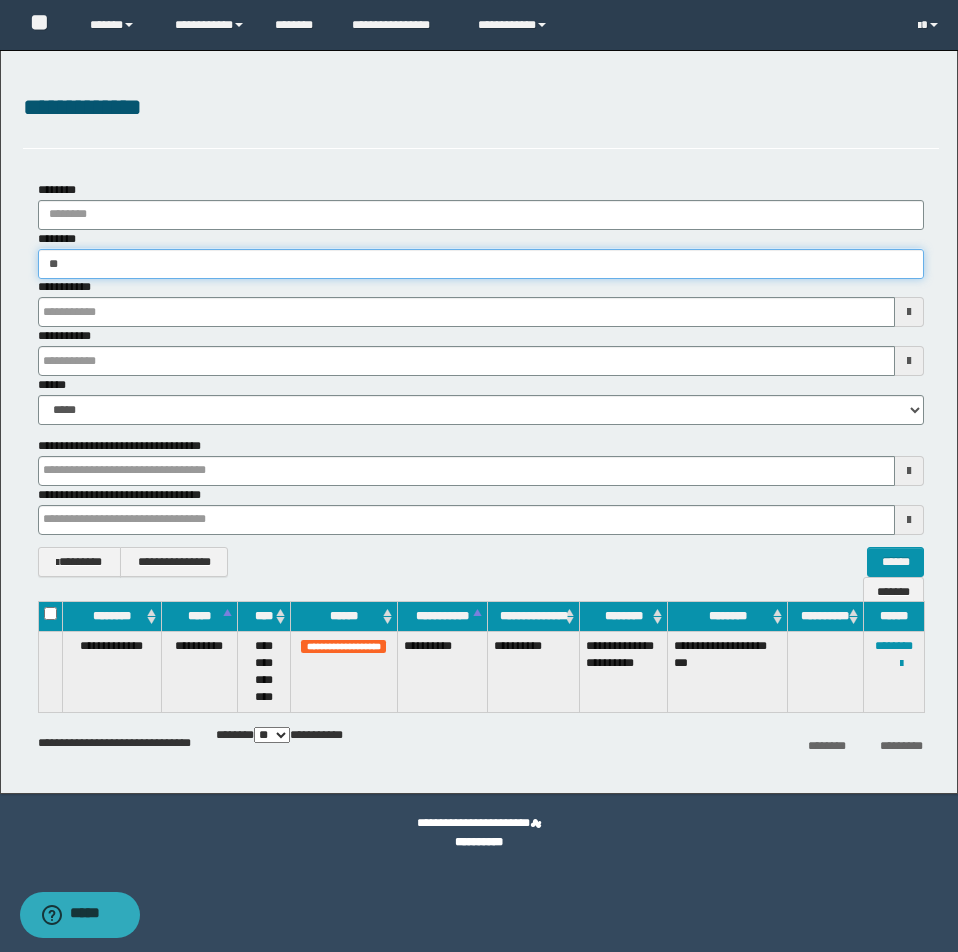 type on "**" 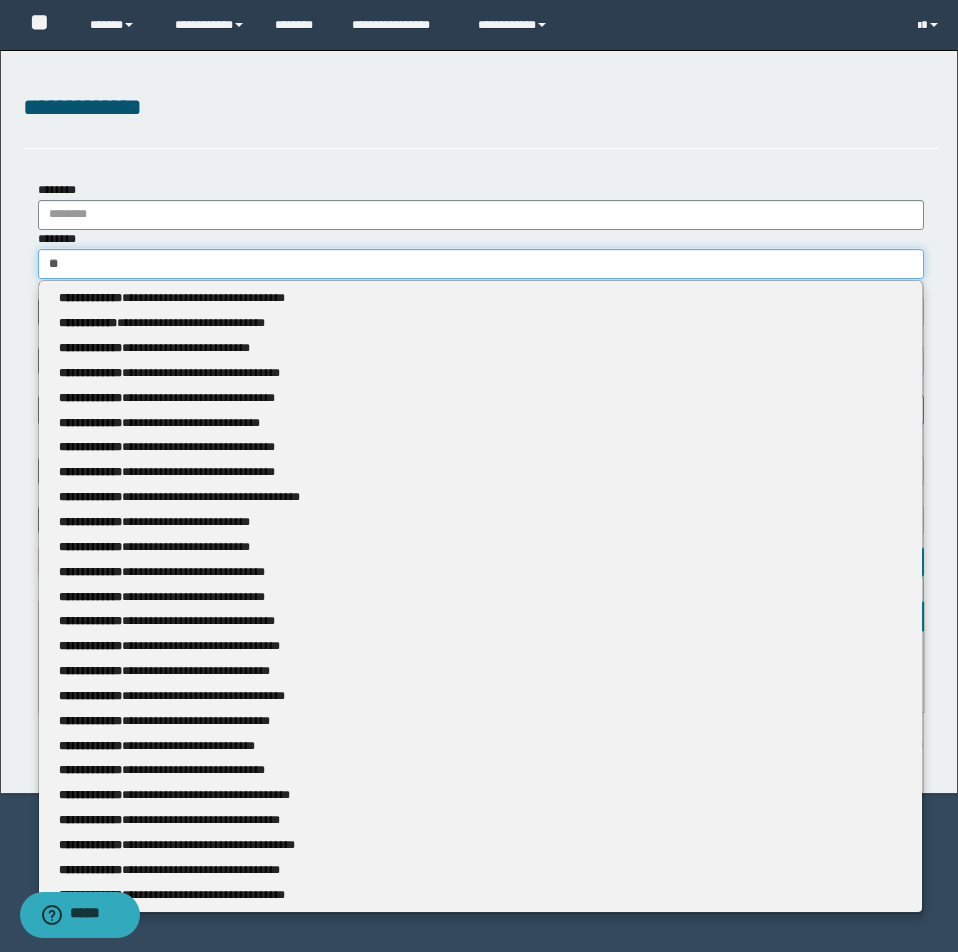 type 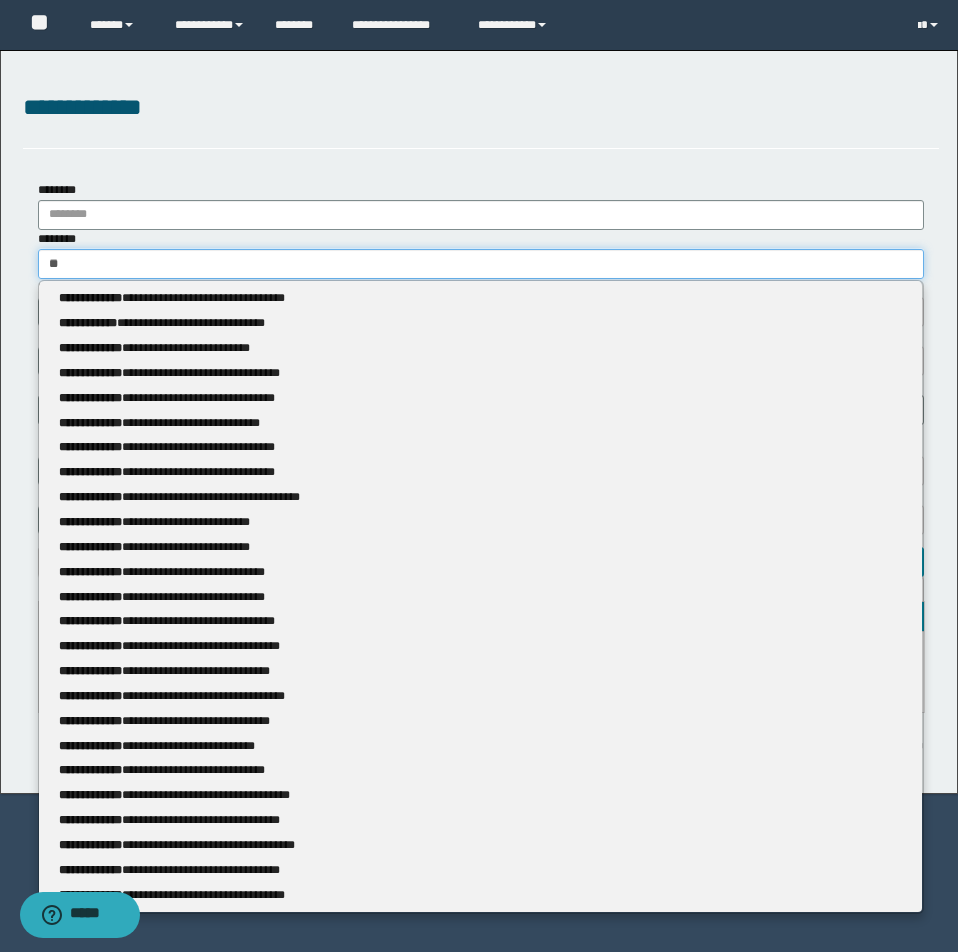 type on "***" 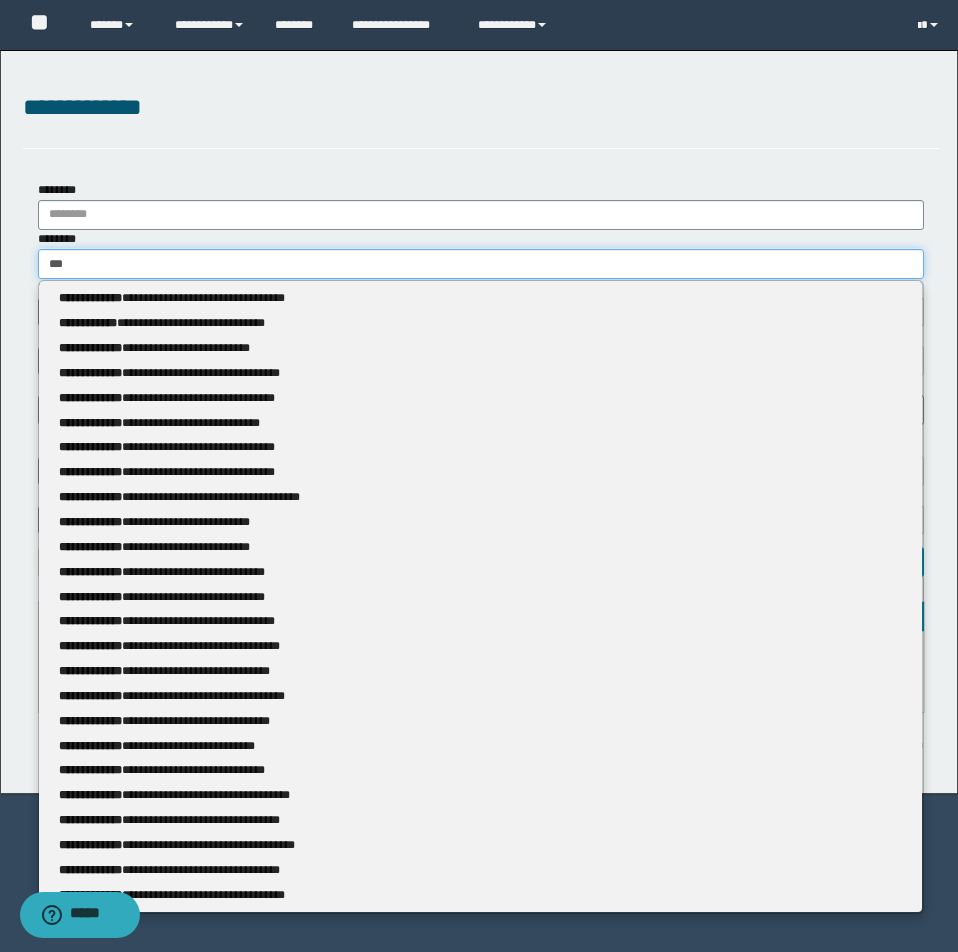 type on "***" 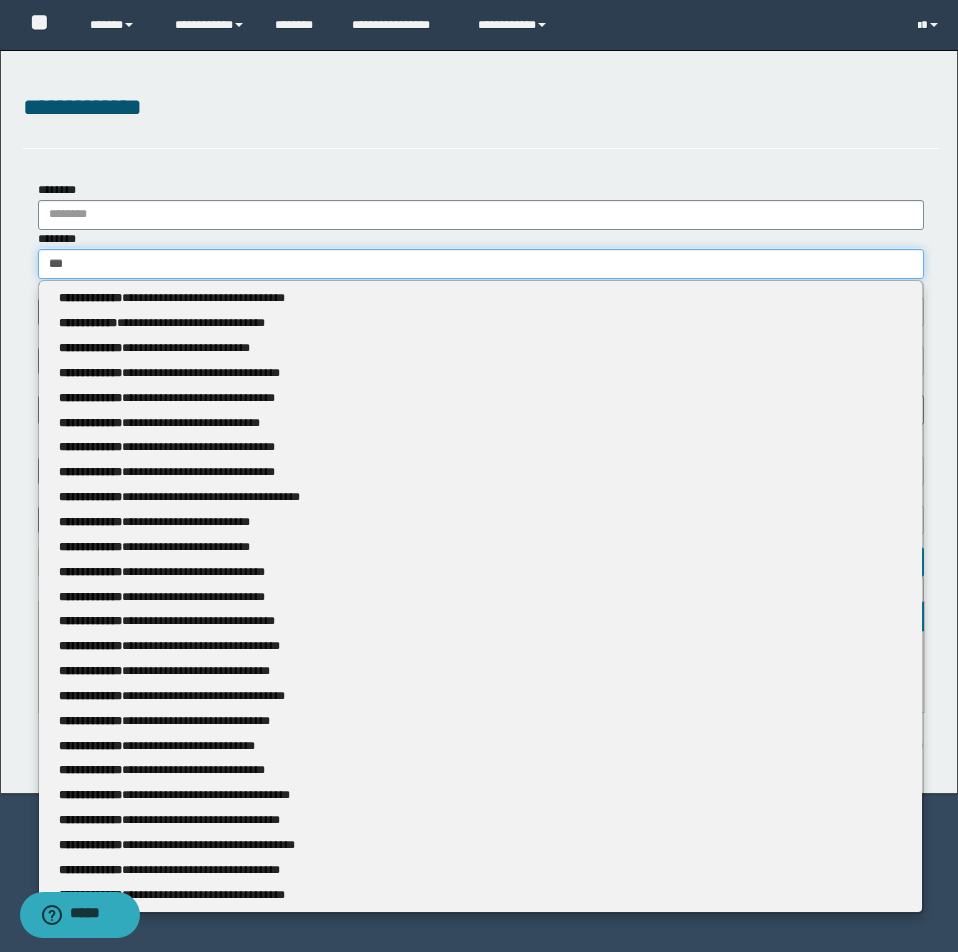 type 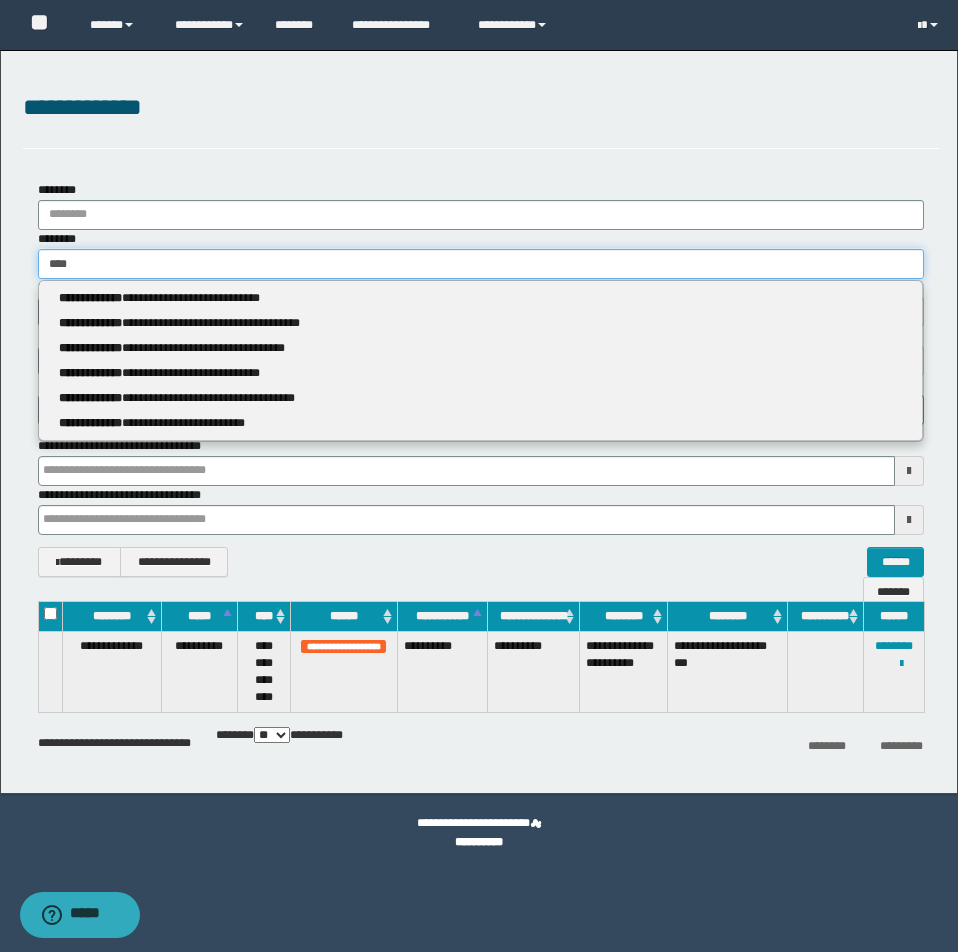type on "****" 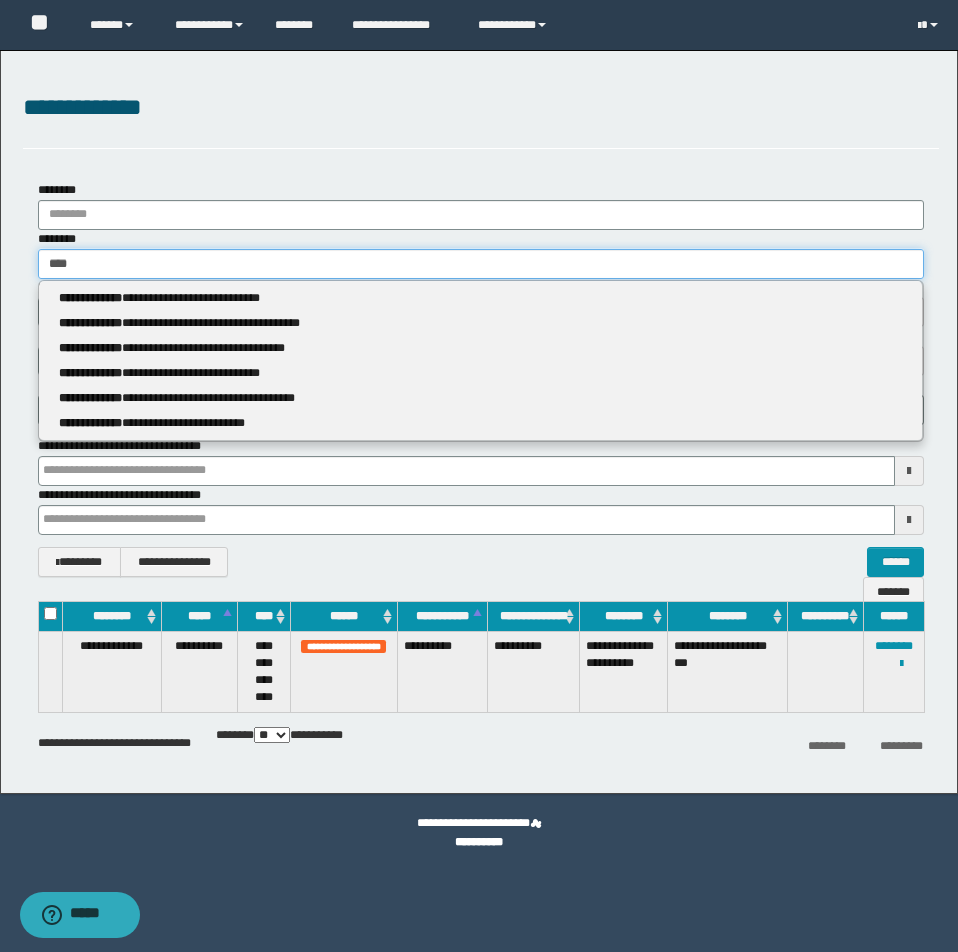 type on "****" 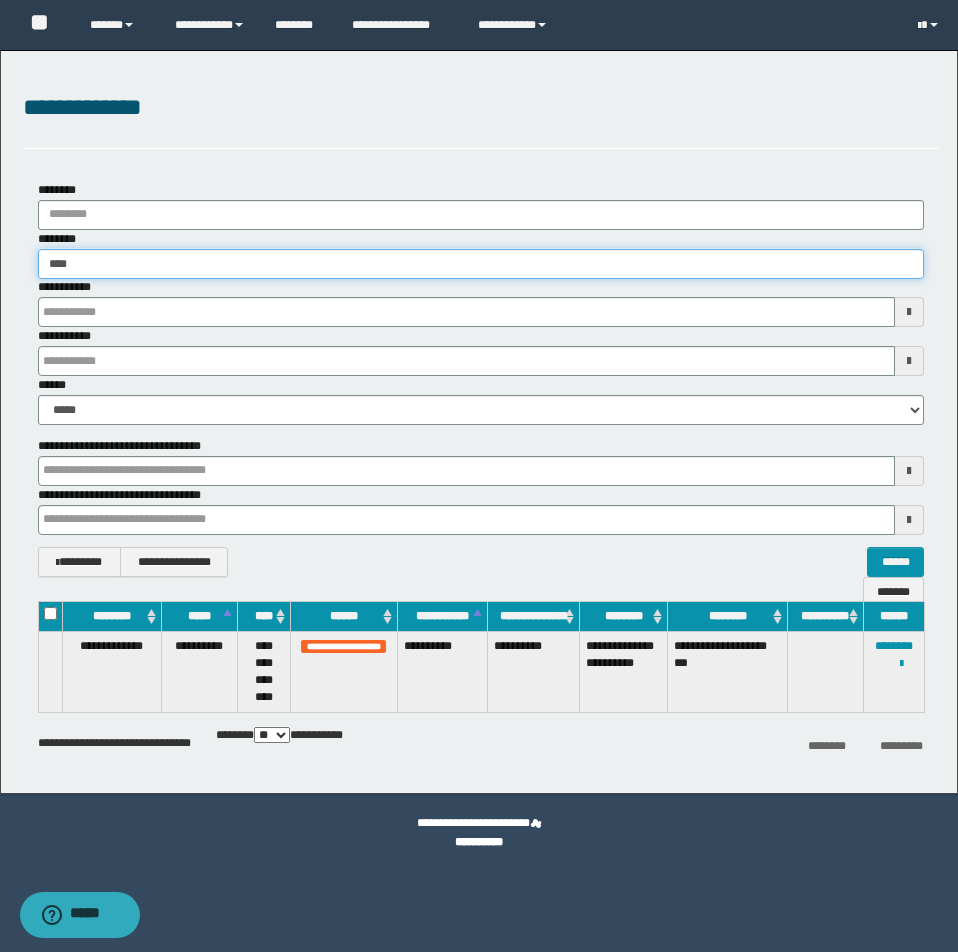 click on "****" at bounding box center [481, 264] 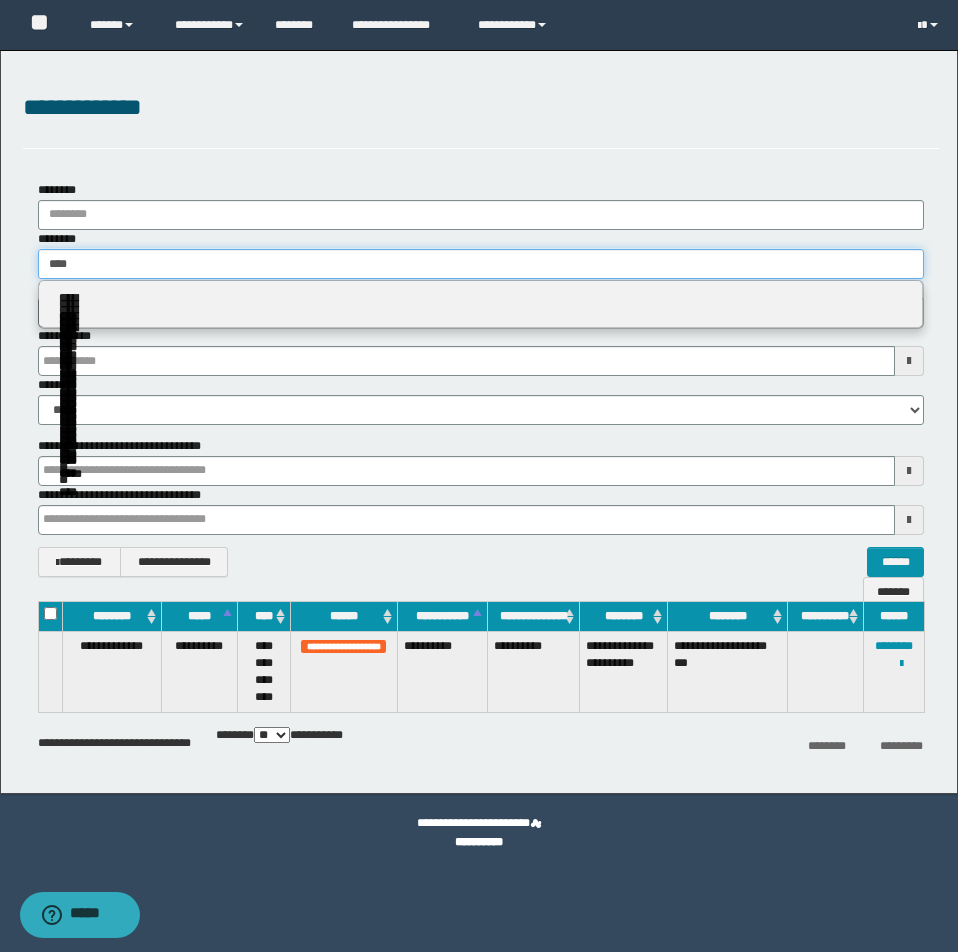 type on "****" 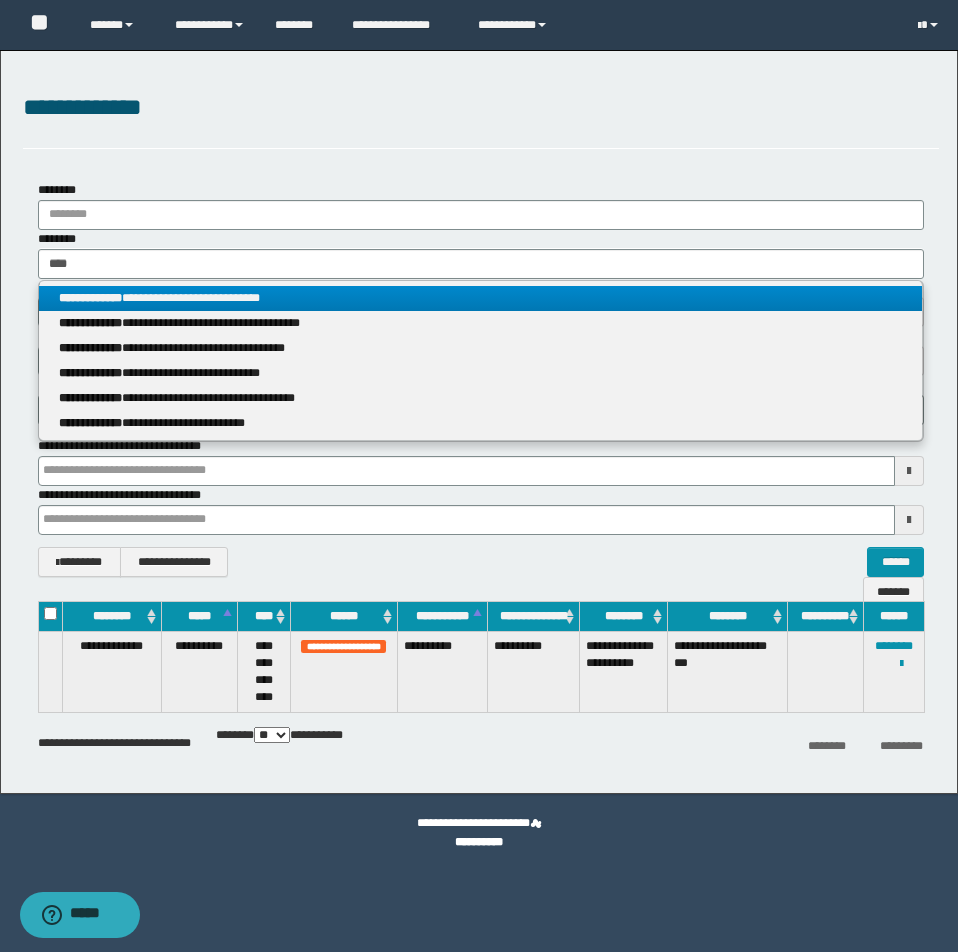 click on "**********" at bounding box center [480, 298] 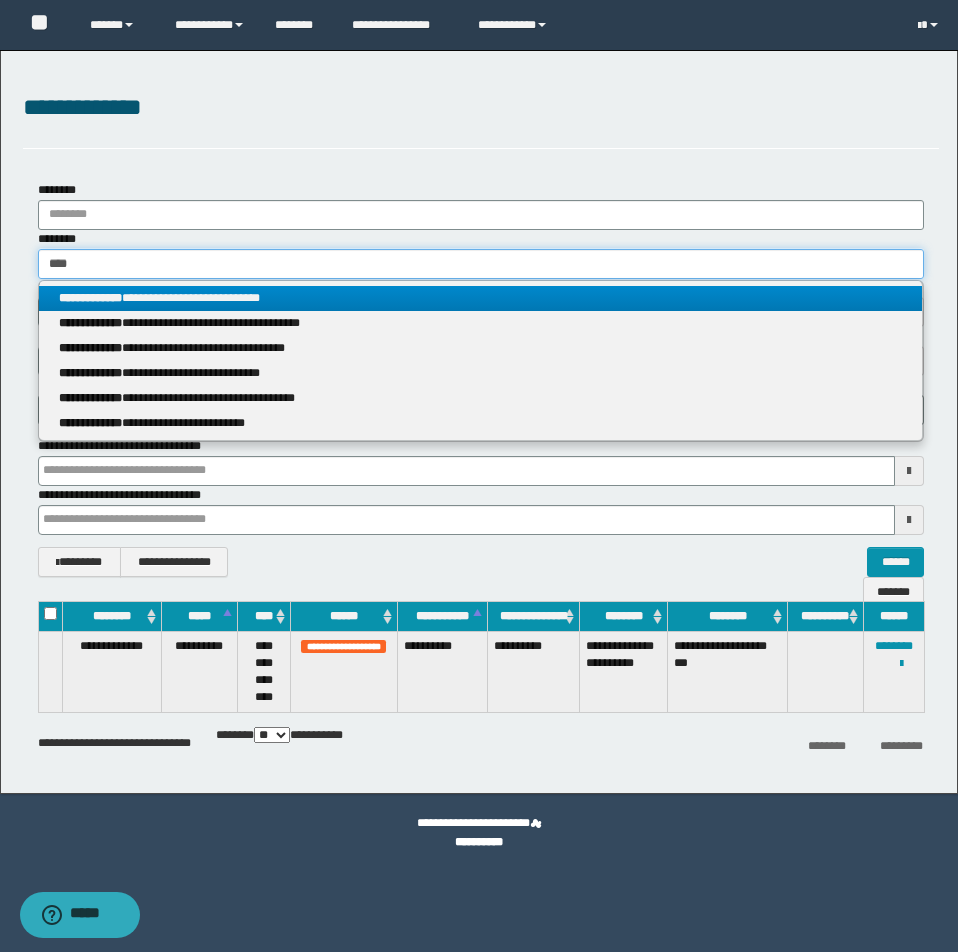 type 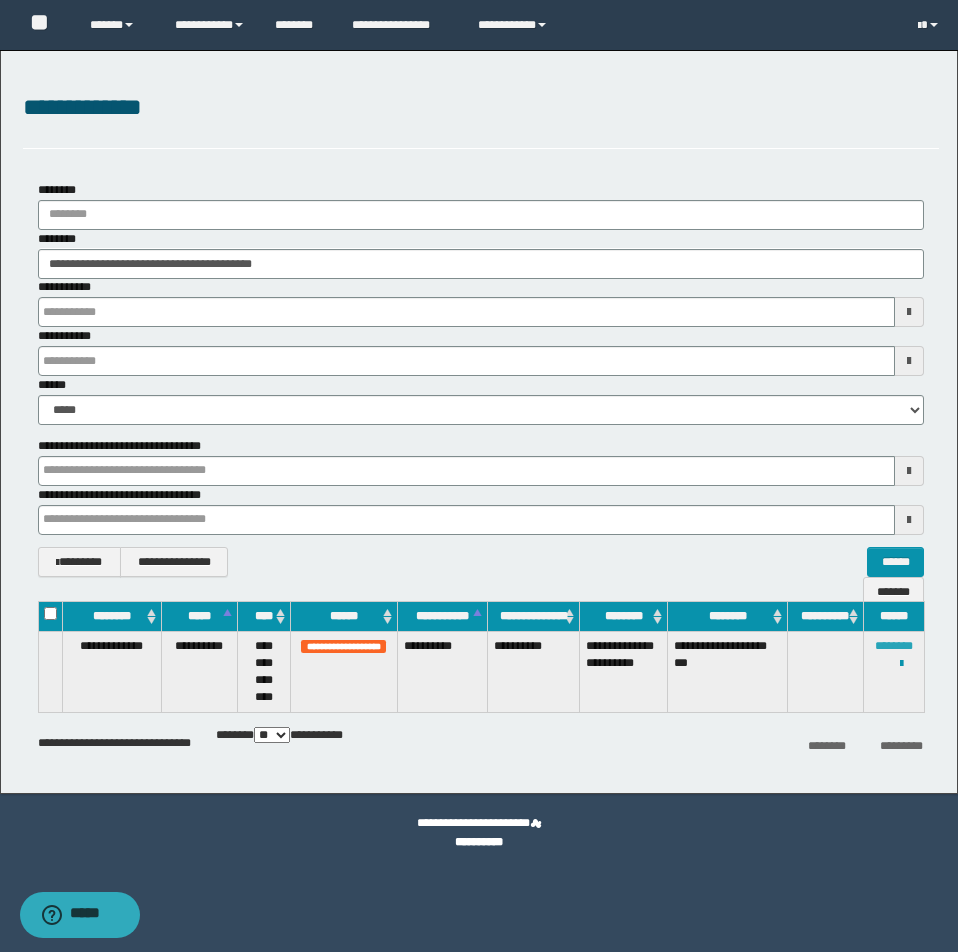 click on "********" at bounding box center [894, 646] 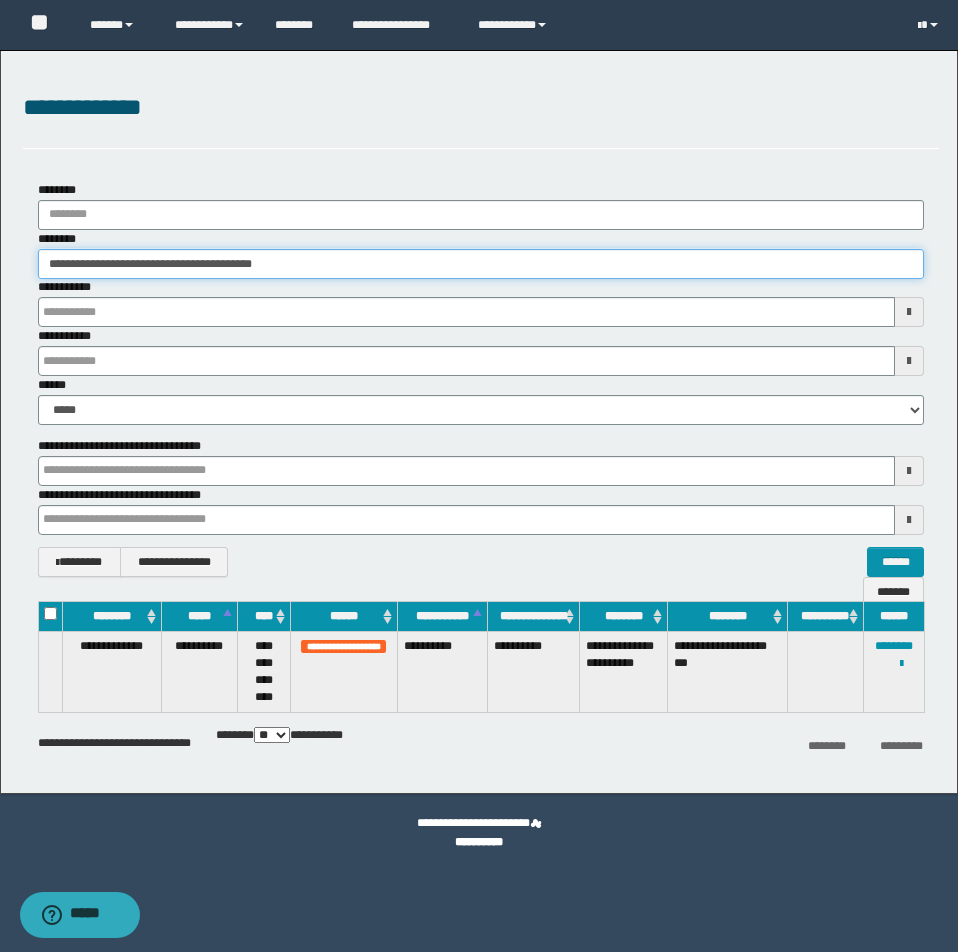 click on "**********" at bounding box center [481, 264] 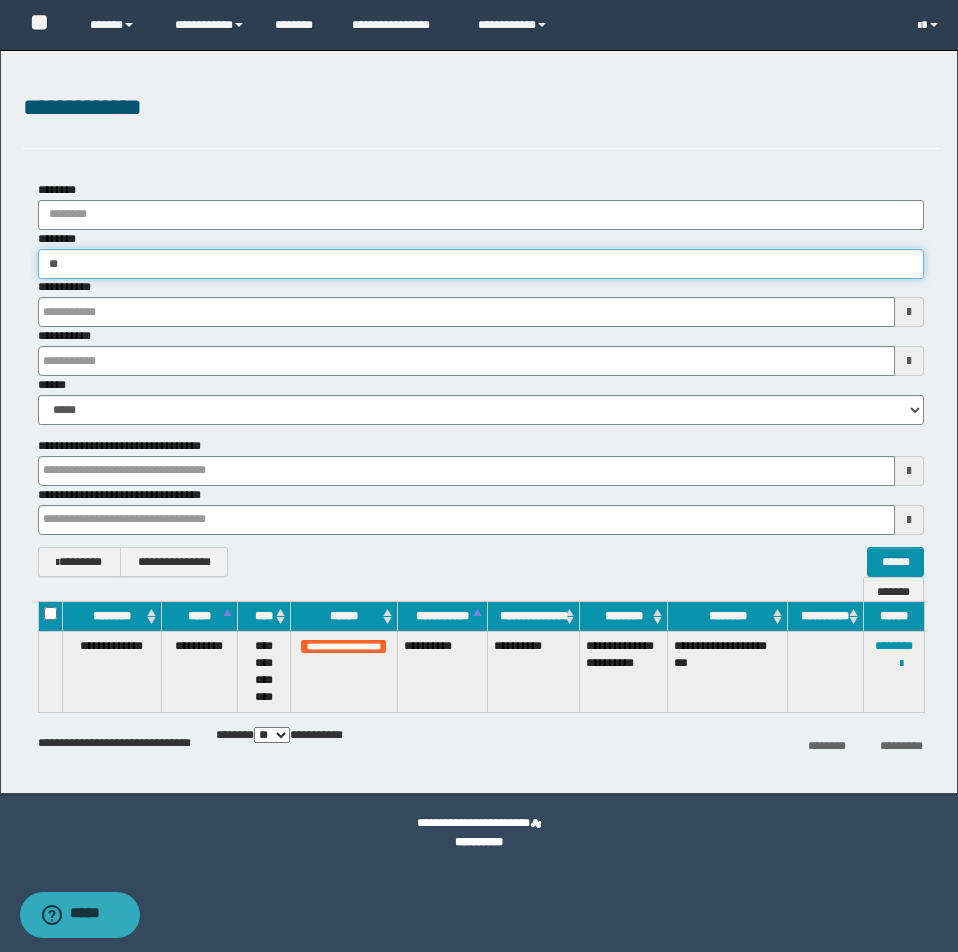 type on "*" 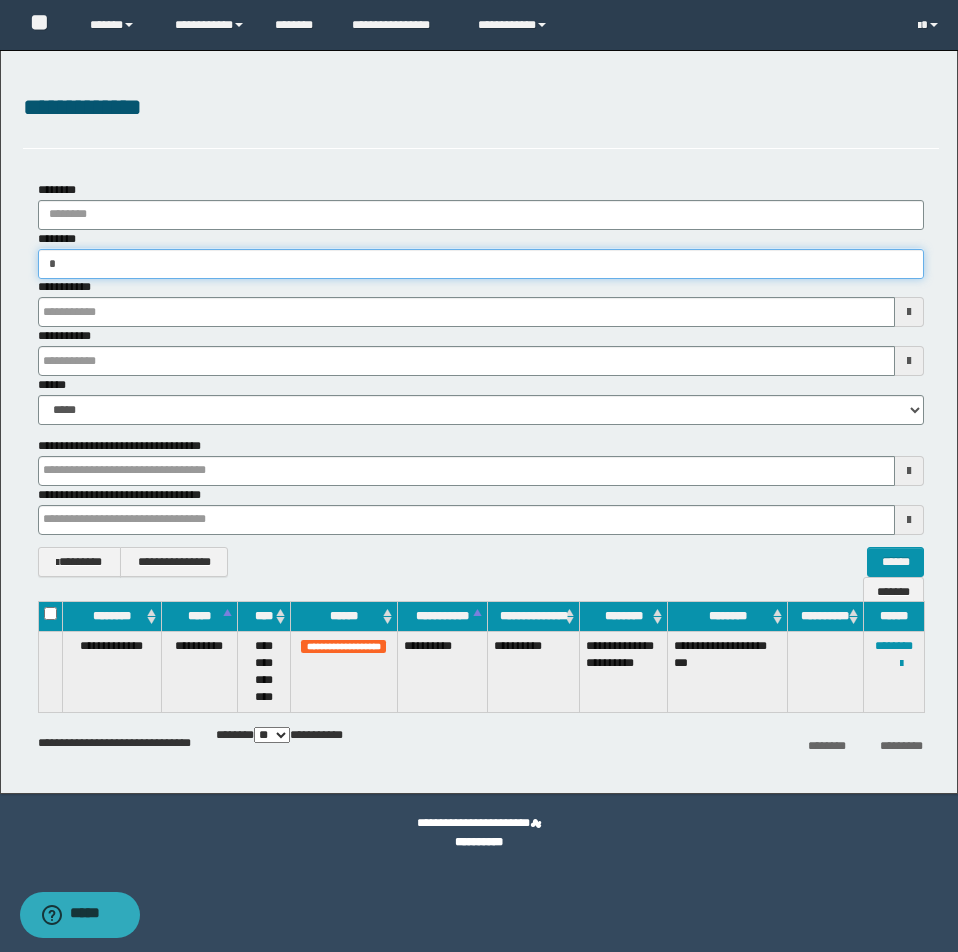 type on "**" 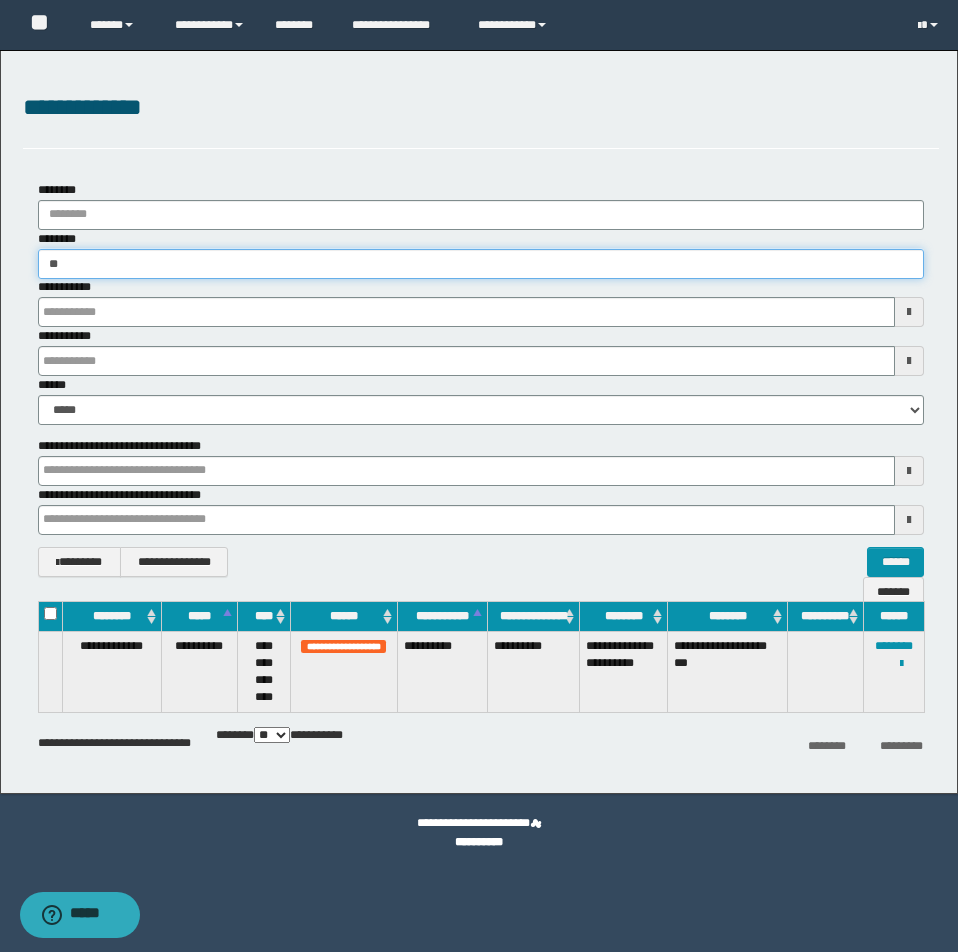 type on "**" 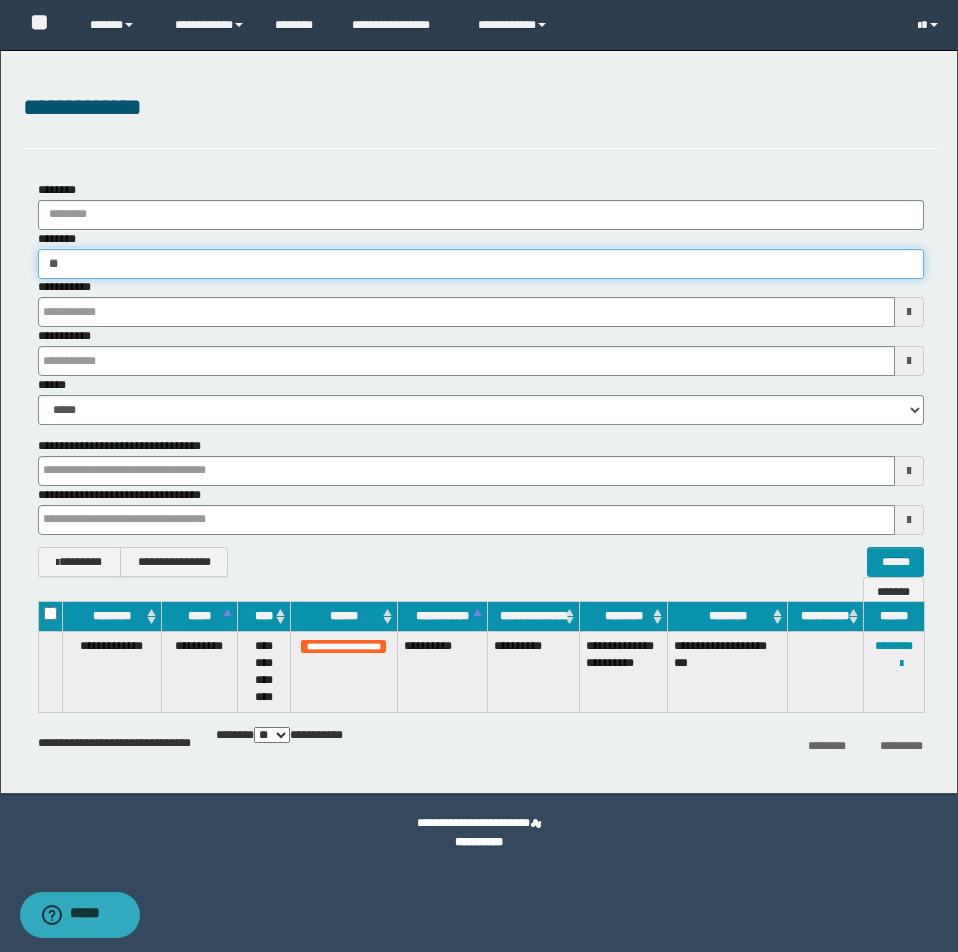 type 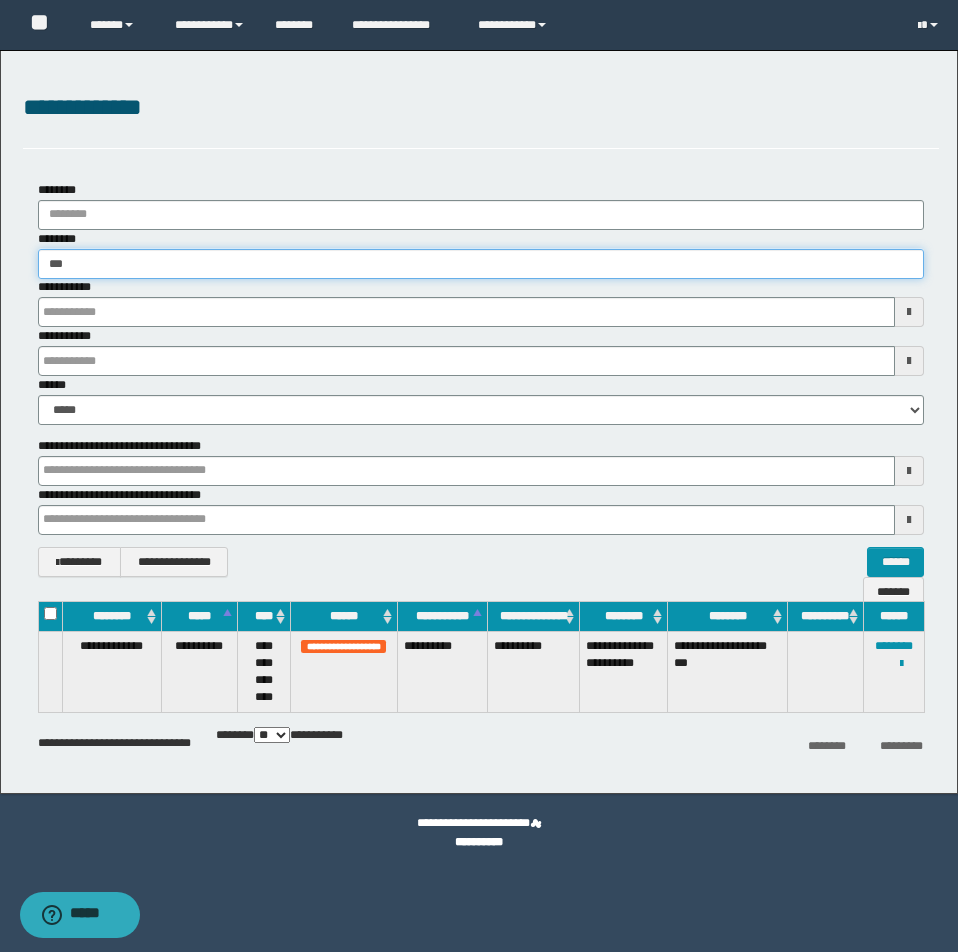 type on "***" 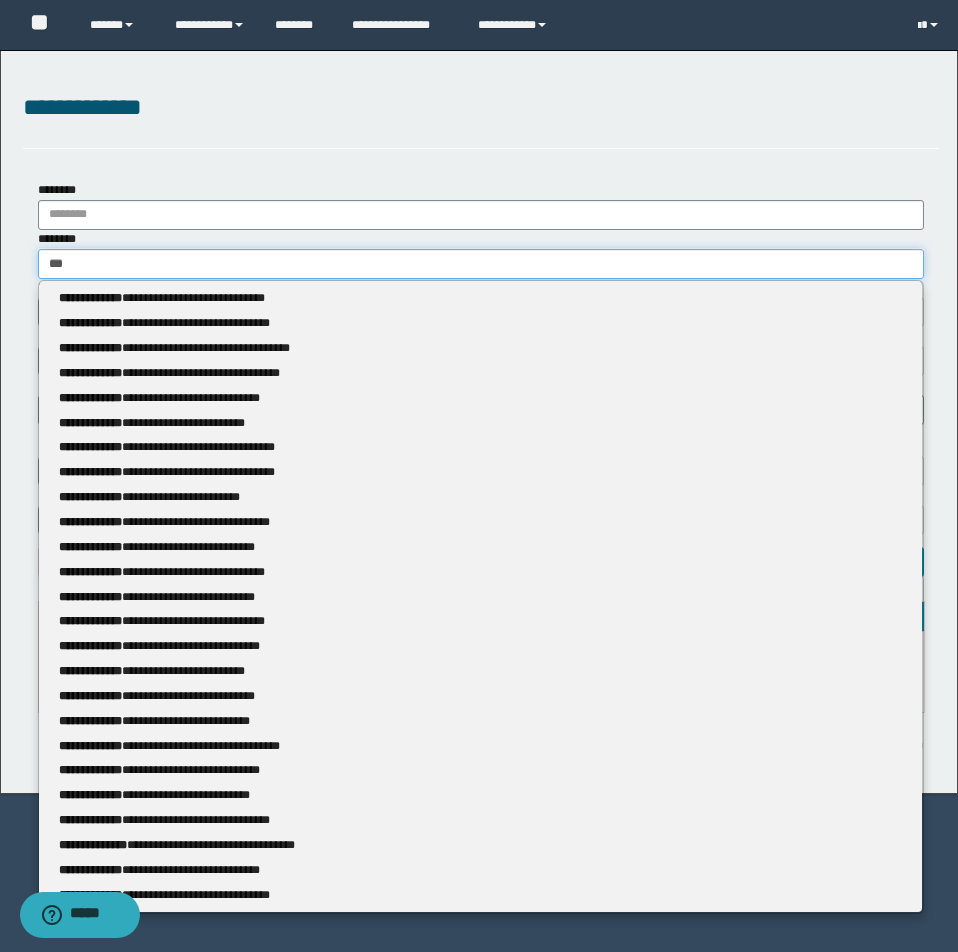 type 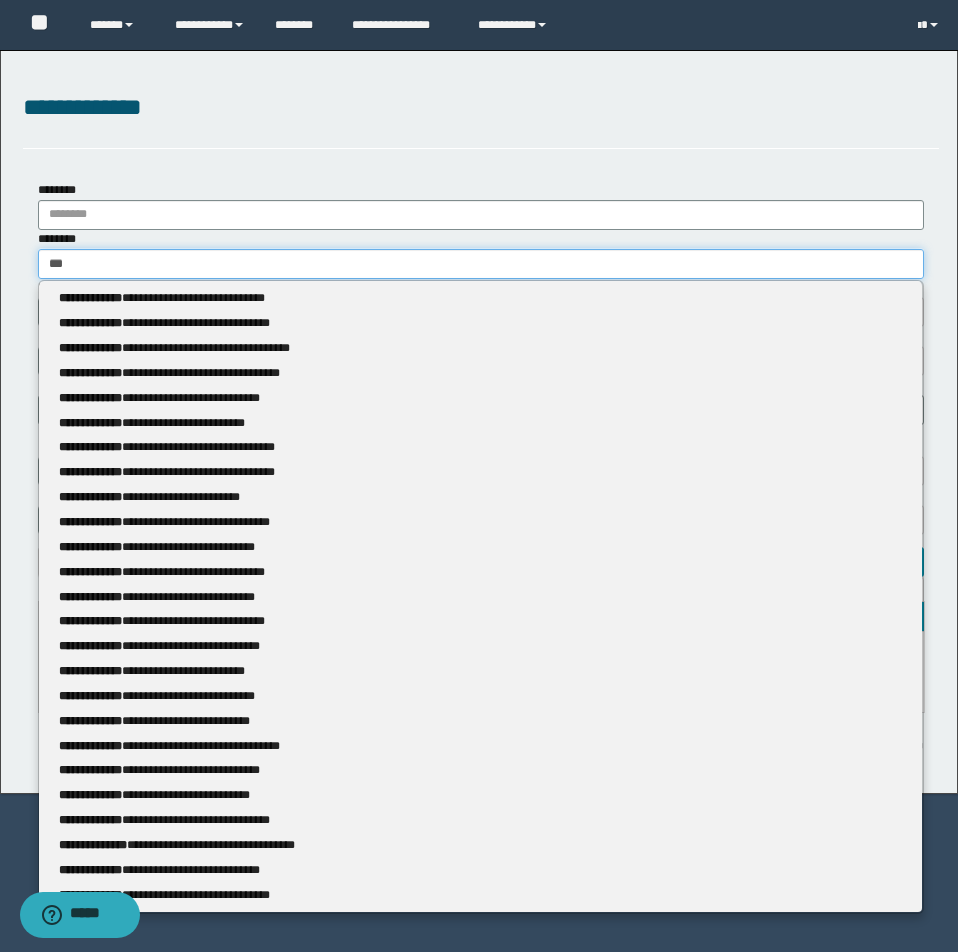 type on "****" 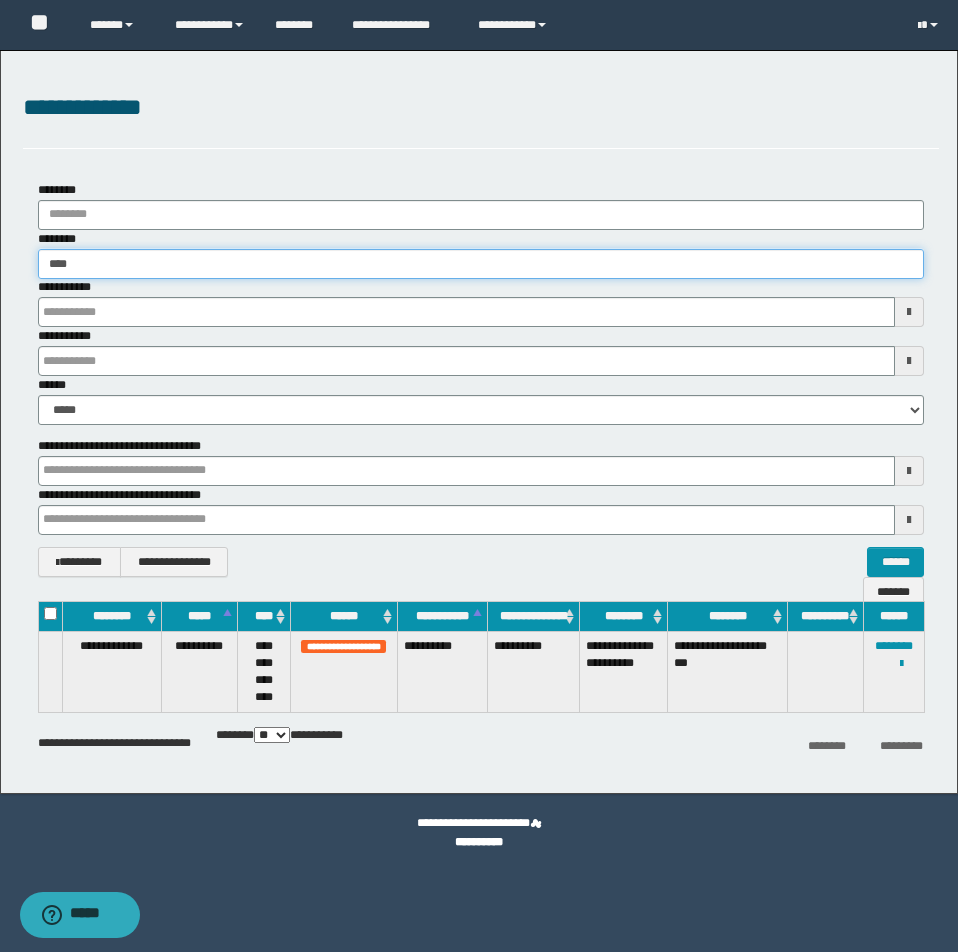 type on "****" 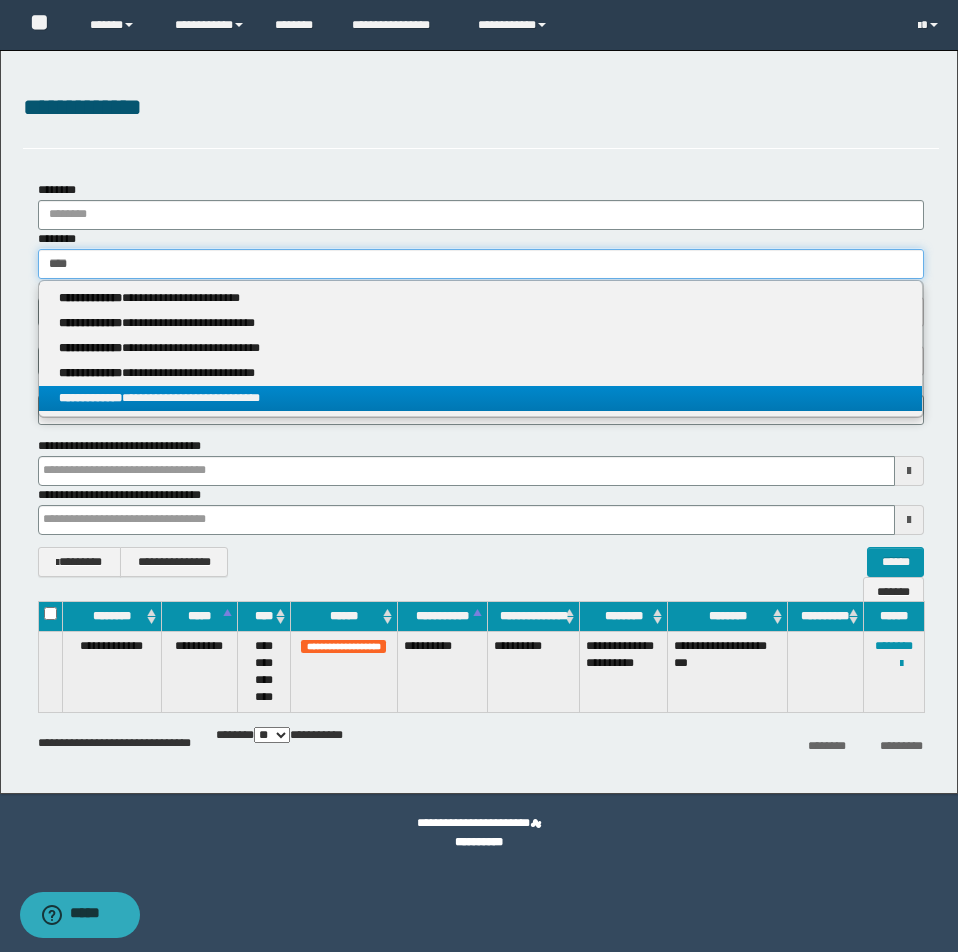 type on "****" 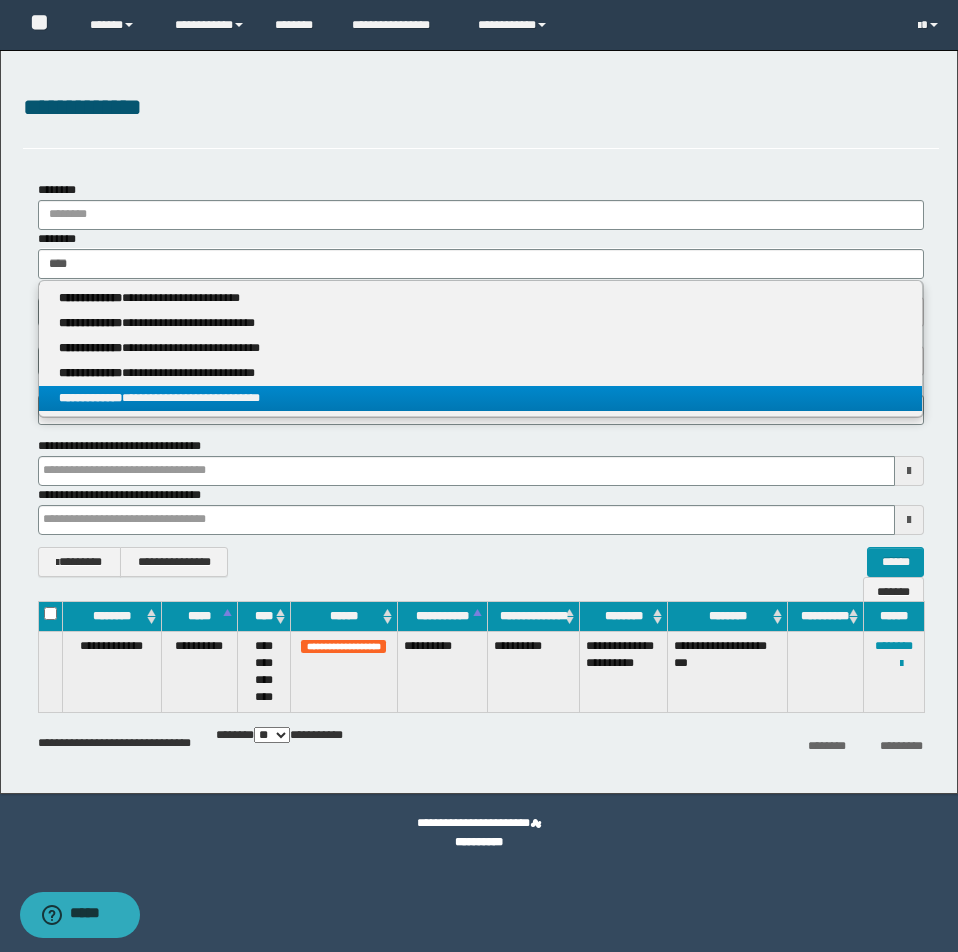 click on "**********" at bounding box center (480, 398) 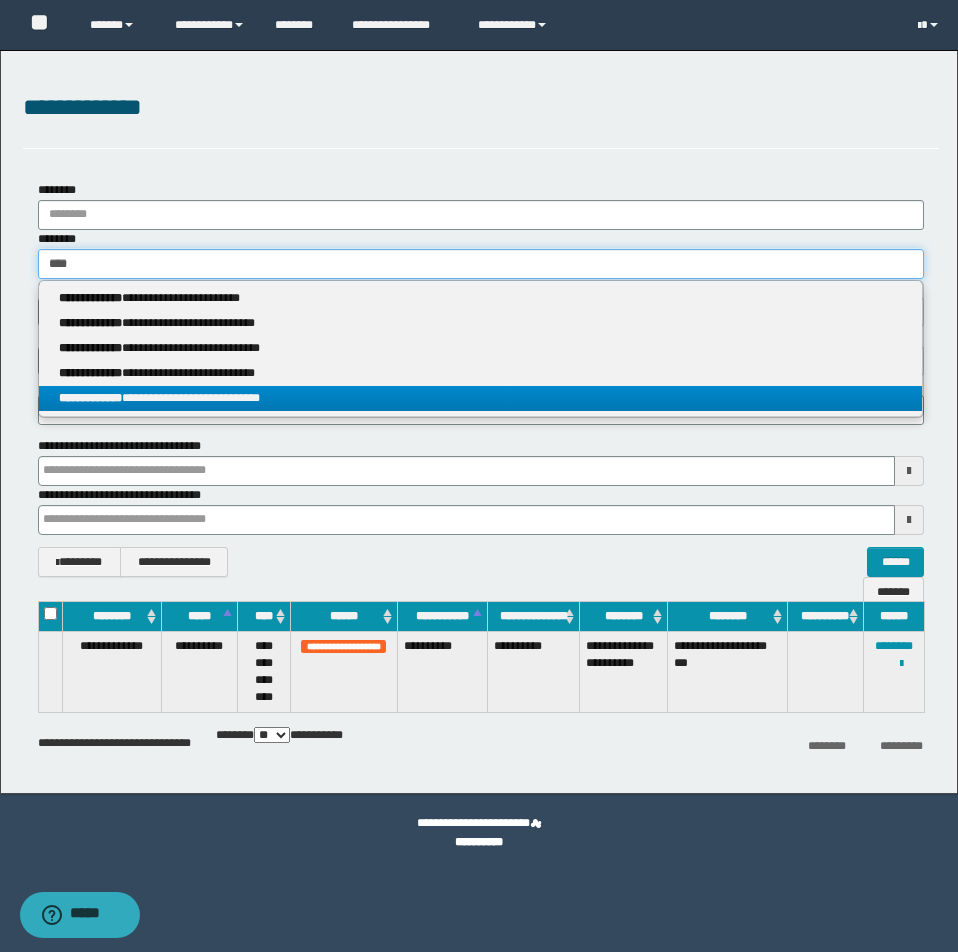 type 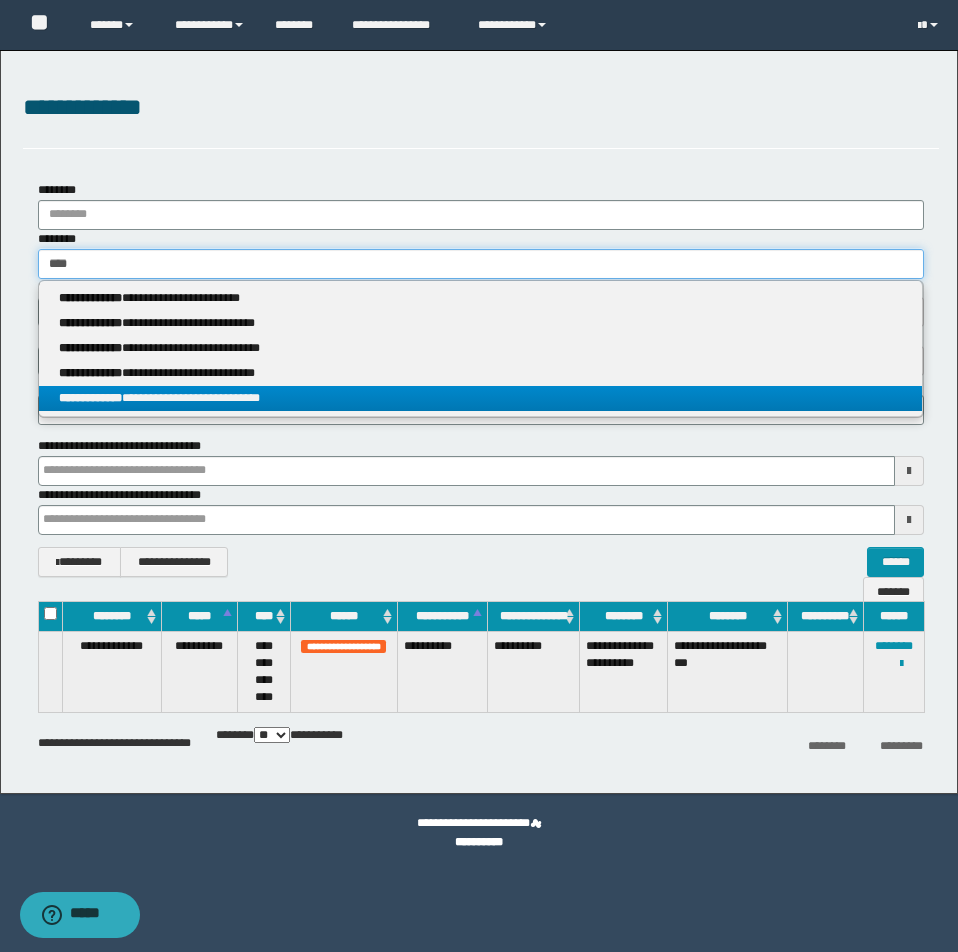 type on "**********" 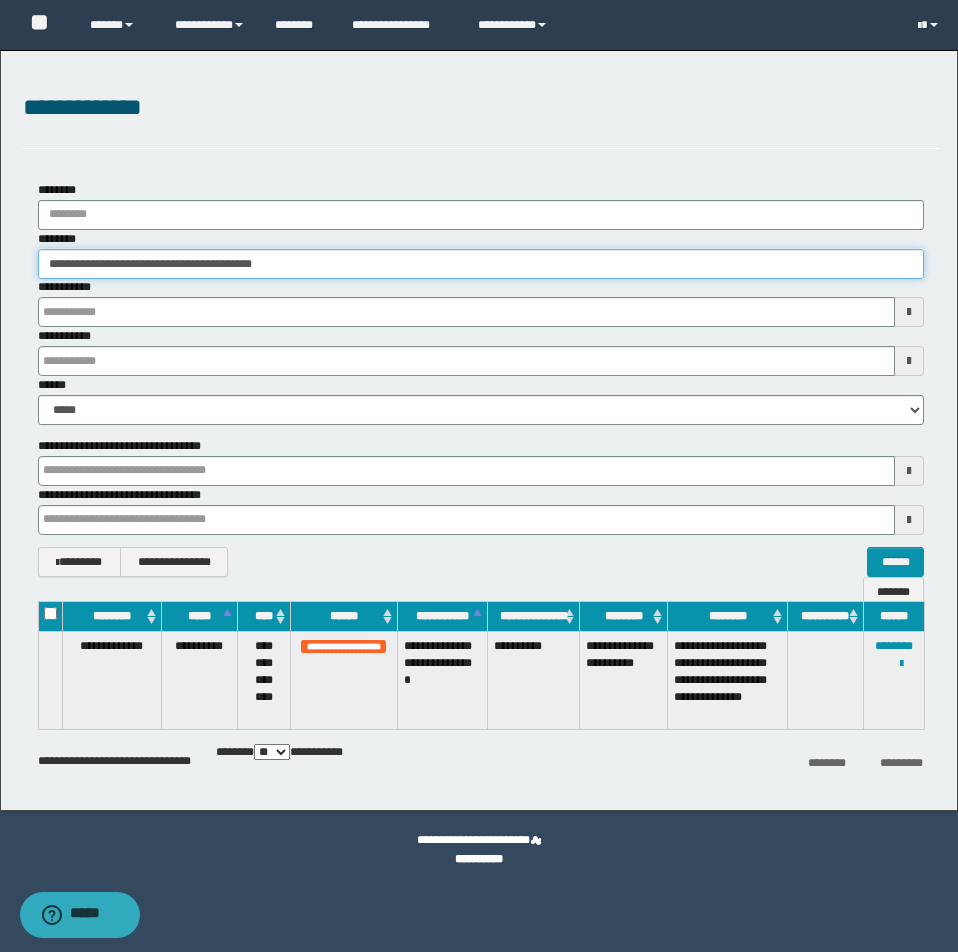 drag, startPoint x: 47, startPoint y: 266, endPoint x: 448, endPoint y: 284, distance: 401.40378 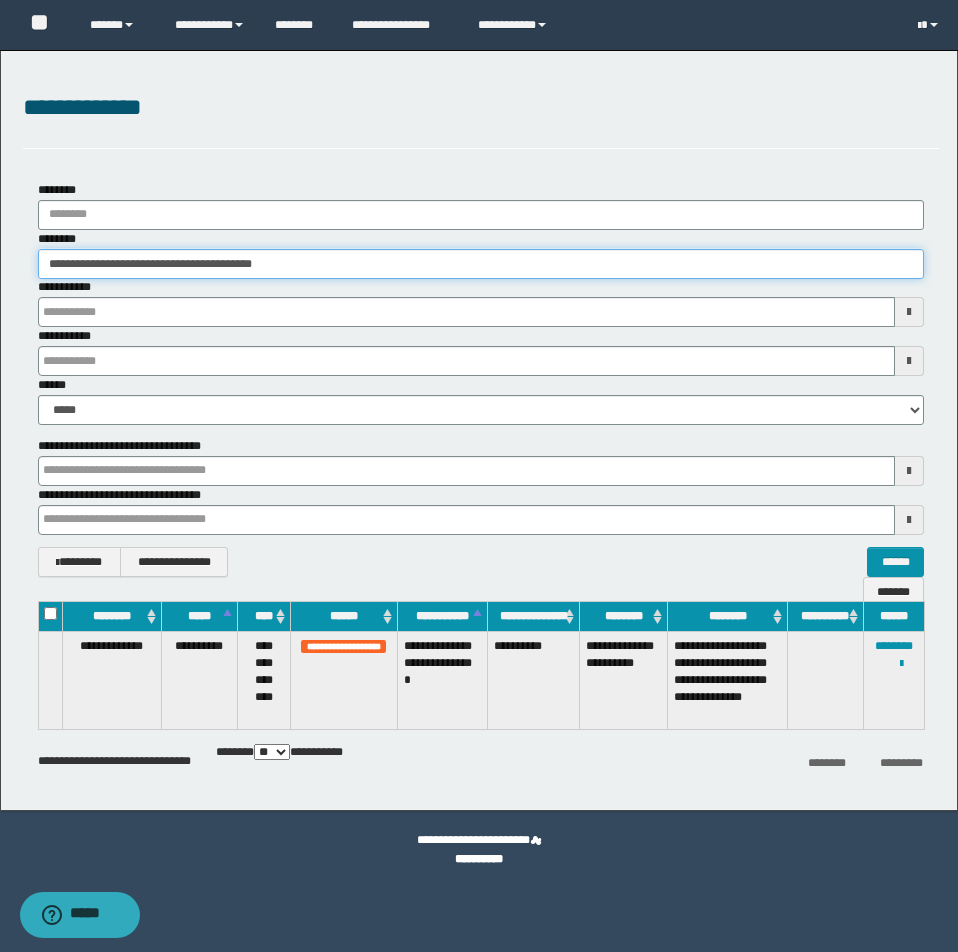 click on "**********" at bounding box center [481, 264] 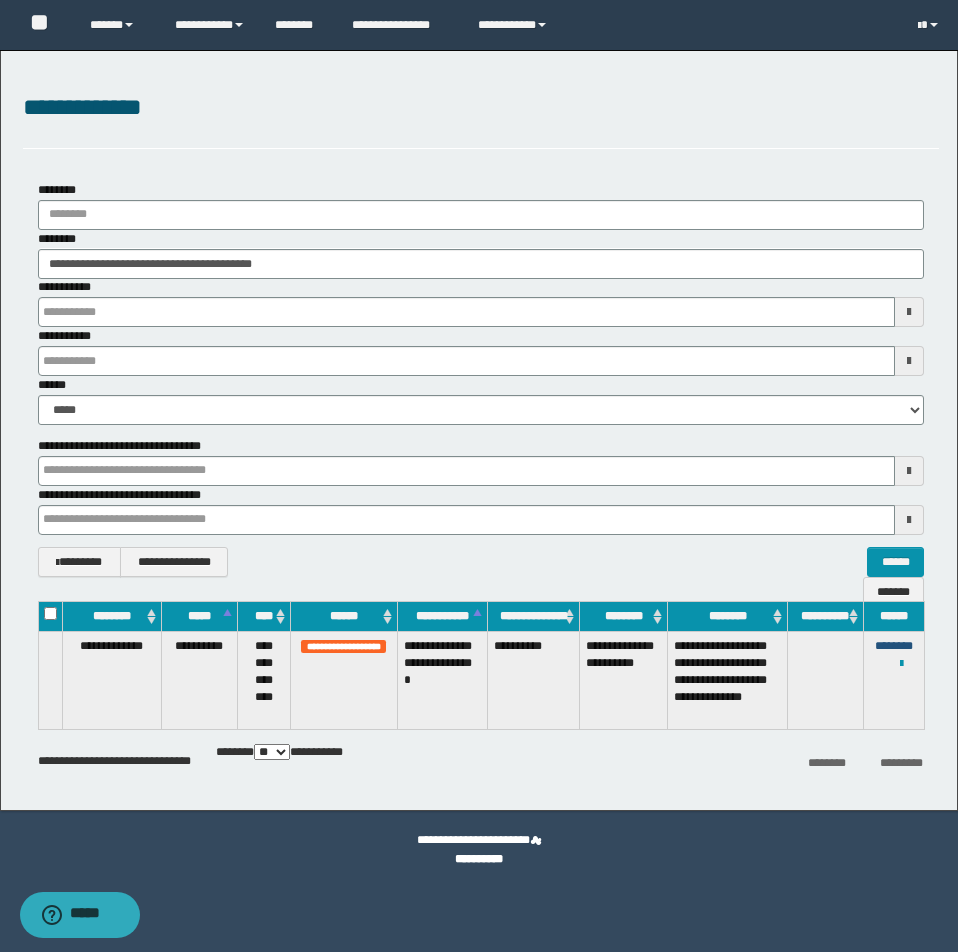 click on "********" at bounding box center (894, 646) 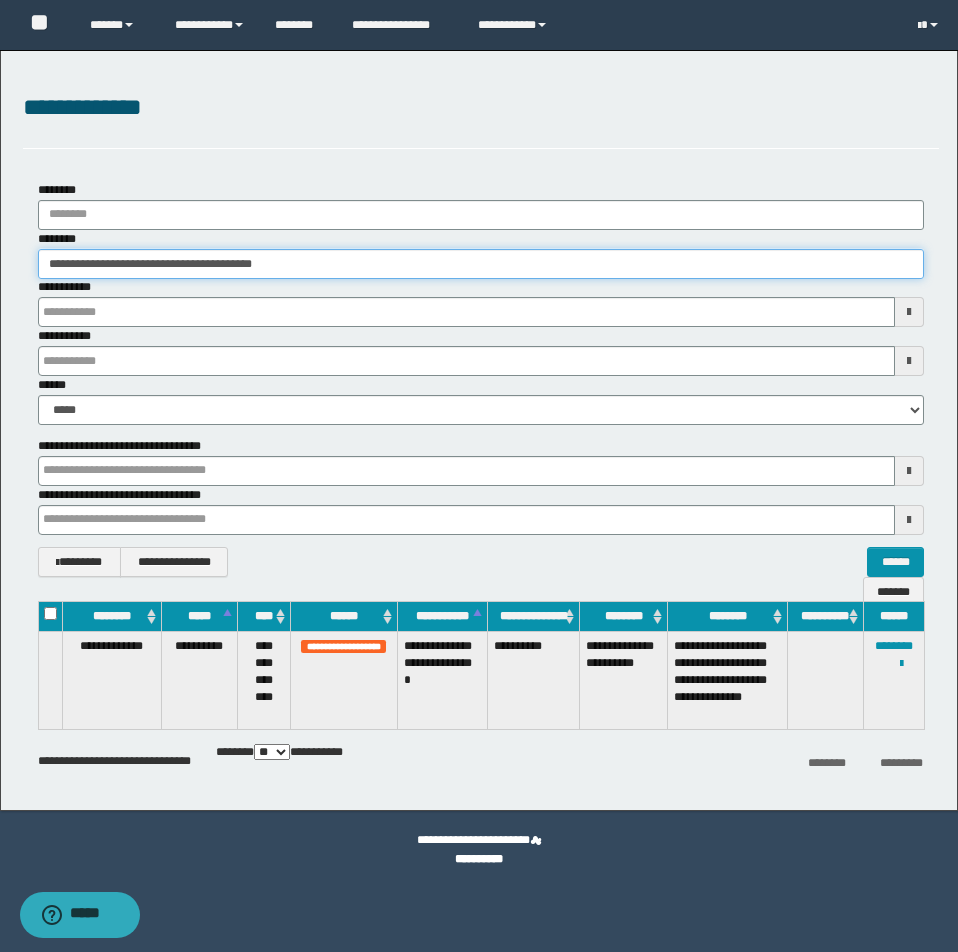 click on "**********" at bounding box center (481, 264) 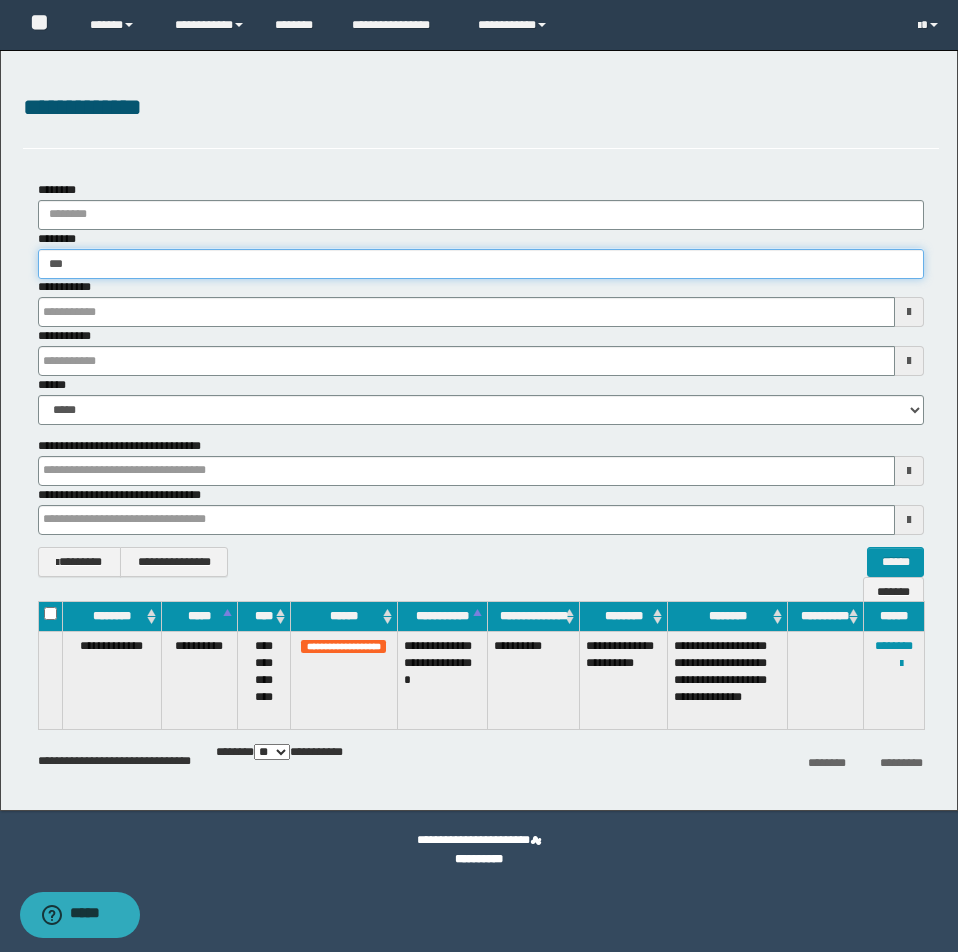 type on "****" 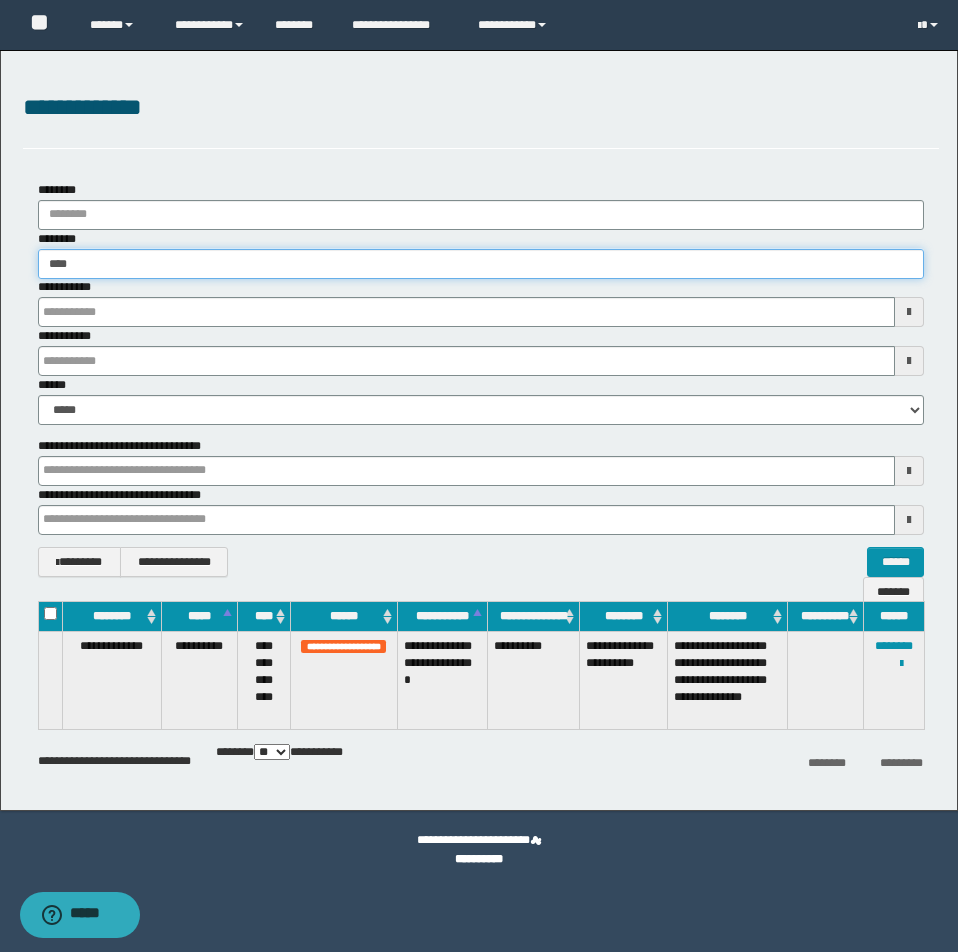 type on "****" 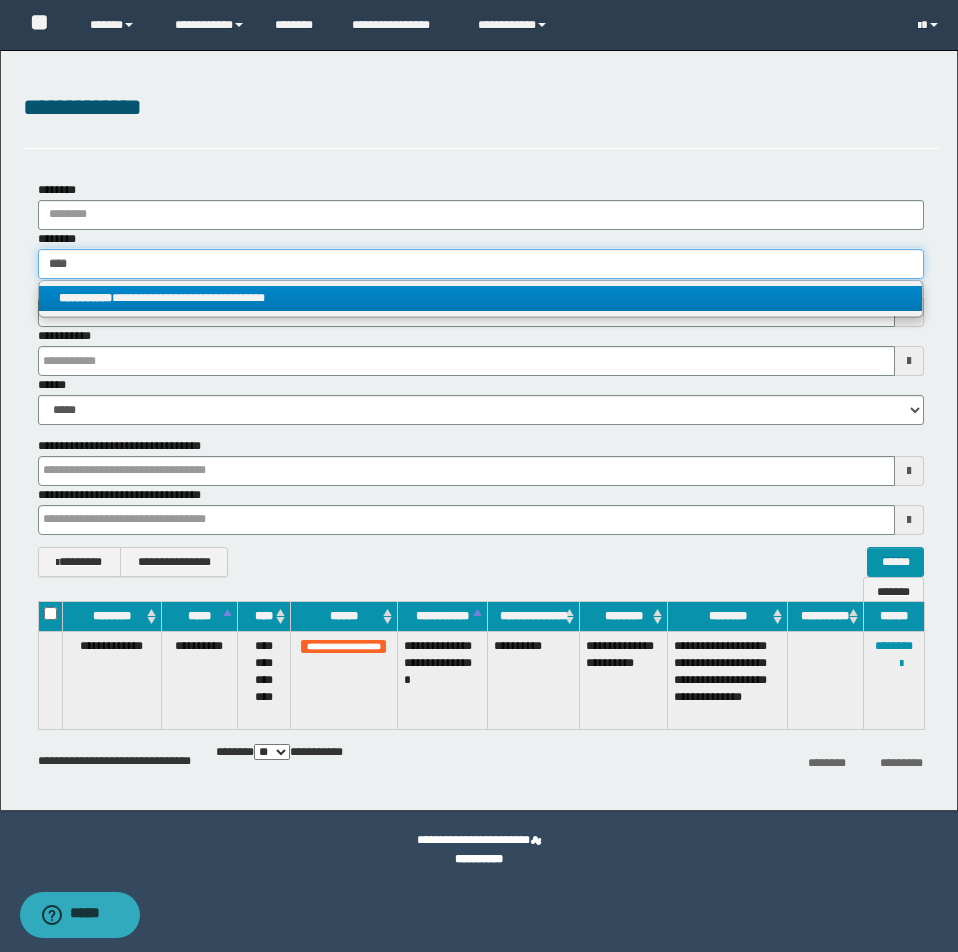type on "****" 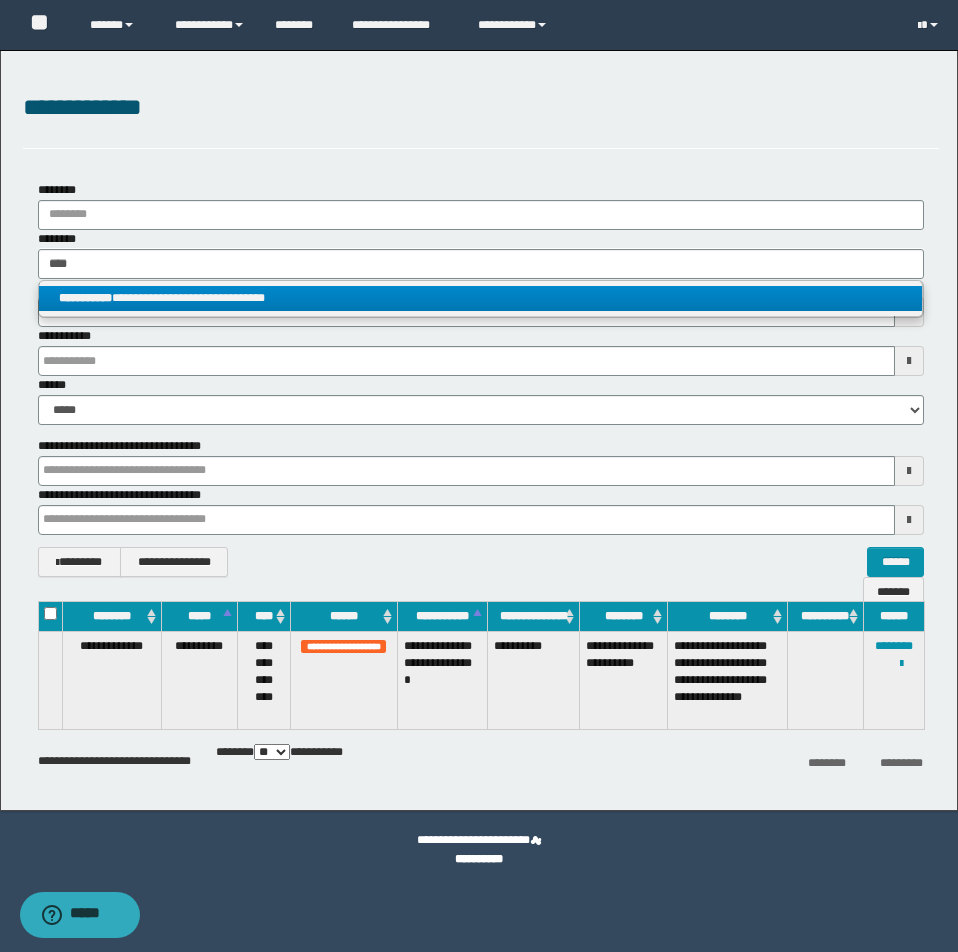 click on "**********" at bounding box center [480, 298] 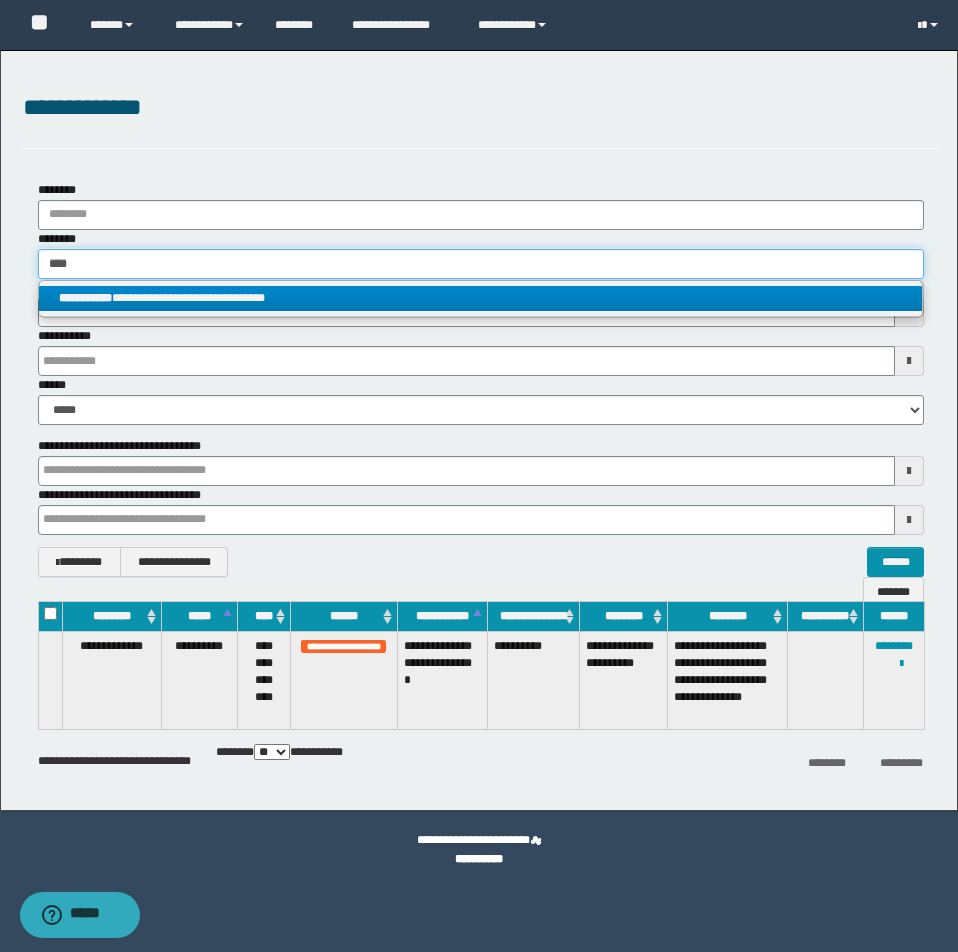 type 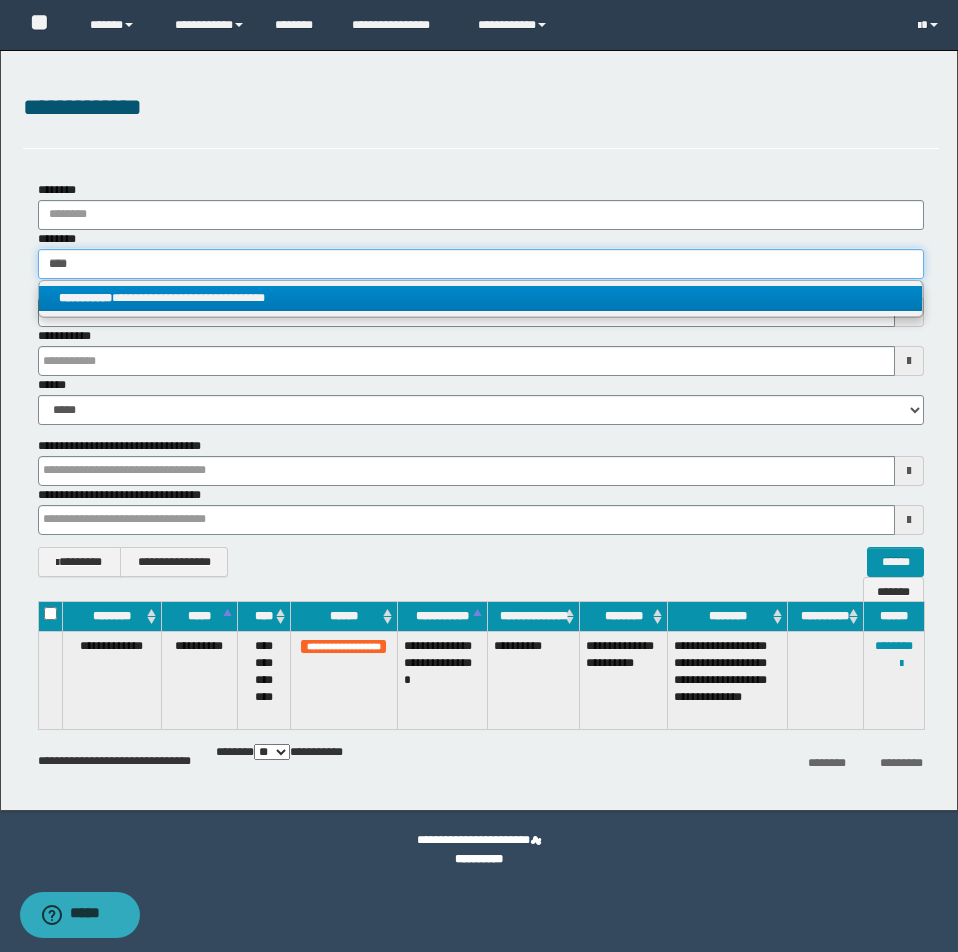 type on "**********" 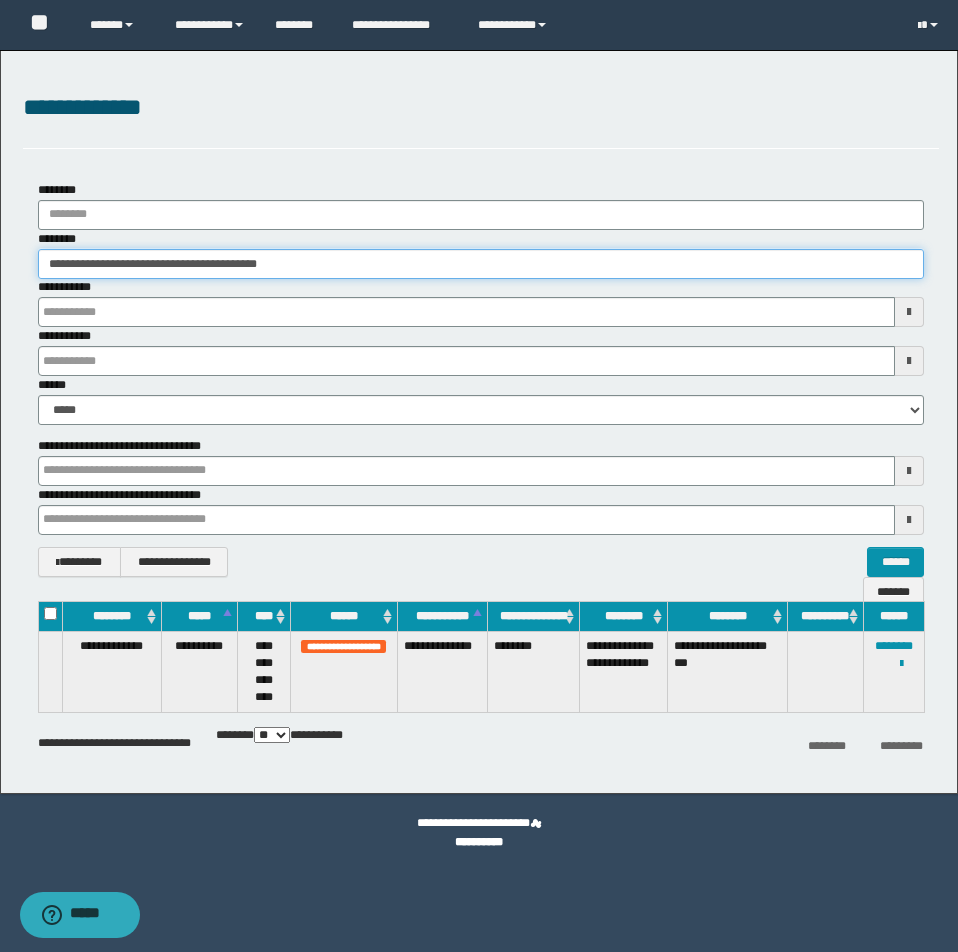 drag, startPoint x: 47, startPoint y: 259, endPoint x: 398, endPoint y: 272, distance: 351.24066 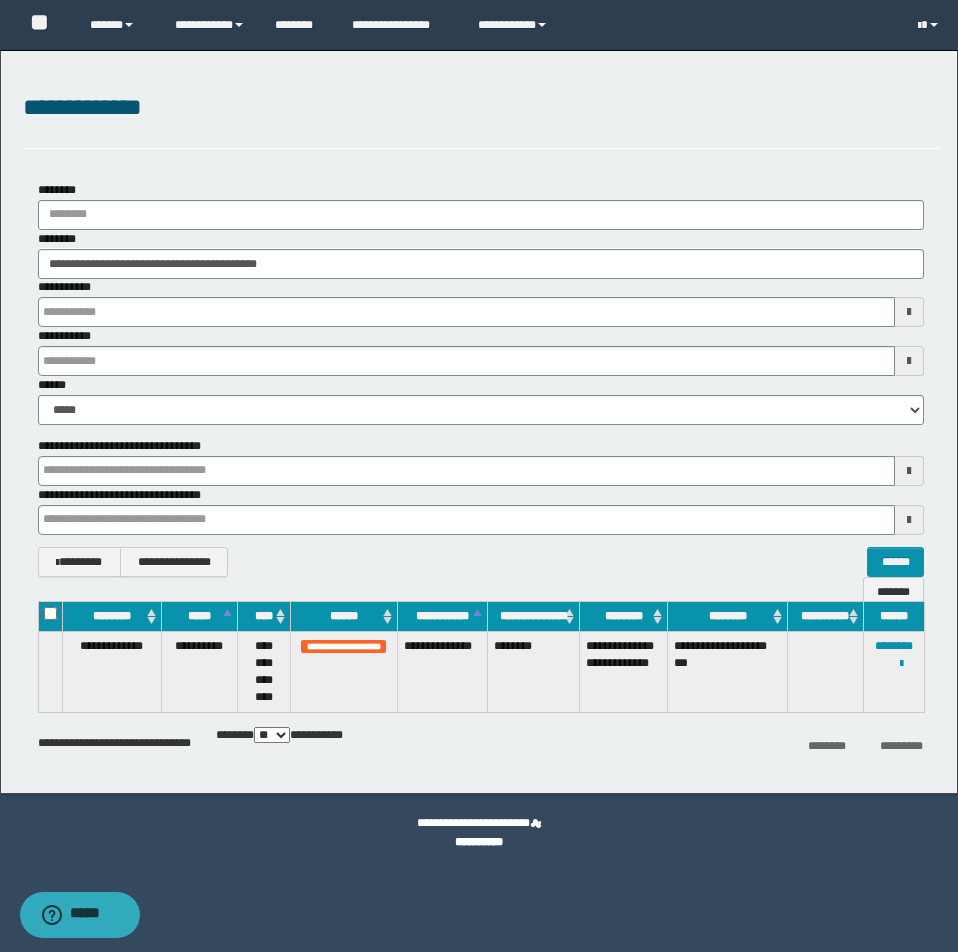 click at bounding box center [0, 0] 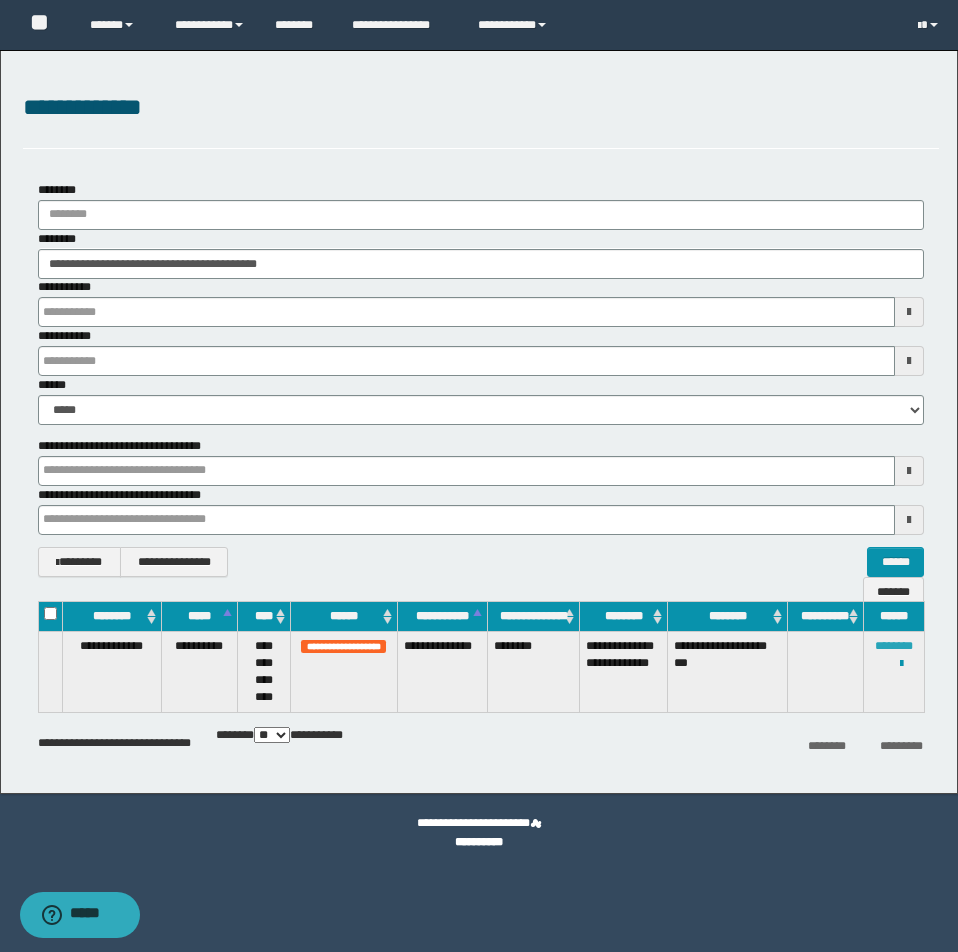 click on "********" at bounding box center [894, 646] 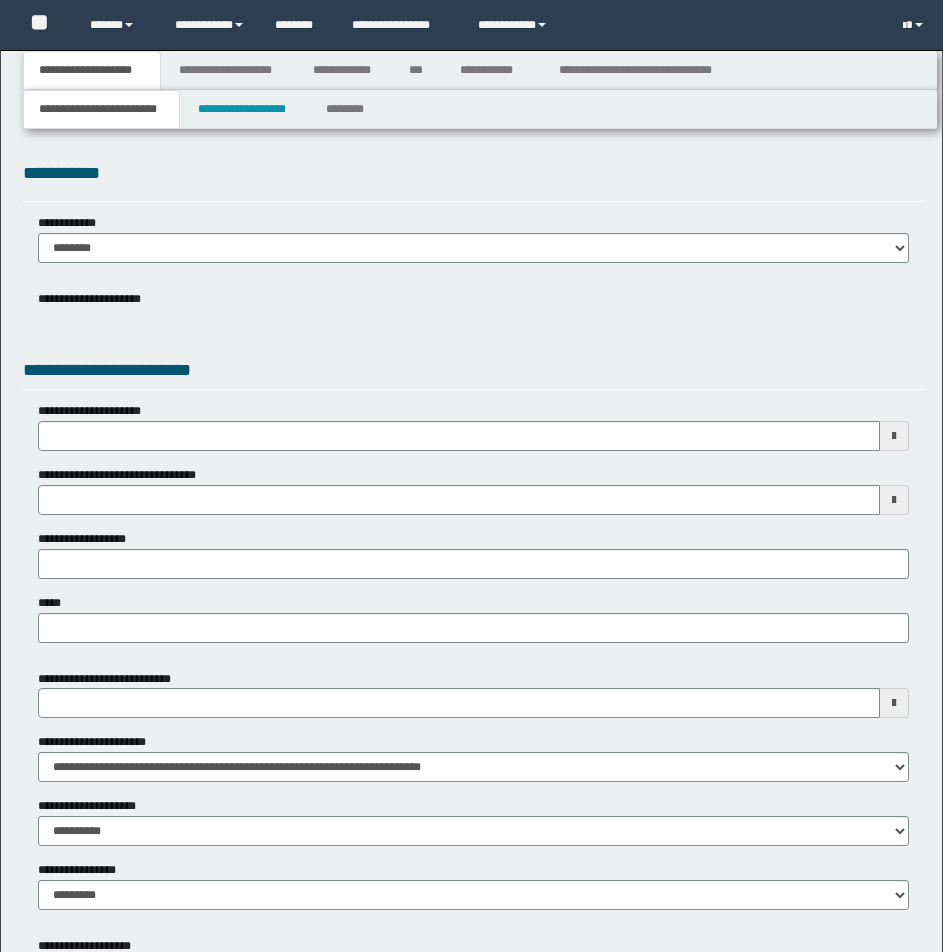type 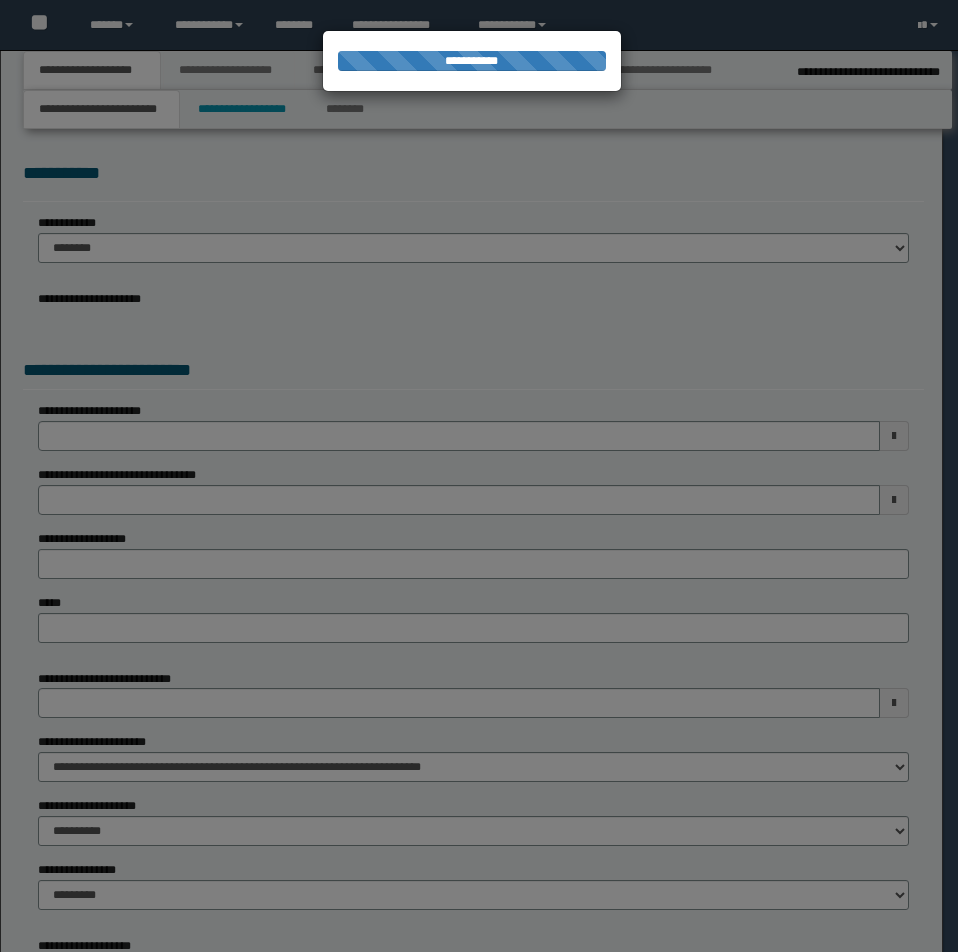 type on "**********" 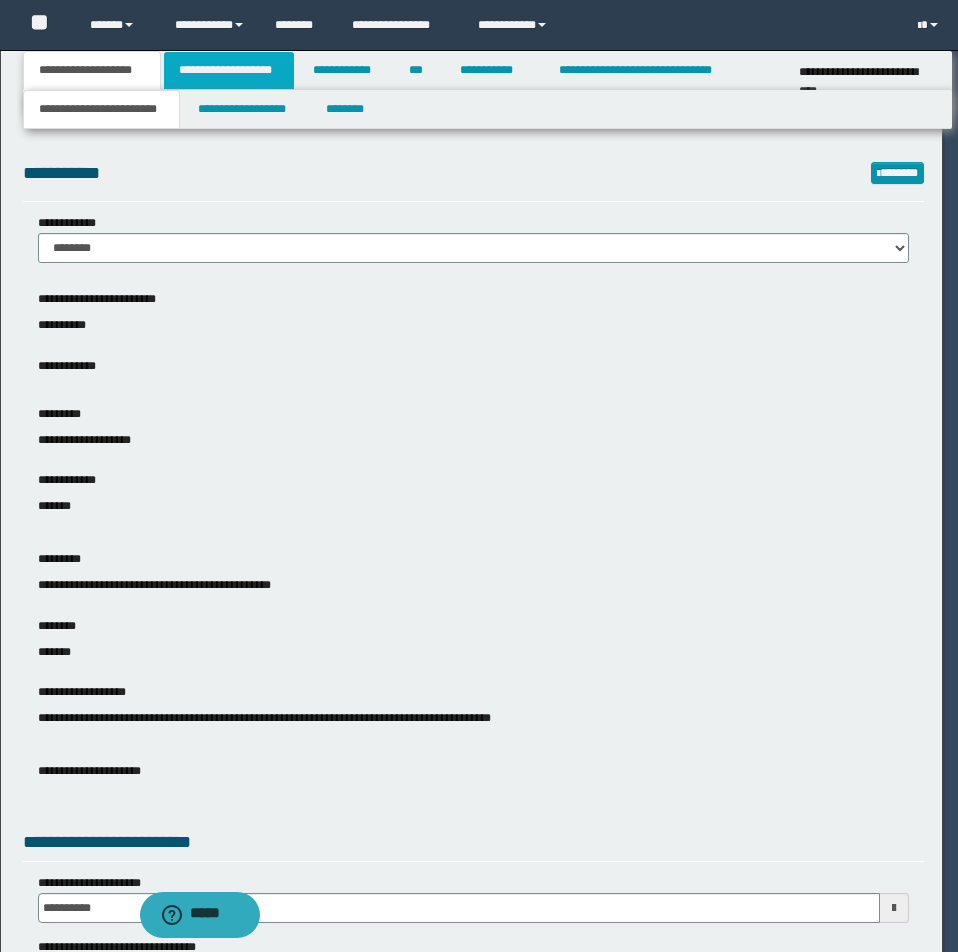 scroll, scrollTop: 0, scrollLeft: 0, axis: both 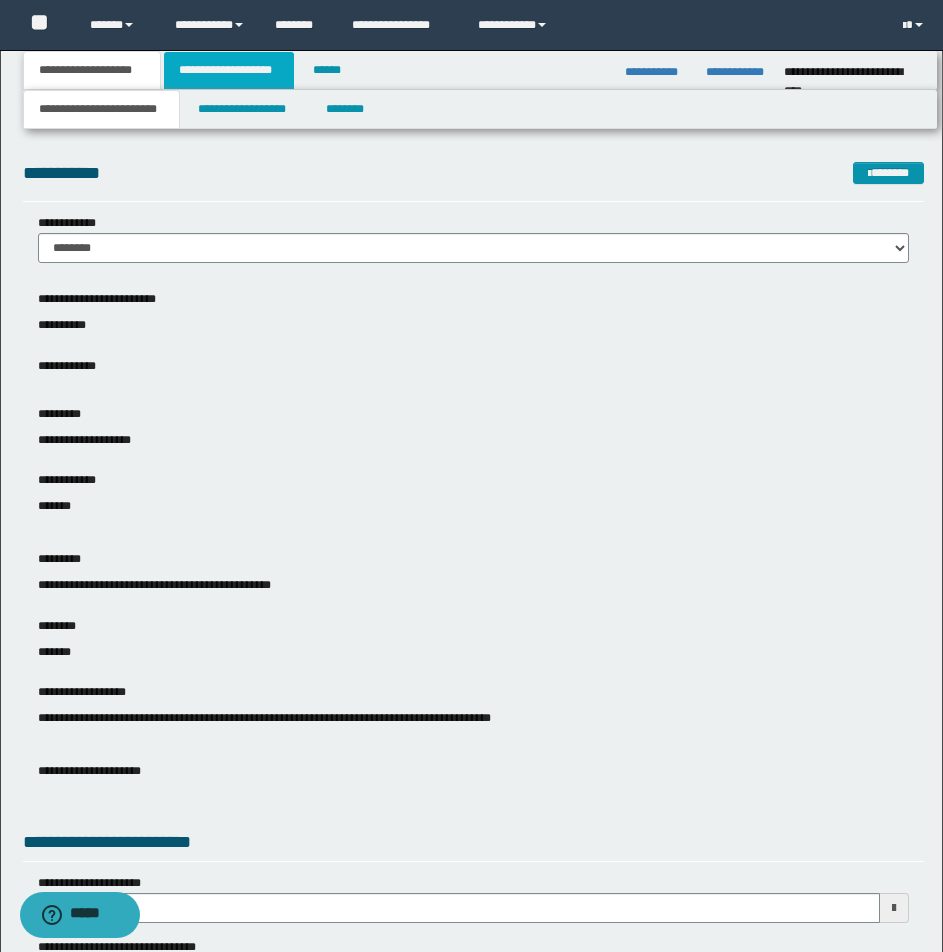 click on "**********" at bounding box center (229, 70) 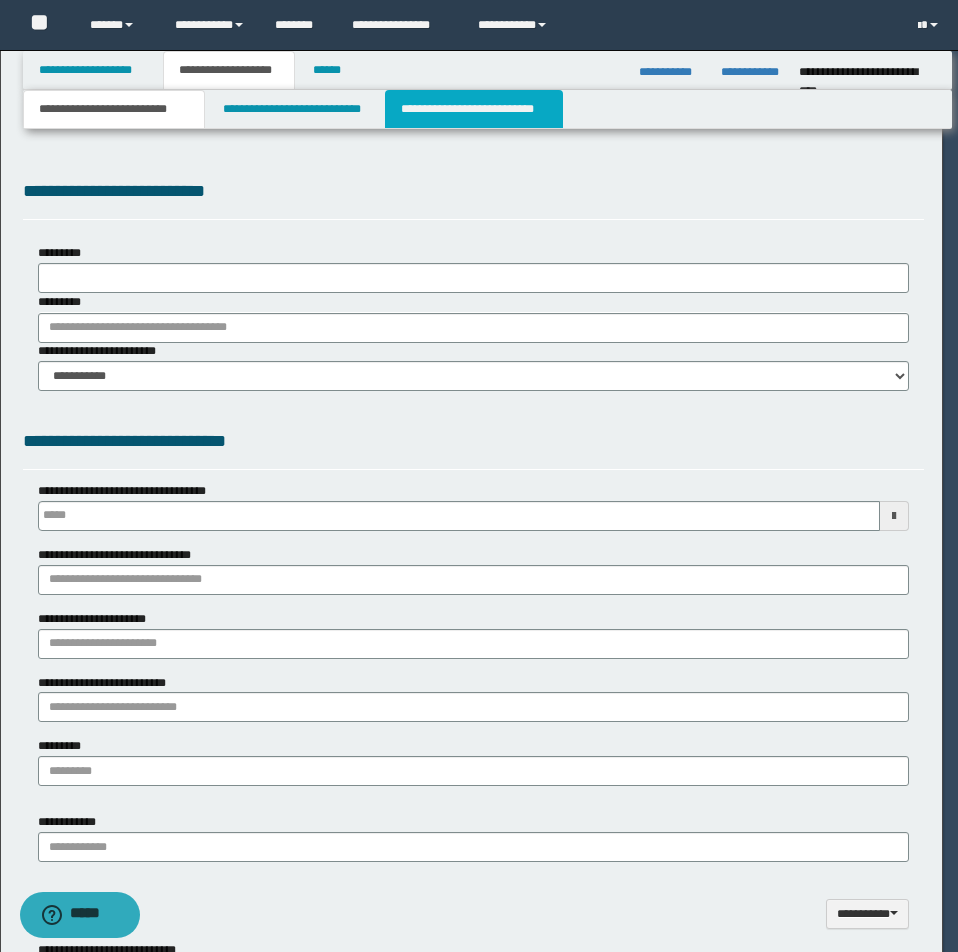 type 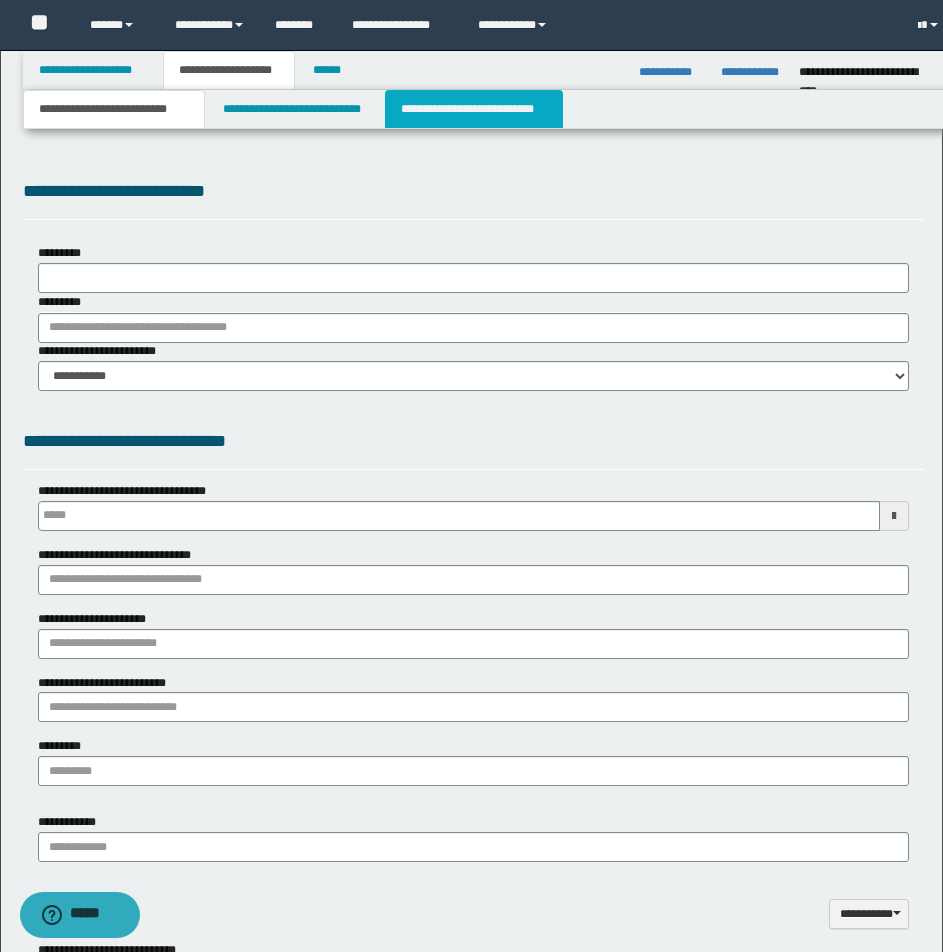 click on "**********" at bounding box center [474, 109] 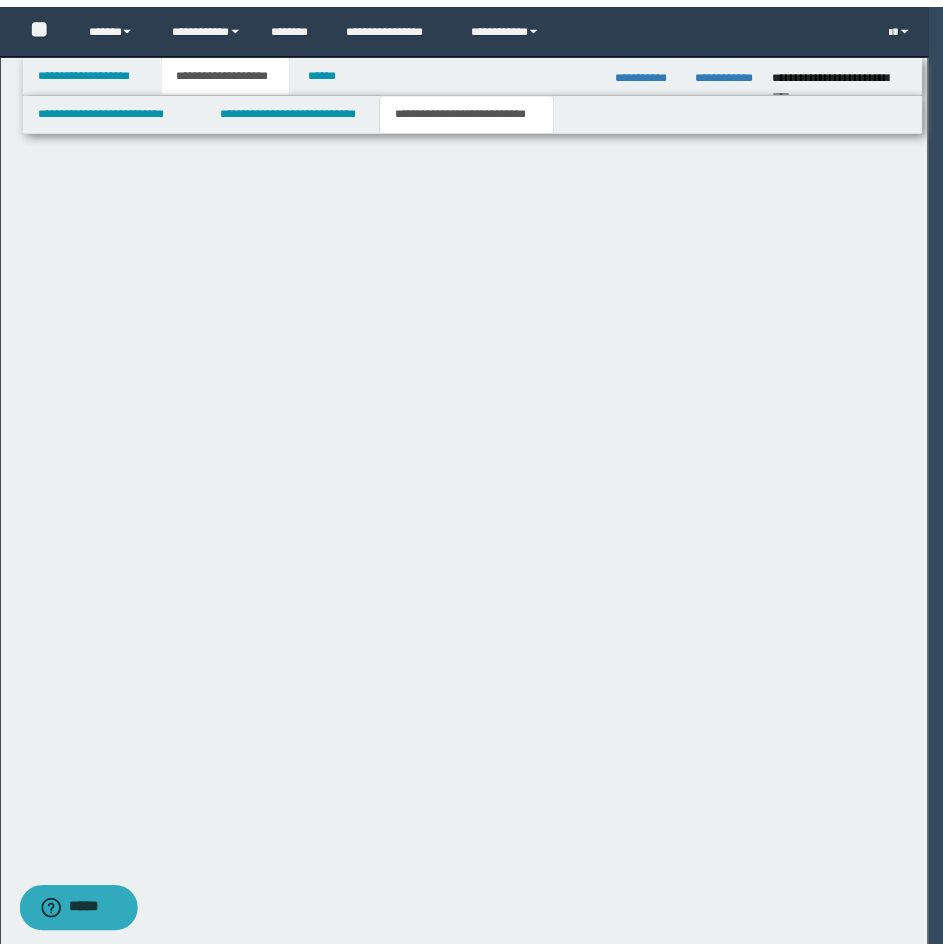 scroll, scrollTop: 0, scrollLeft: 0, axis: both 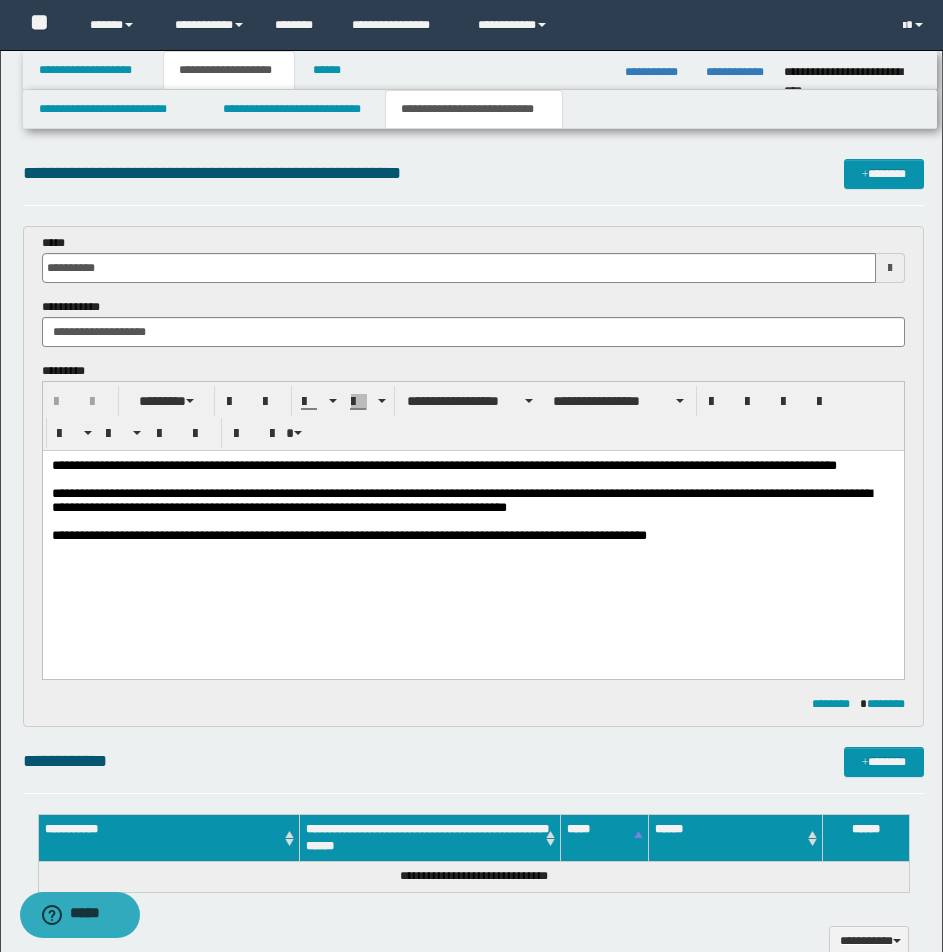 drag, startPoint x: 75, startPoint y: 635, endPoint x: 58, endPoint y: 628, distance: 18.384777 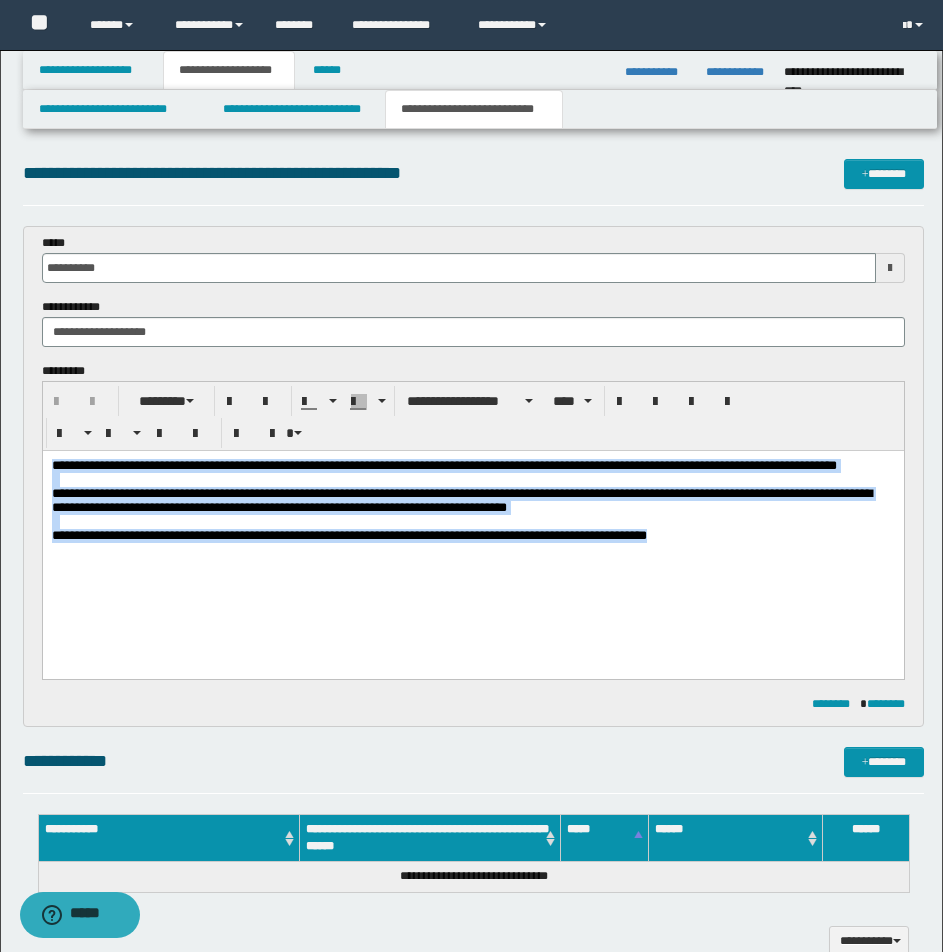 drag, startPoint x: 49, startPoint y: 465, endPoint x: 889, endPoint y: 576, distance: 847.3022 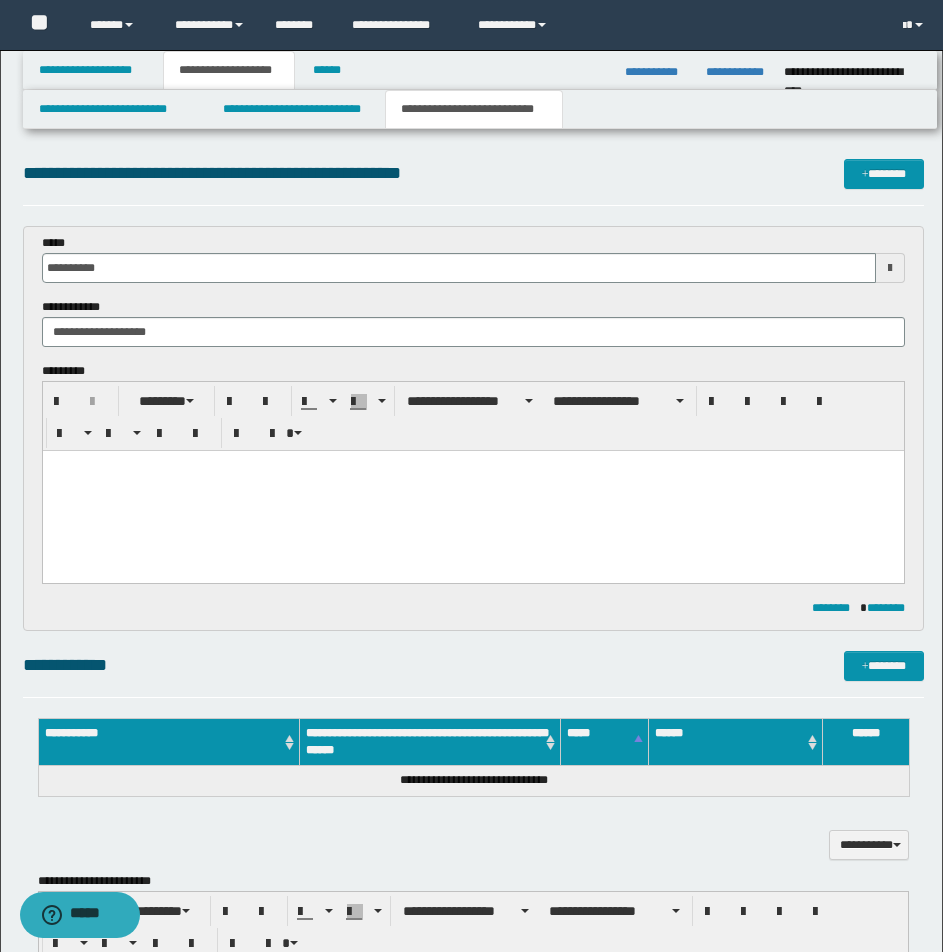 paste 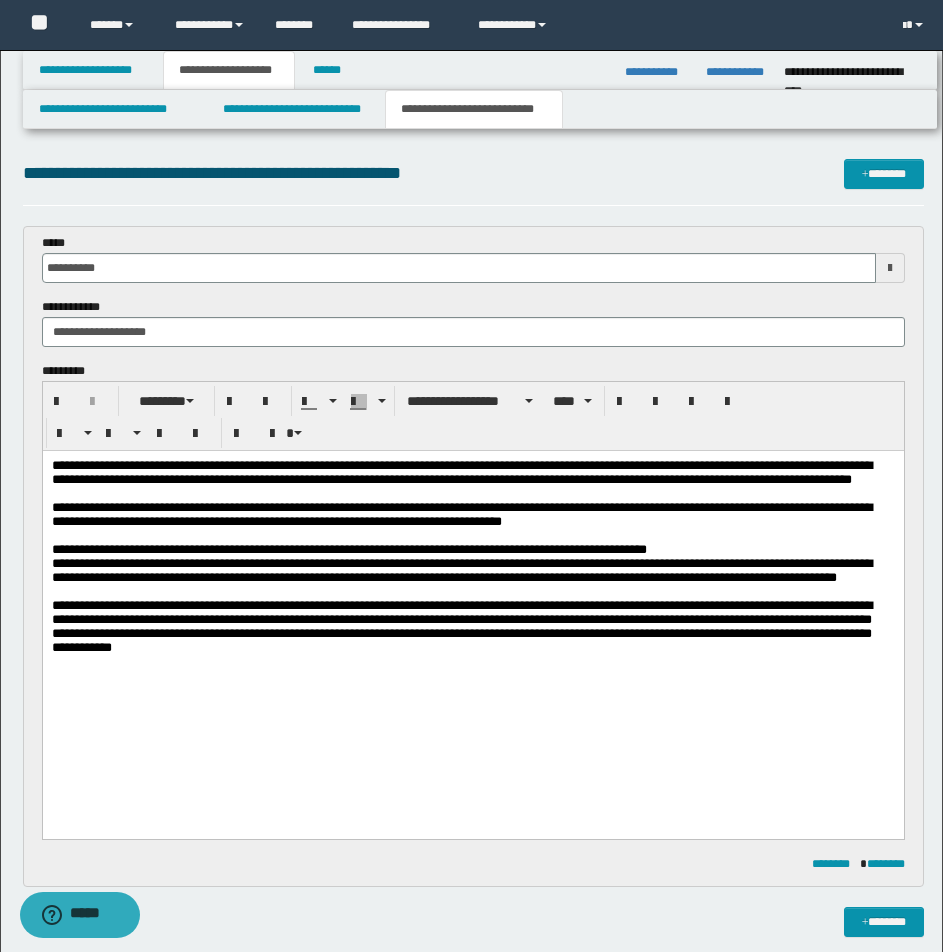 click on "**********" at bounding box center (472, 473) 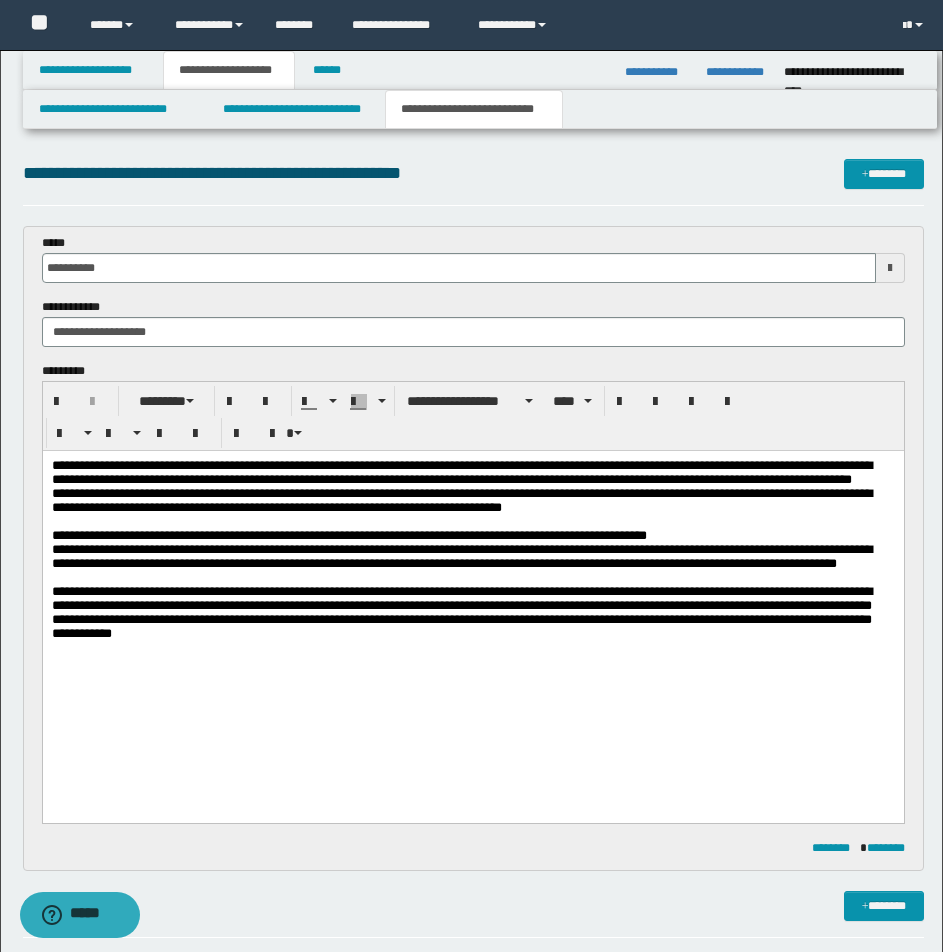 drag, startPoint x: 276, startPoint y: 532, endPoint x: 211, endPoint y: 608, distance: 100.005 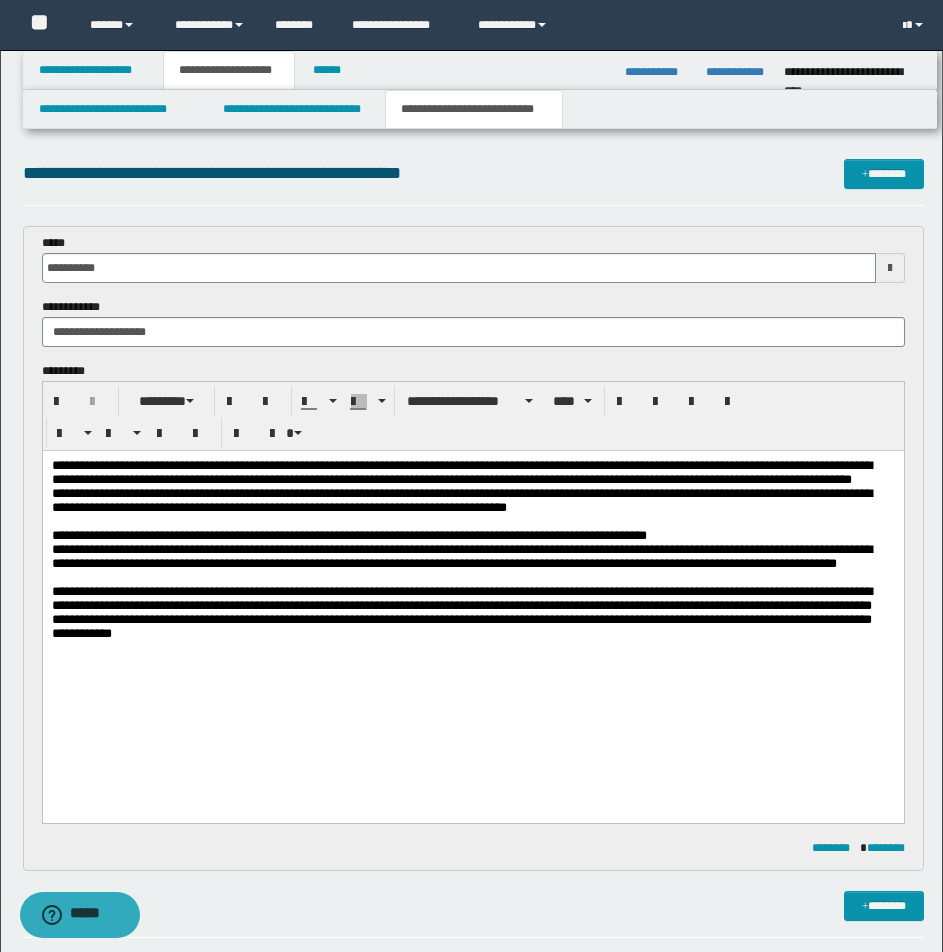 click on "**********" at bounding box center [472, 501] 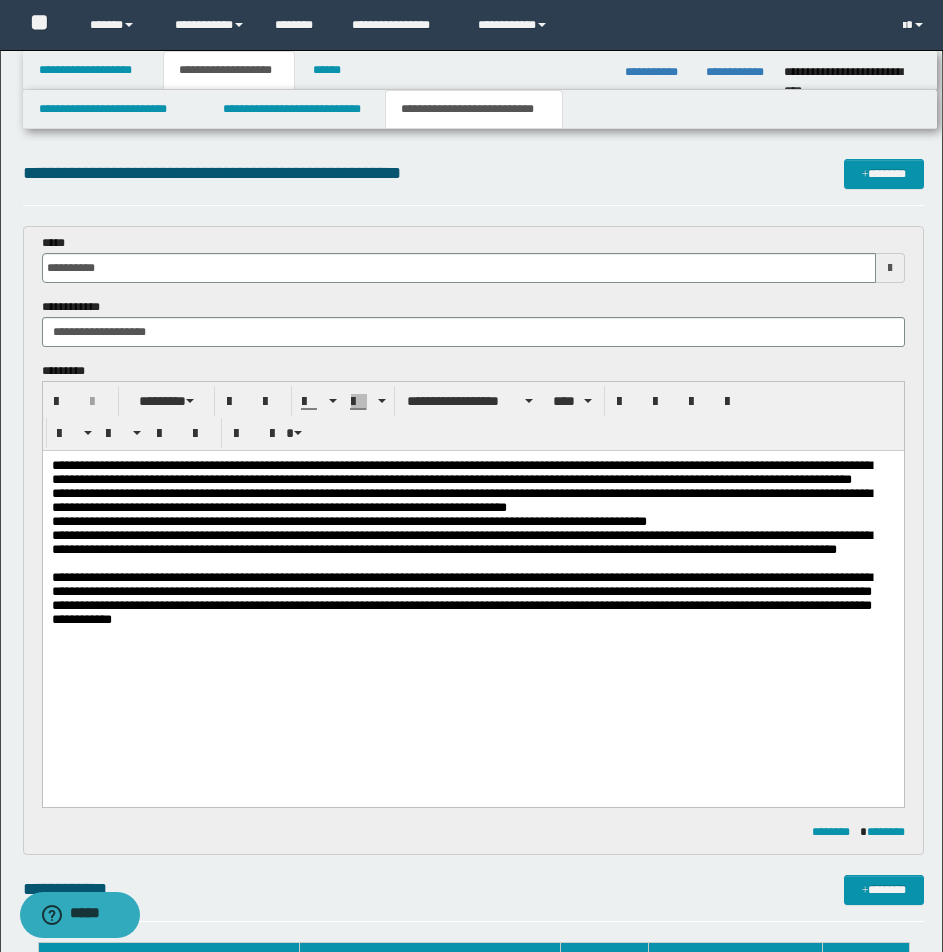 click on "**********" at bounding box center [472, 543] 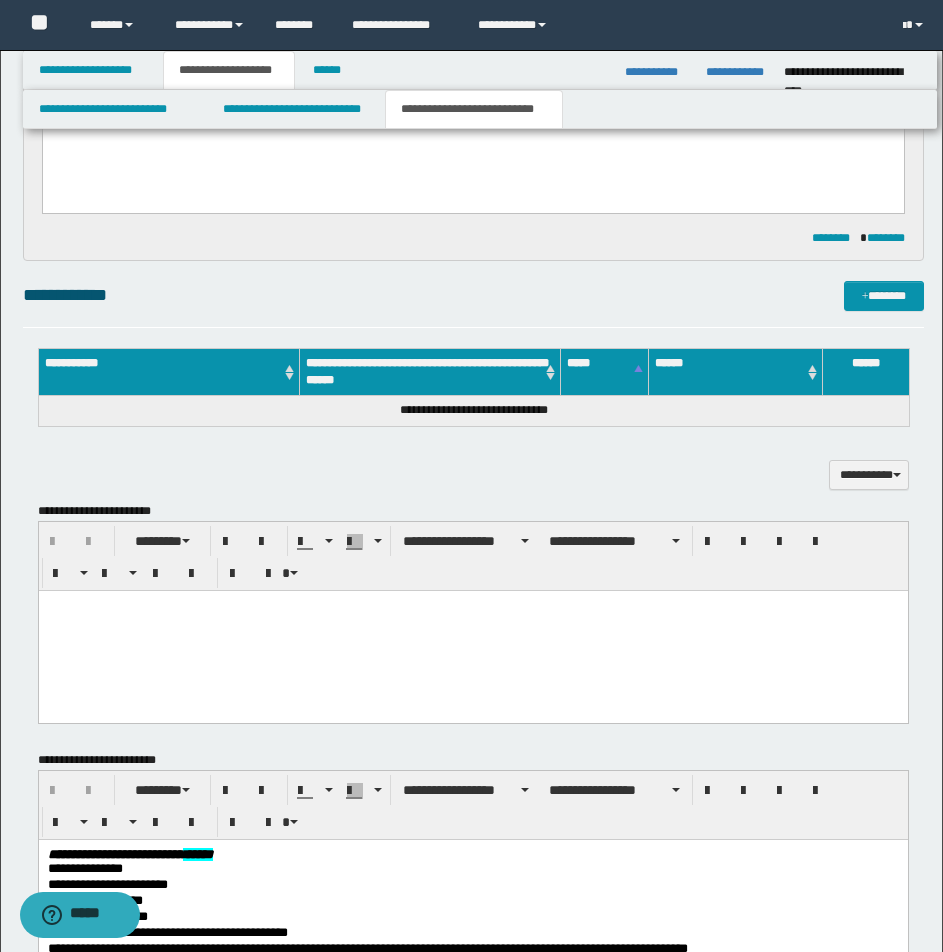 scroll, scrollTop: 665, scrollLeft: 0, axis: vertical 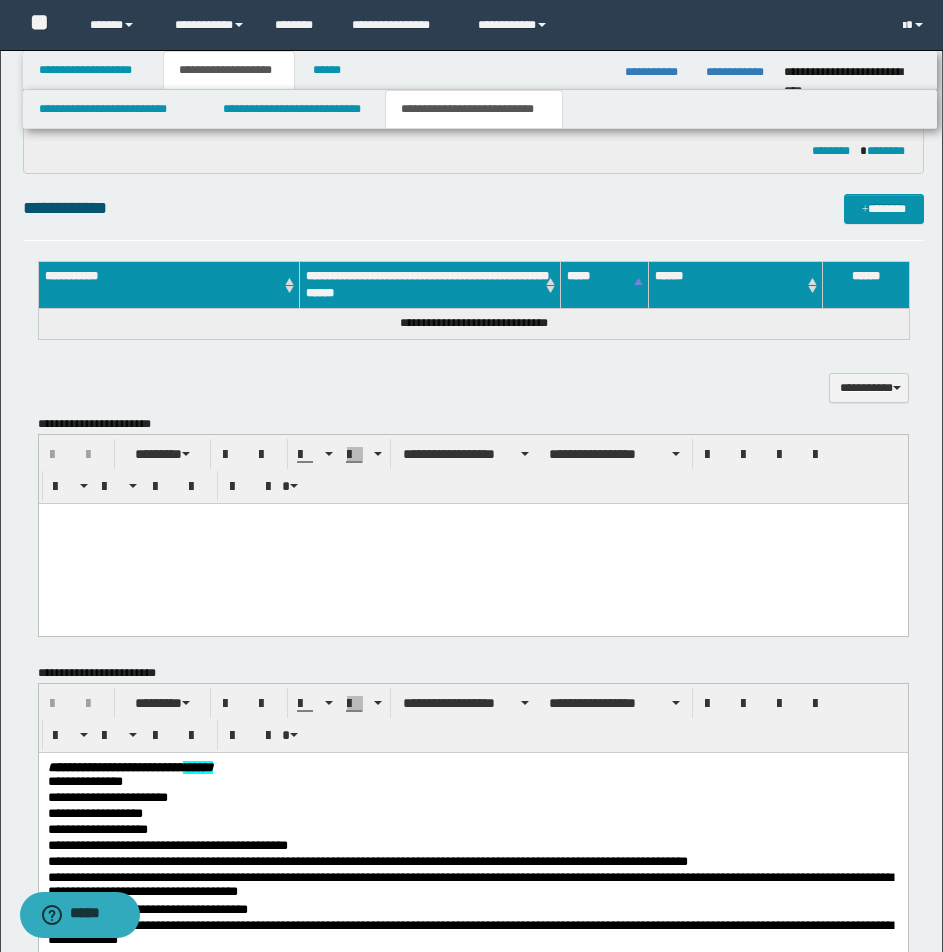 click at bounding box center (472, 543) 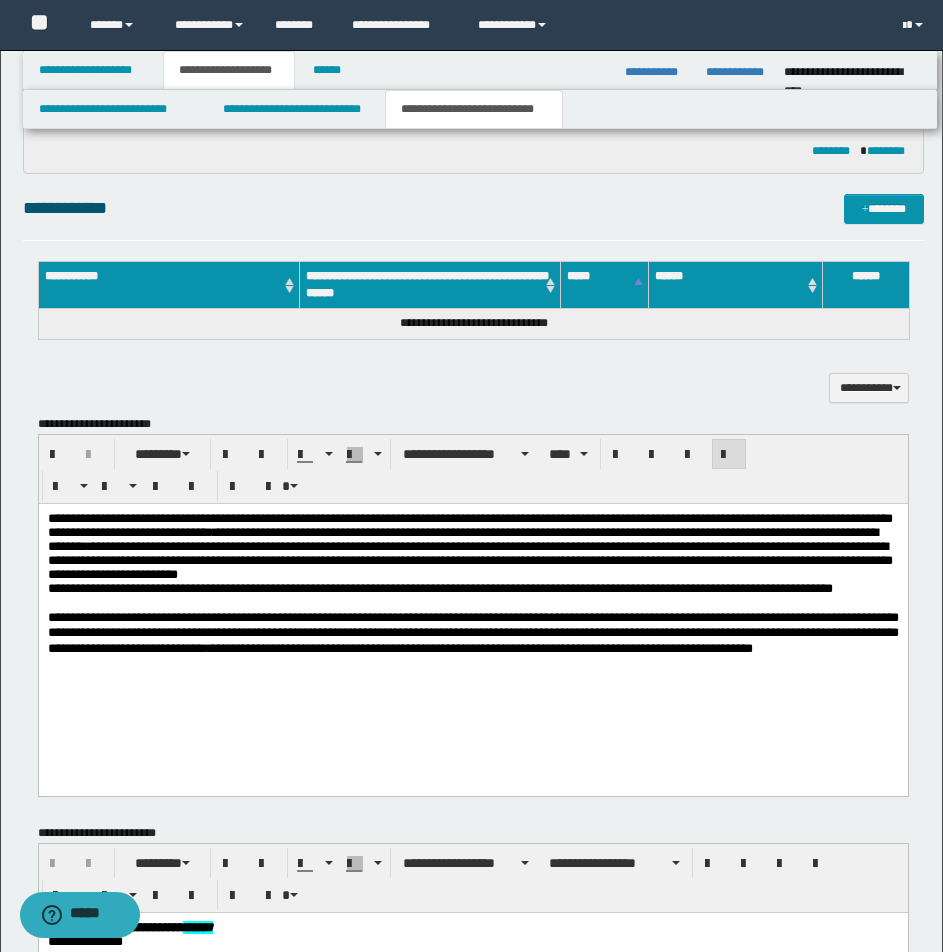 click on "**********" at bounding box center [472, 588] 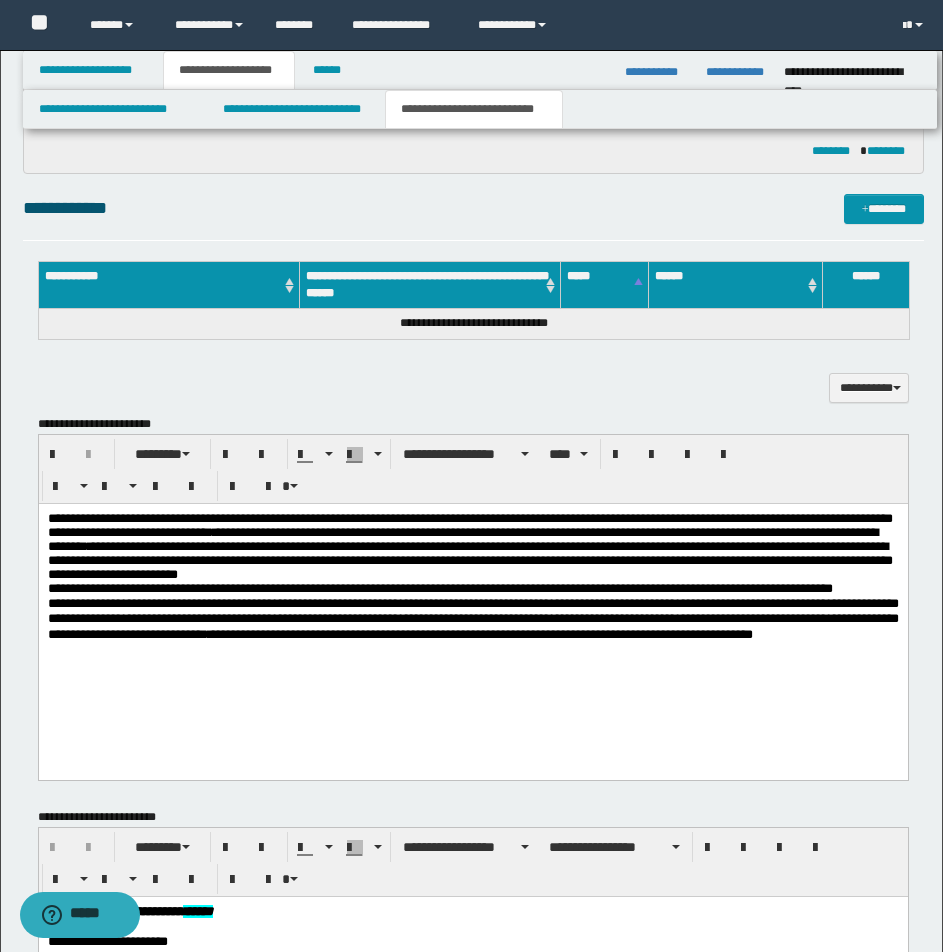 click on "**********" at bounding box center [472, 546] 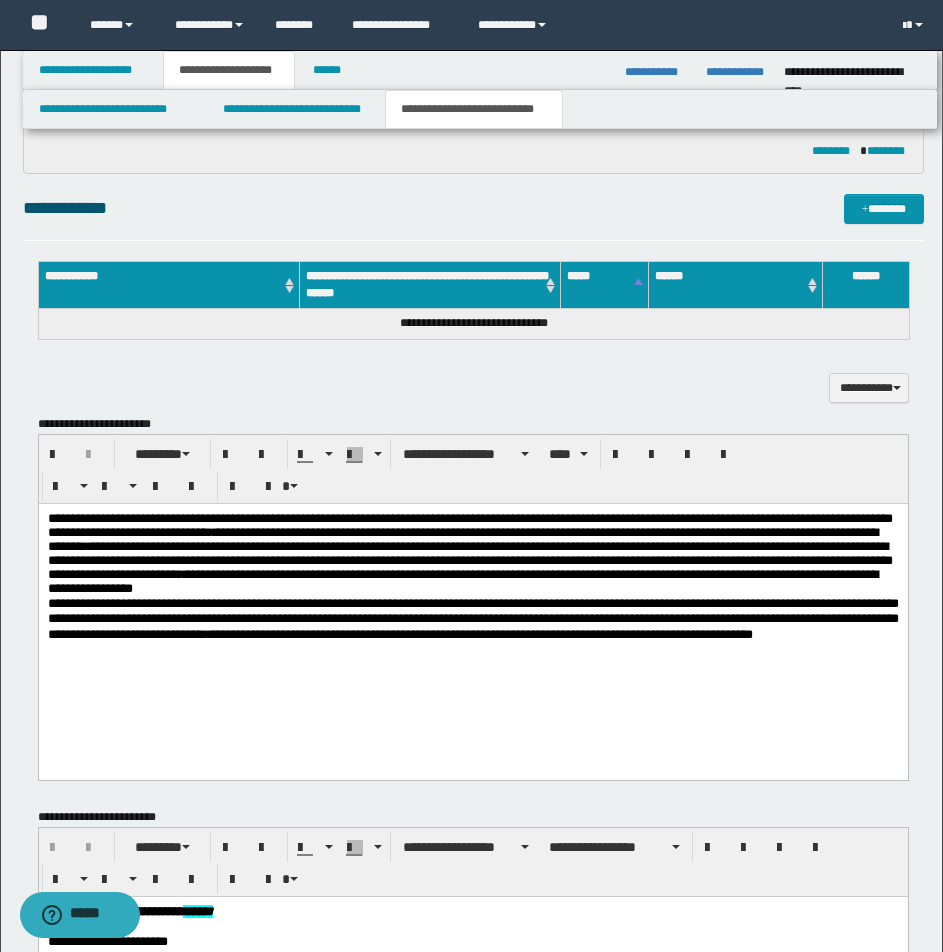 click on "**********" at bounding box center [472, 553] 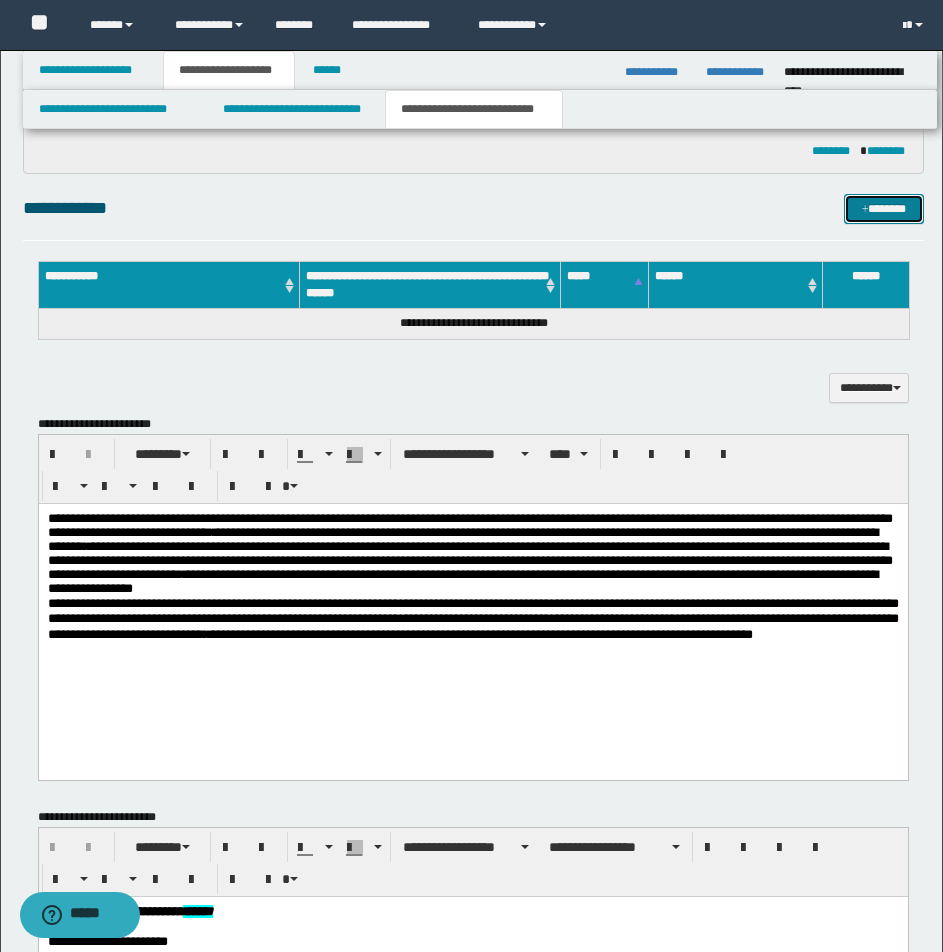 click on "*******" at bounding box center (884, 209) 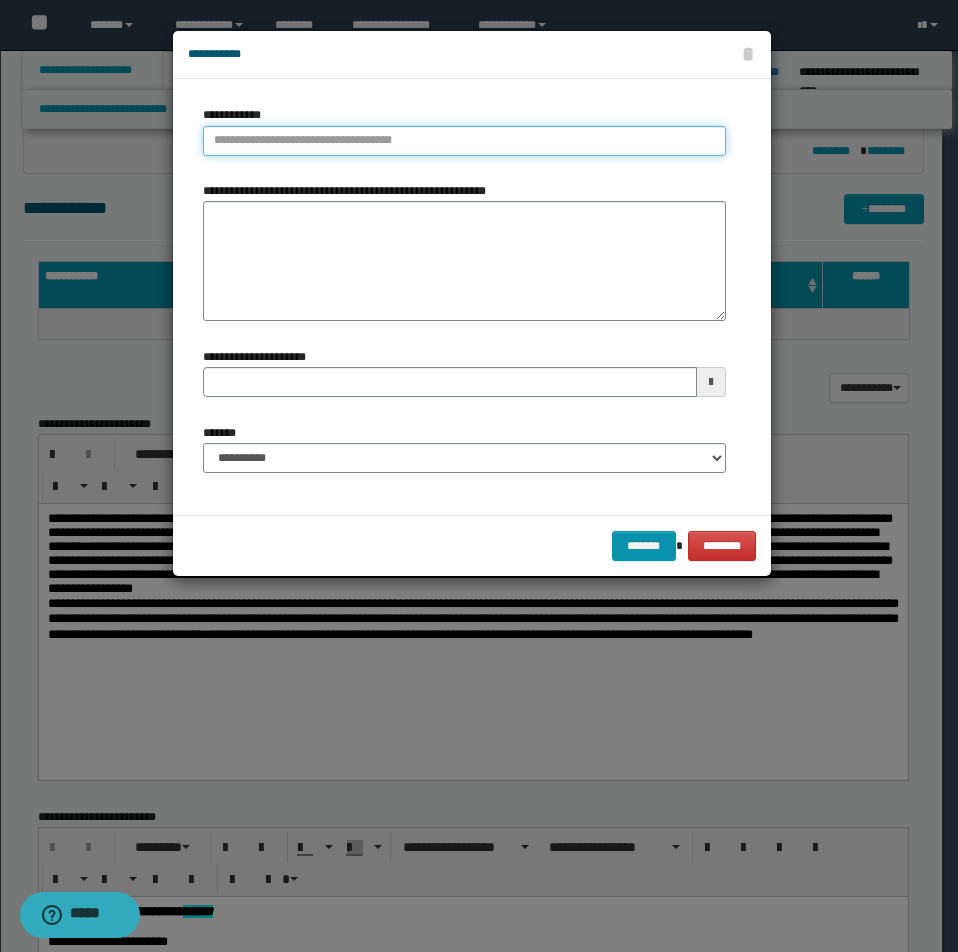 click on "**********" at bounding box center [464, 141] 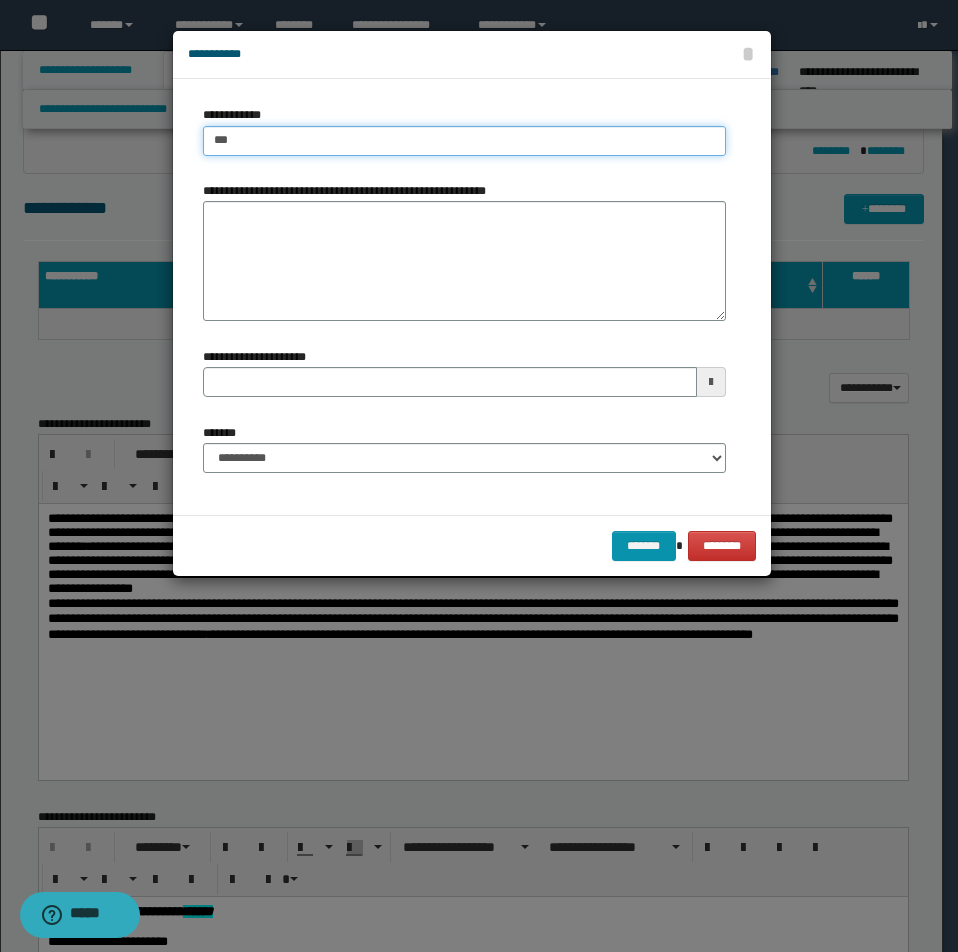 type on "****" 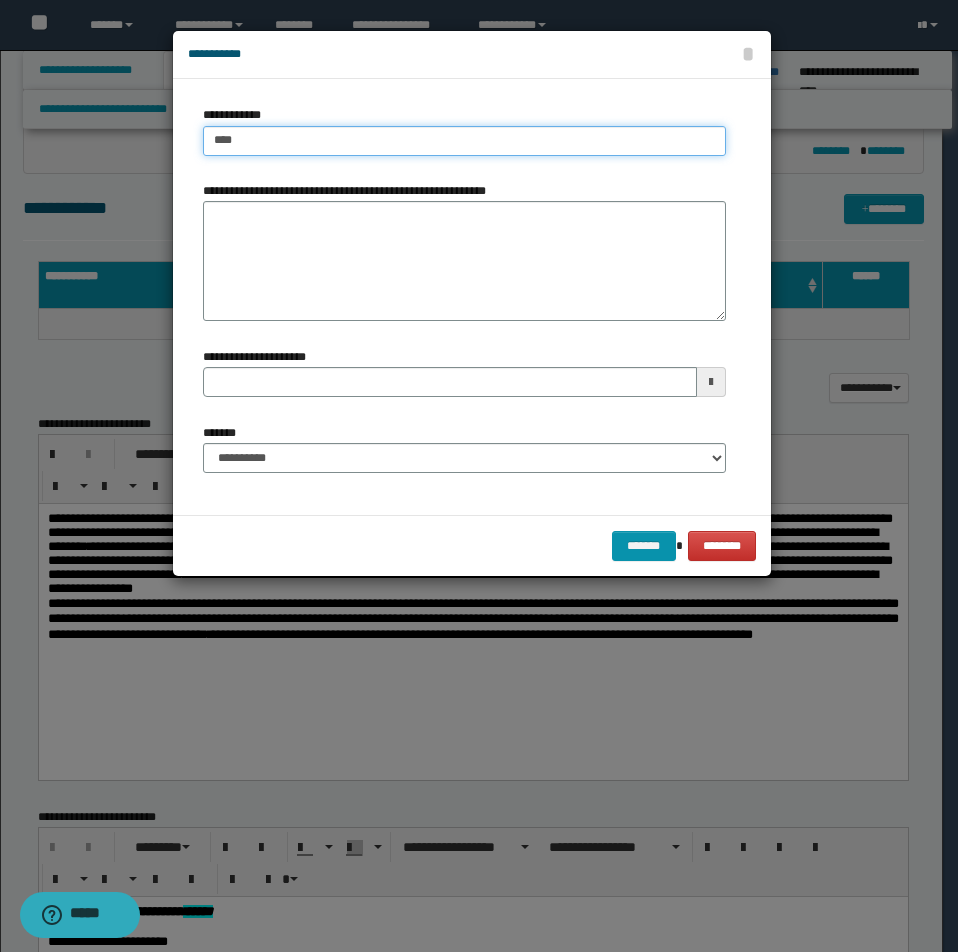 type on "****" 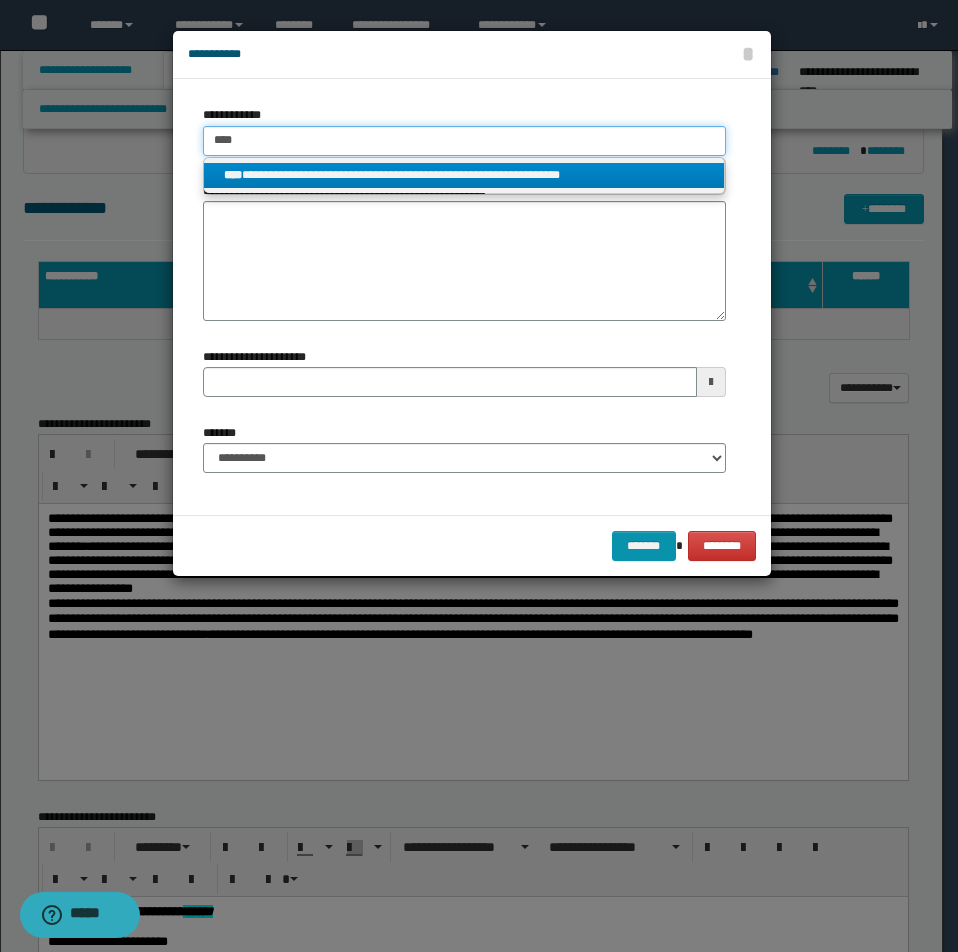type on "****" 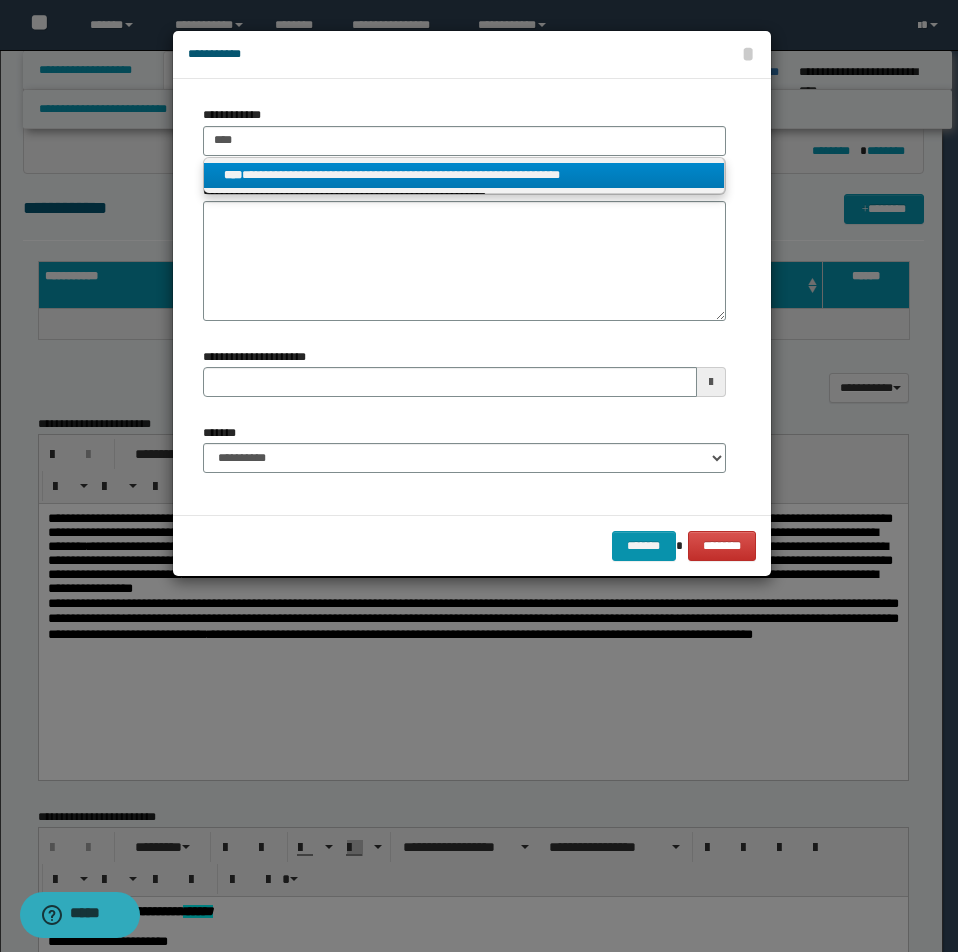 click on "**********" at bounding box center [464, 175] 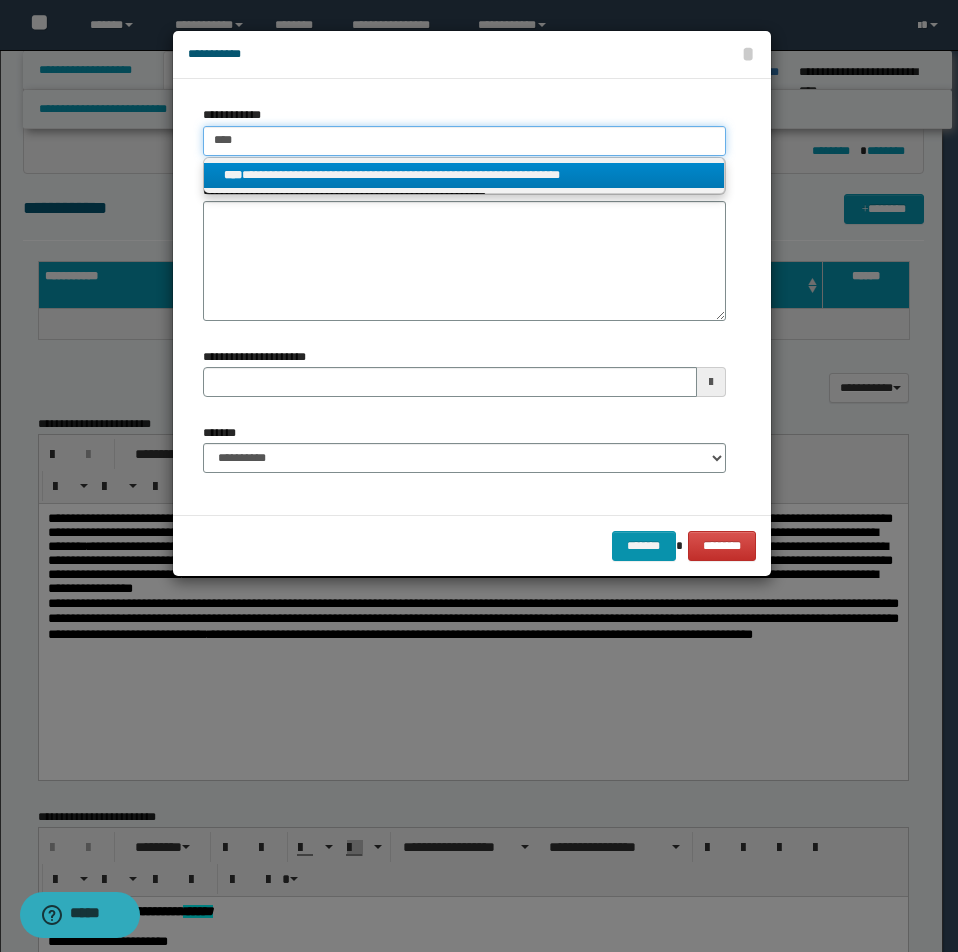 type 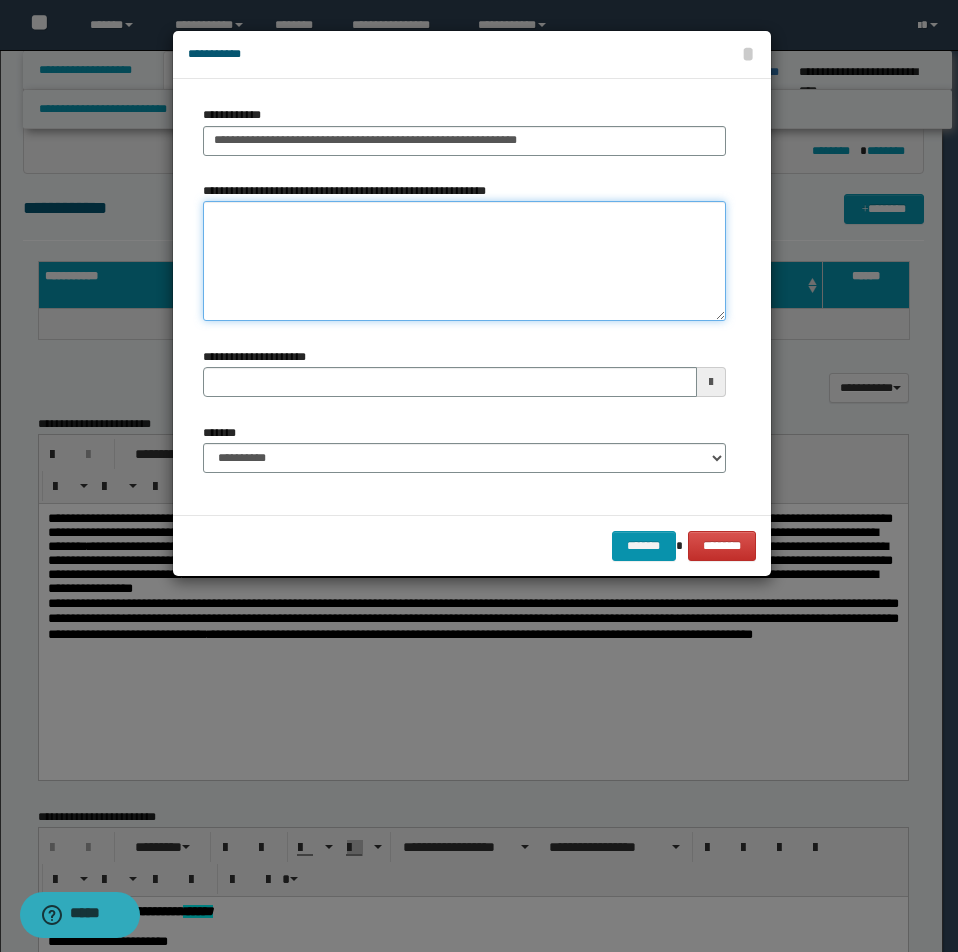 click on "**********" at bounding box center [464, 261] 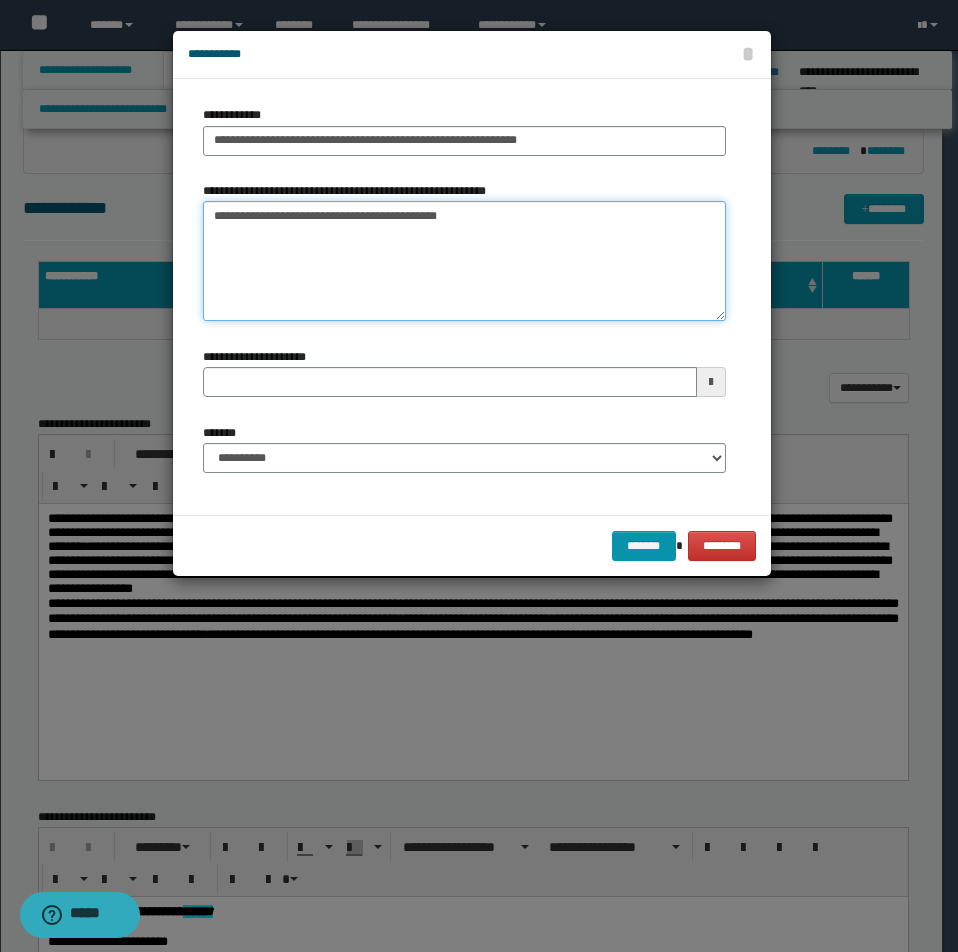 click on "**********" at bounding box center (464, 261) 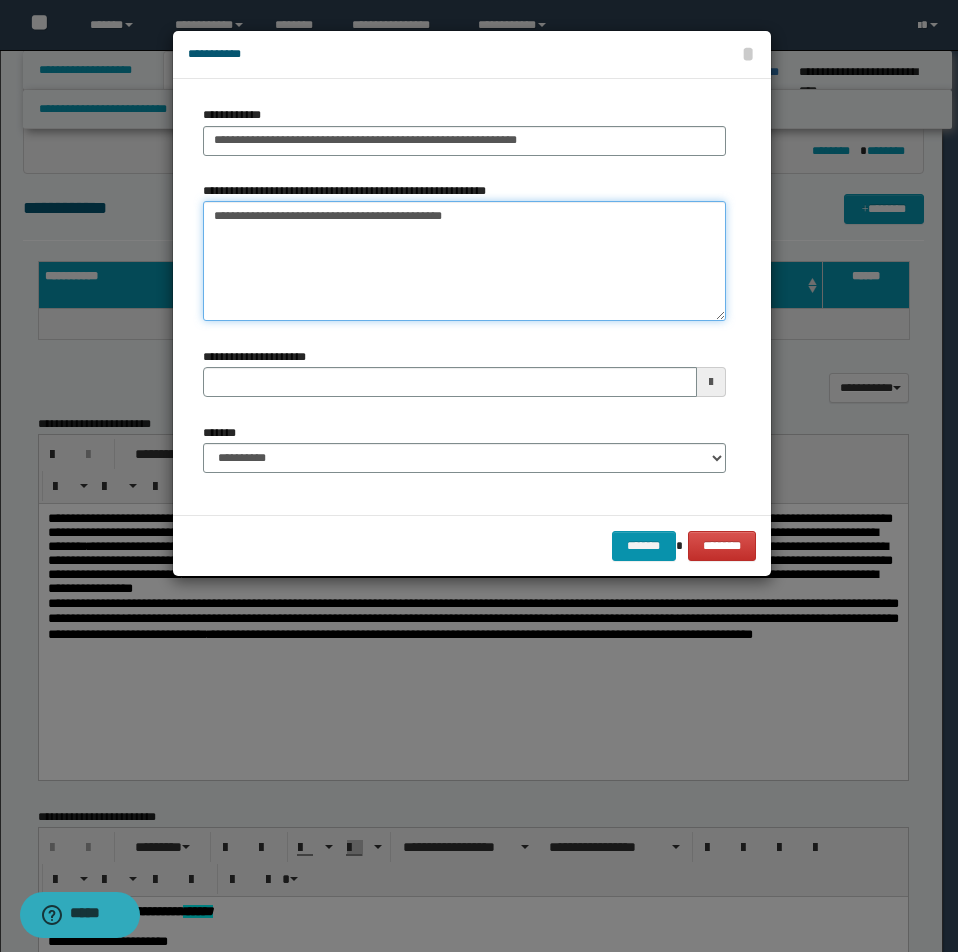 type 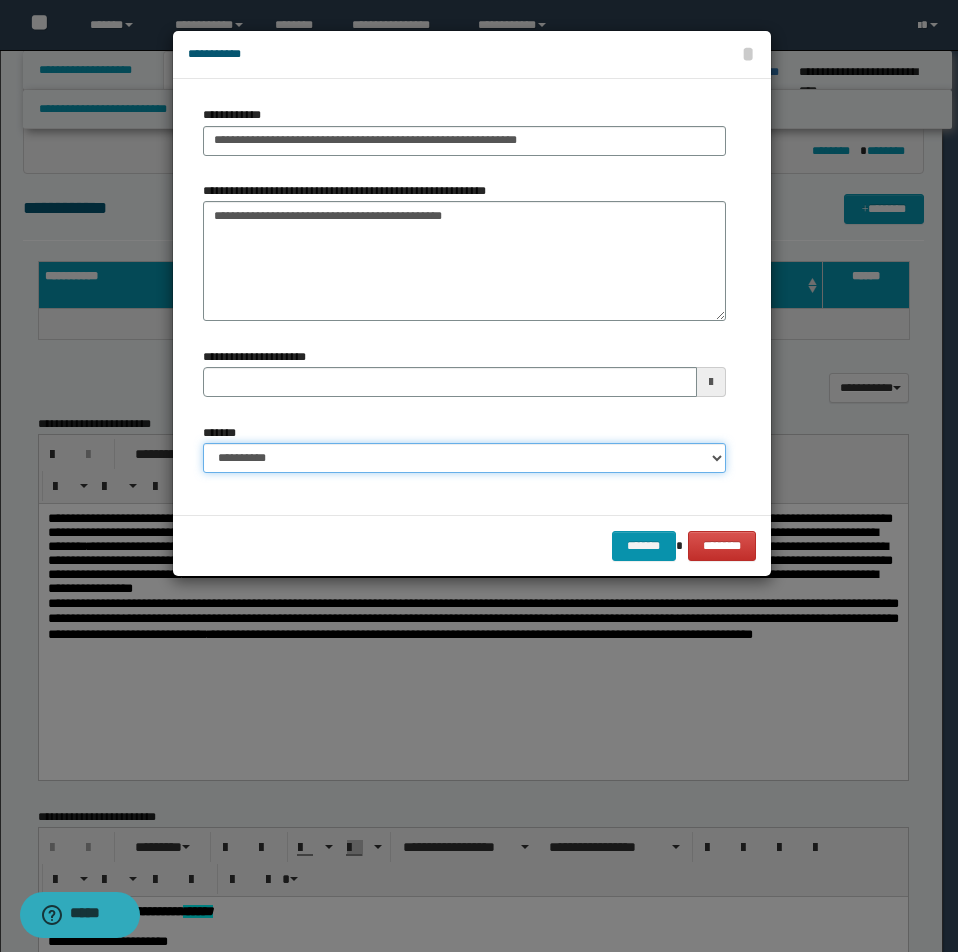 click on "**********" at bounding box center [464, 458] 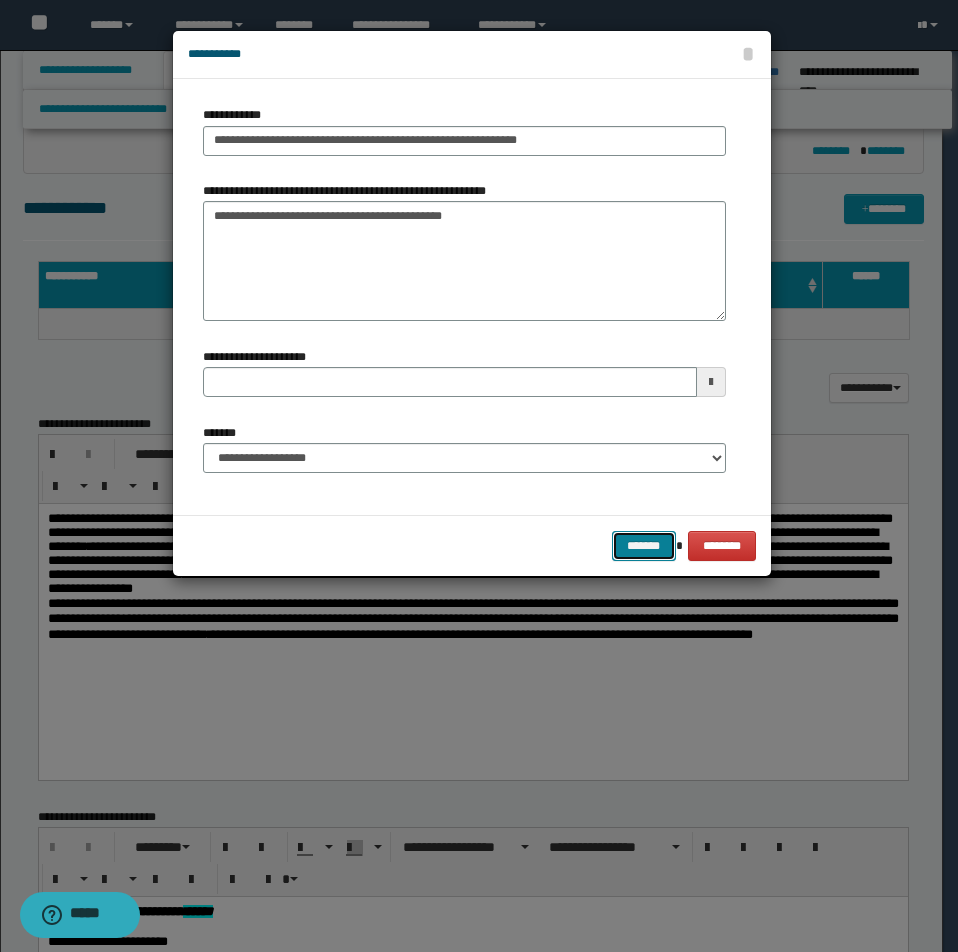 click on "*******" at bounding box center [644, 546] 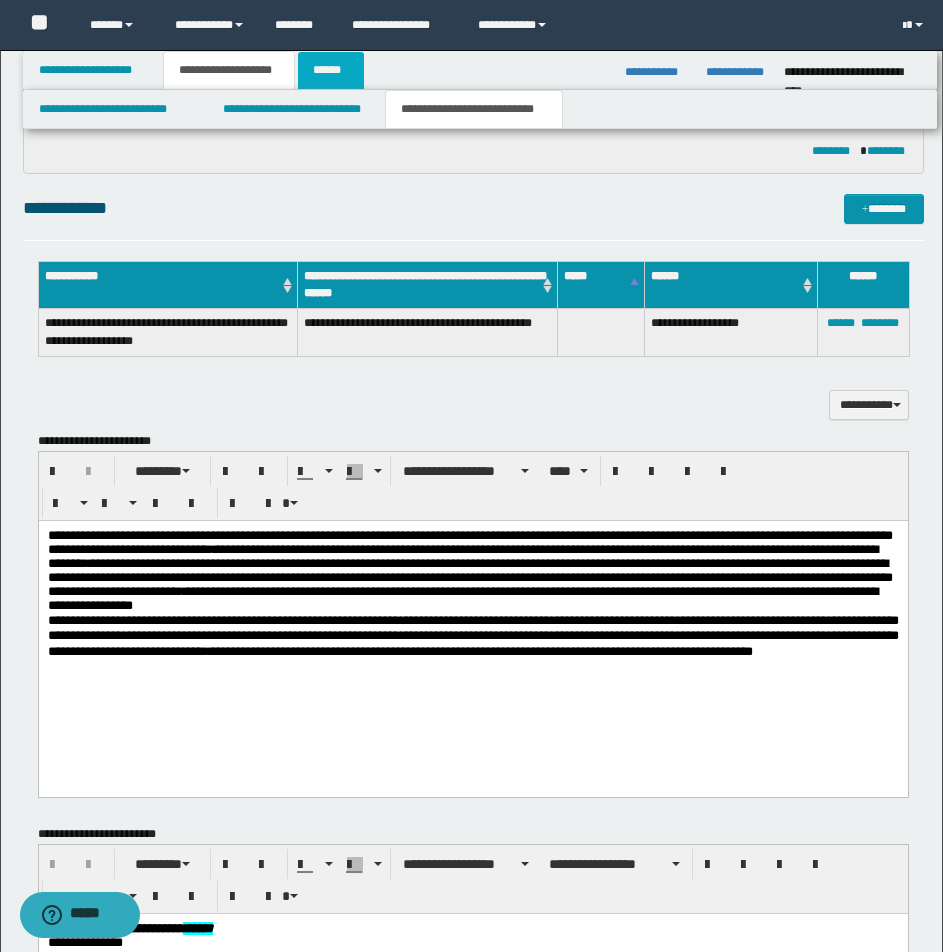 click on "******" at bounding box center (331, 70) 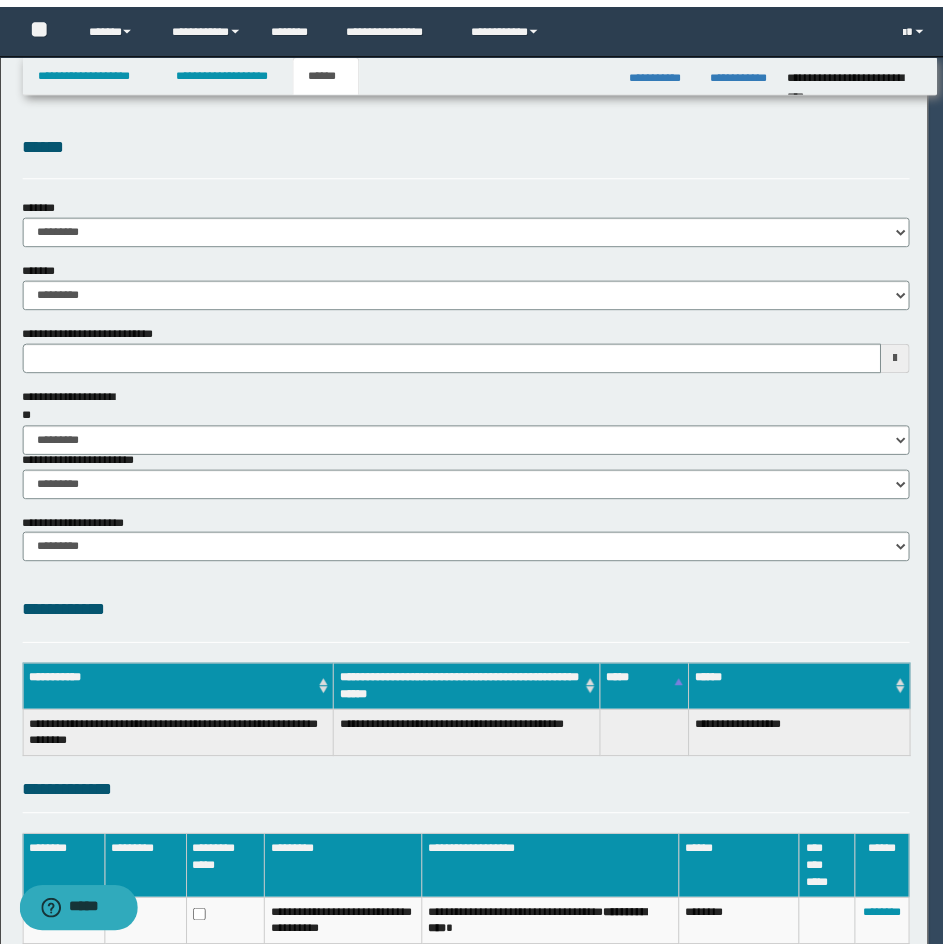 scroll, scrollTop: 0, scrollLeft: 0, axis: both 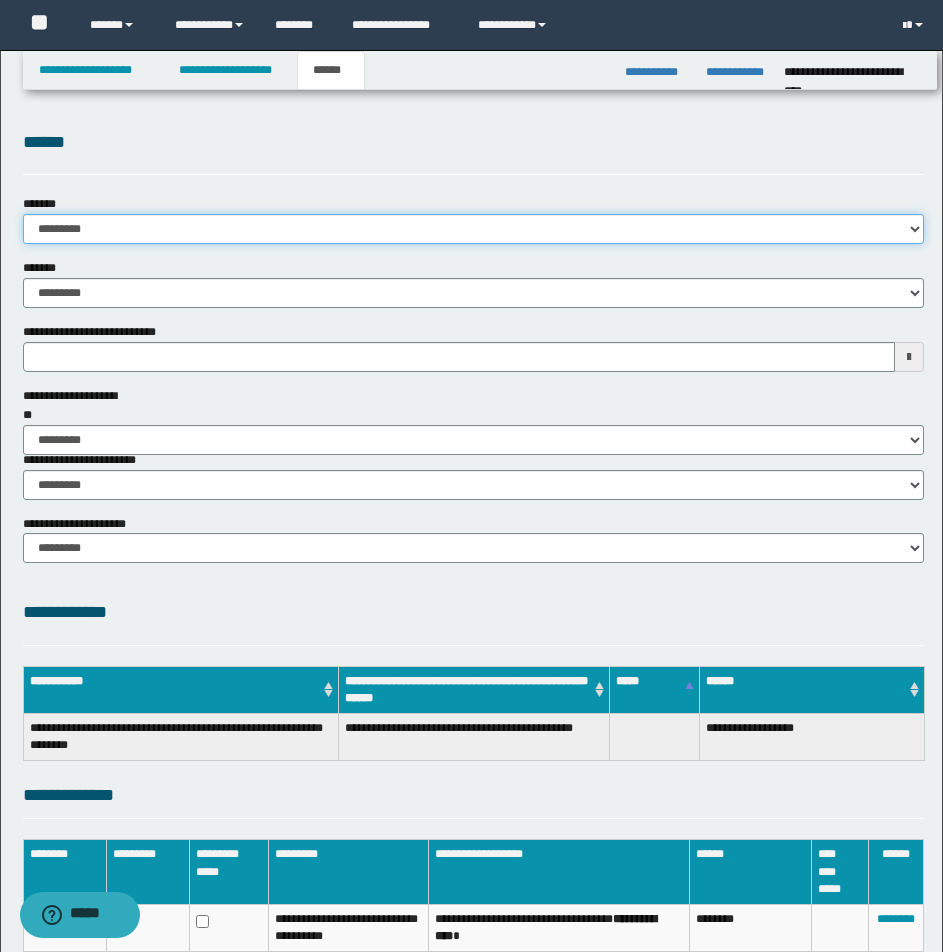 click on "**********" at bounding box center (473, 229) 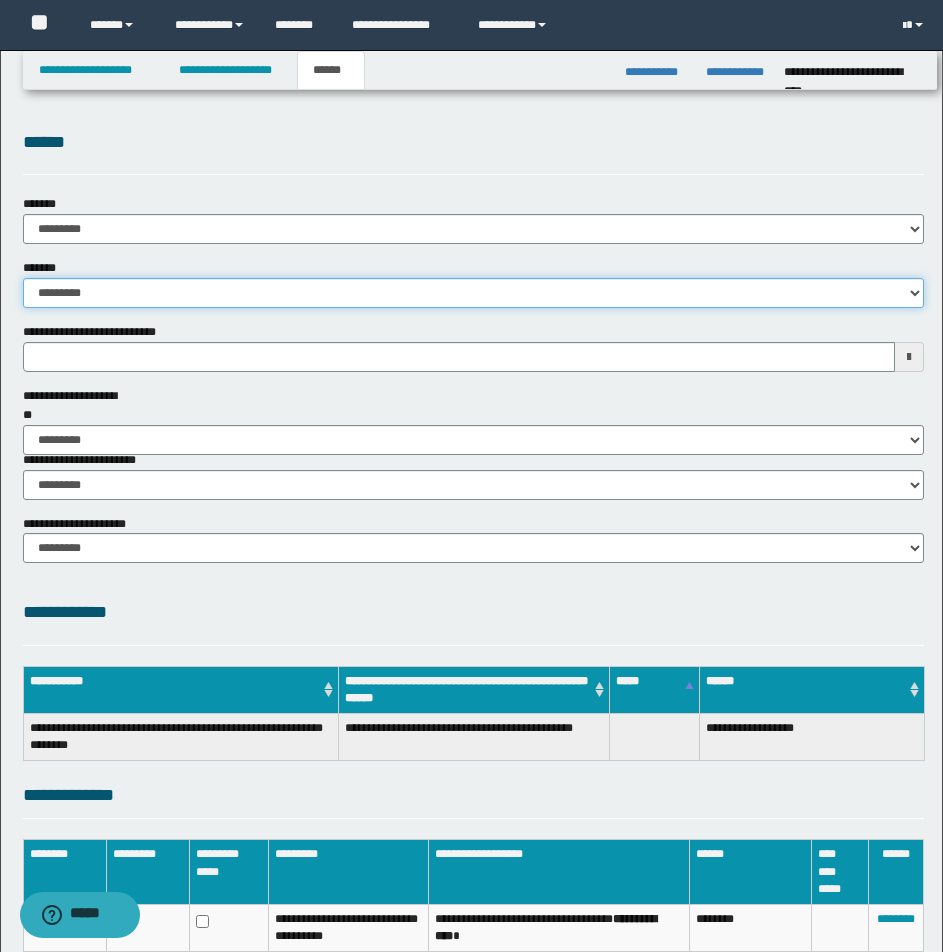 click on "**********" at bounding box center [473, 293] 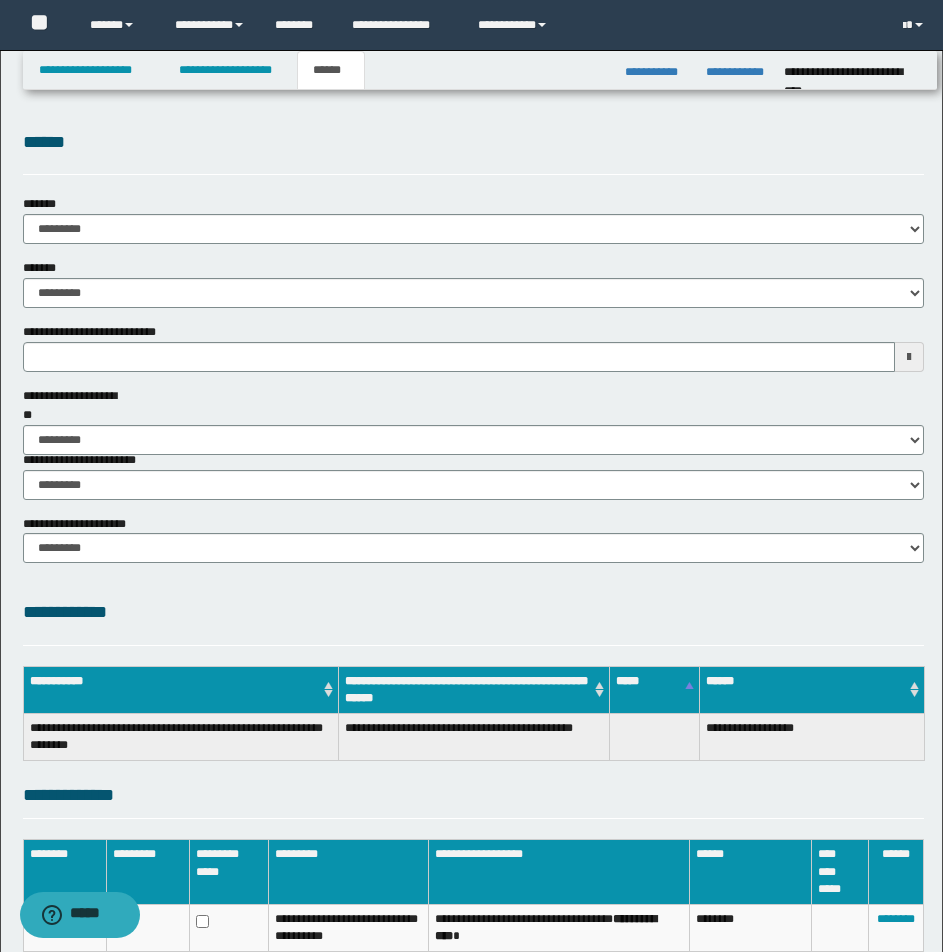 type 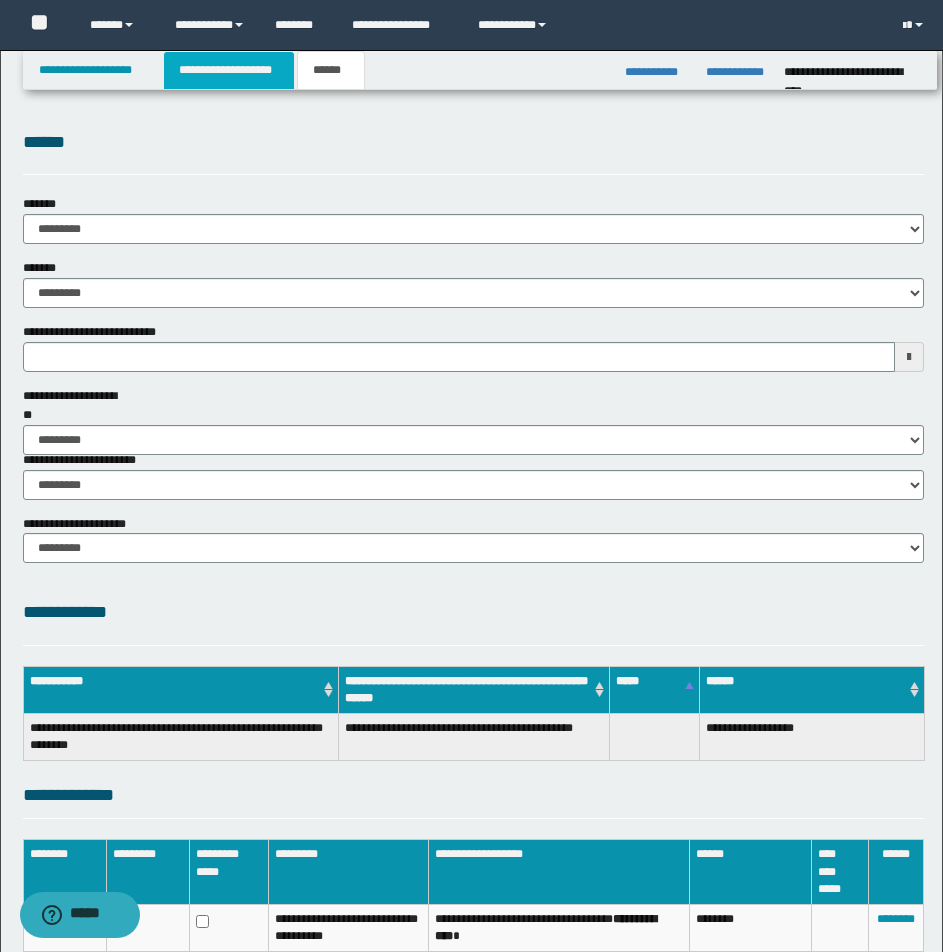 click on "**********" at bounding box center [229, 70] 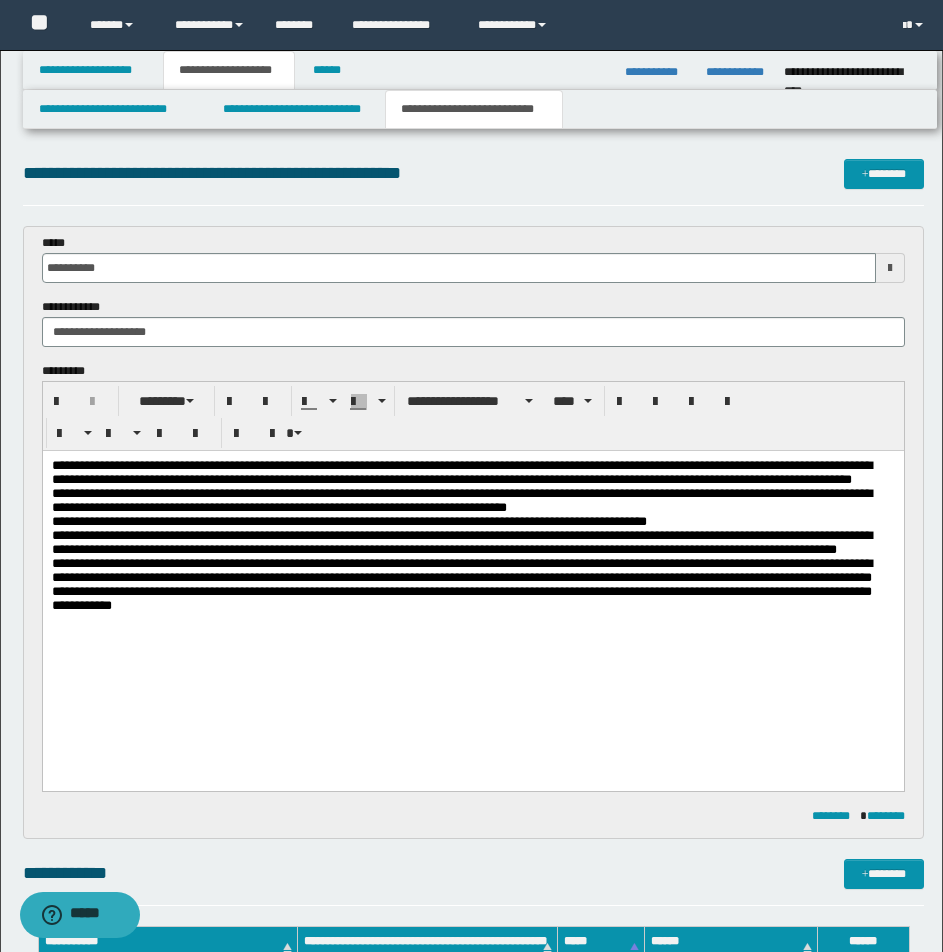 scroll, scrollTop: 833, scrollLeft: 0, axis: vertical 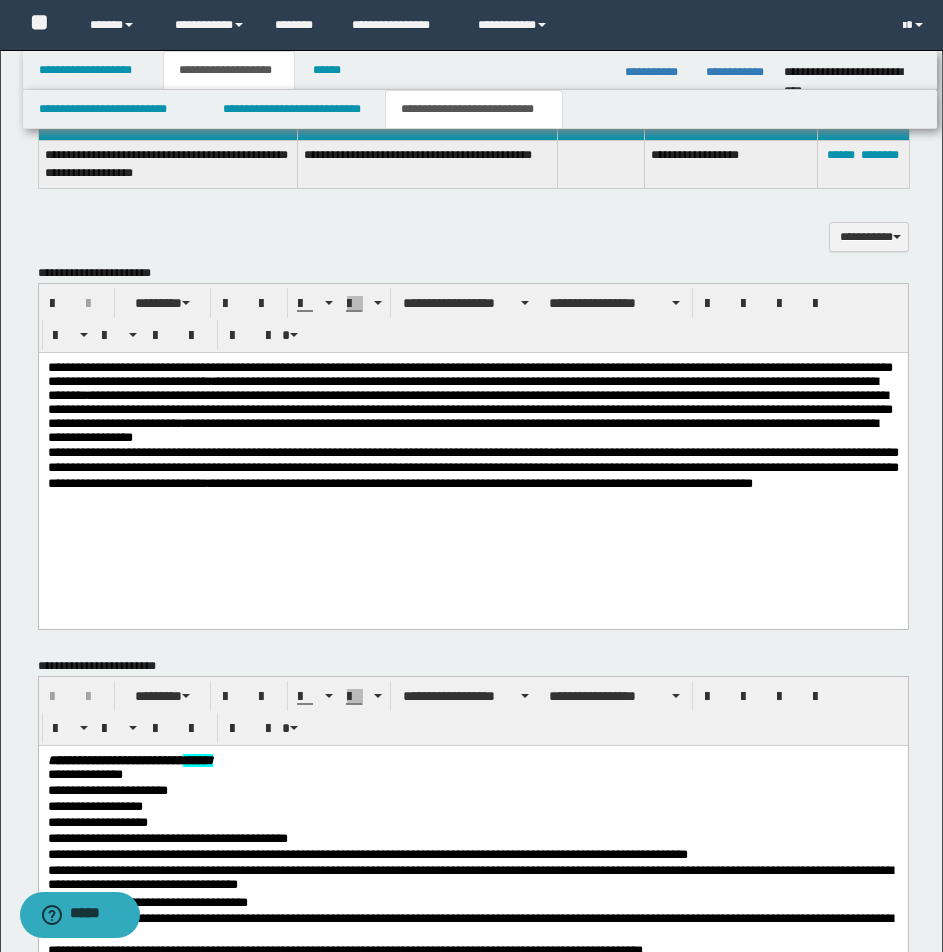 click on "**********" at bounding box center [462, 388] 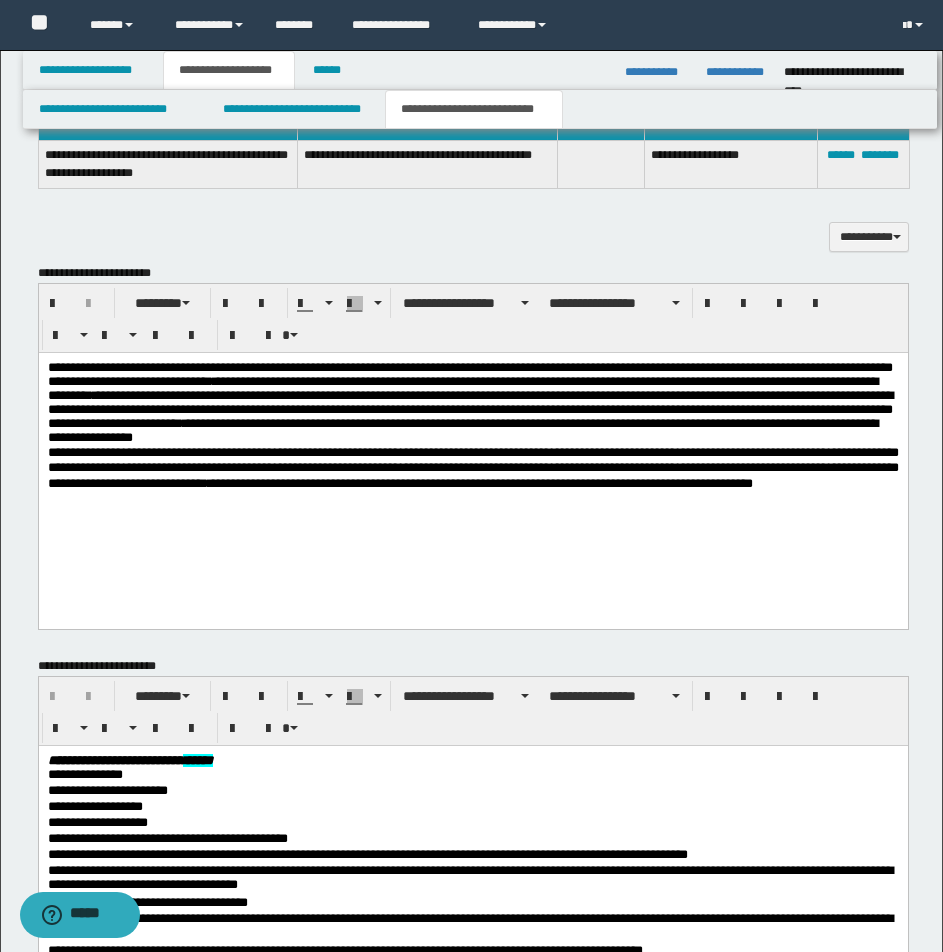 click on "**********" at bounding box center (469, 409) 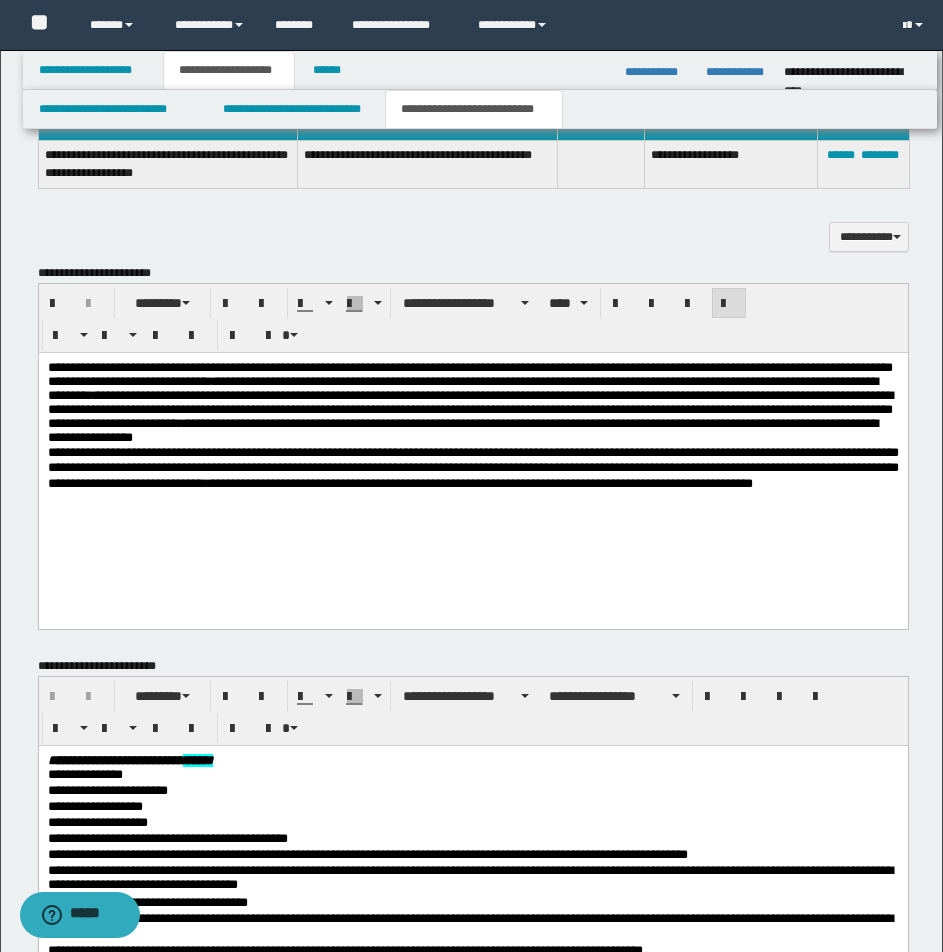 click on "**********" at bounding box center (472, 468) 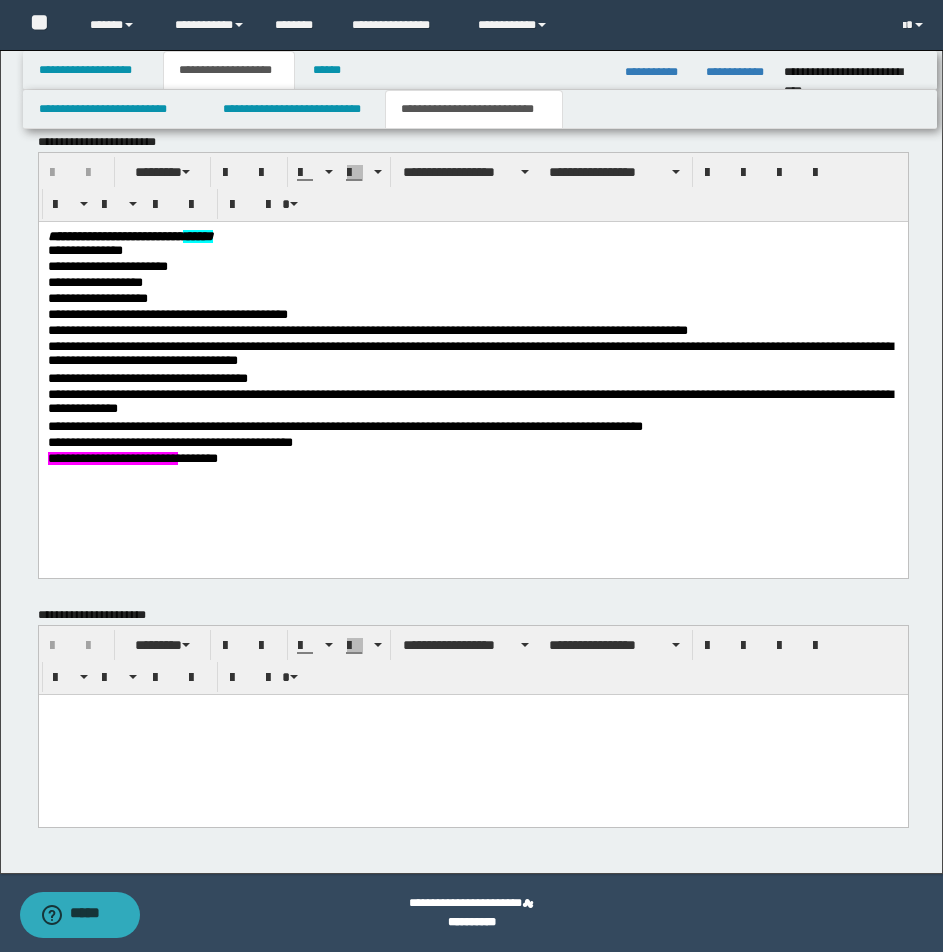 click on "**********" at bounding box center [472, 373] 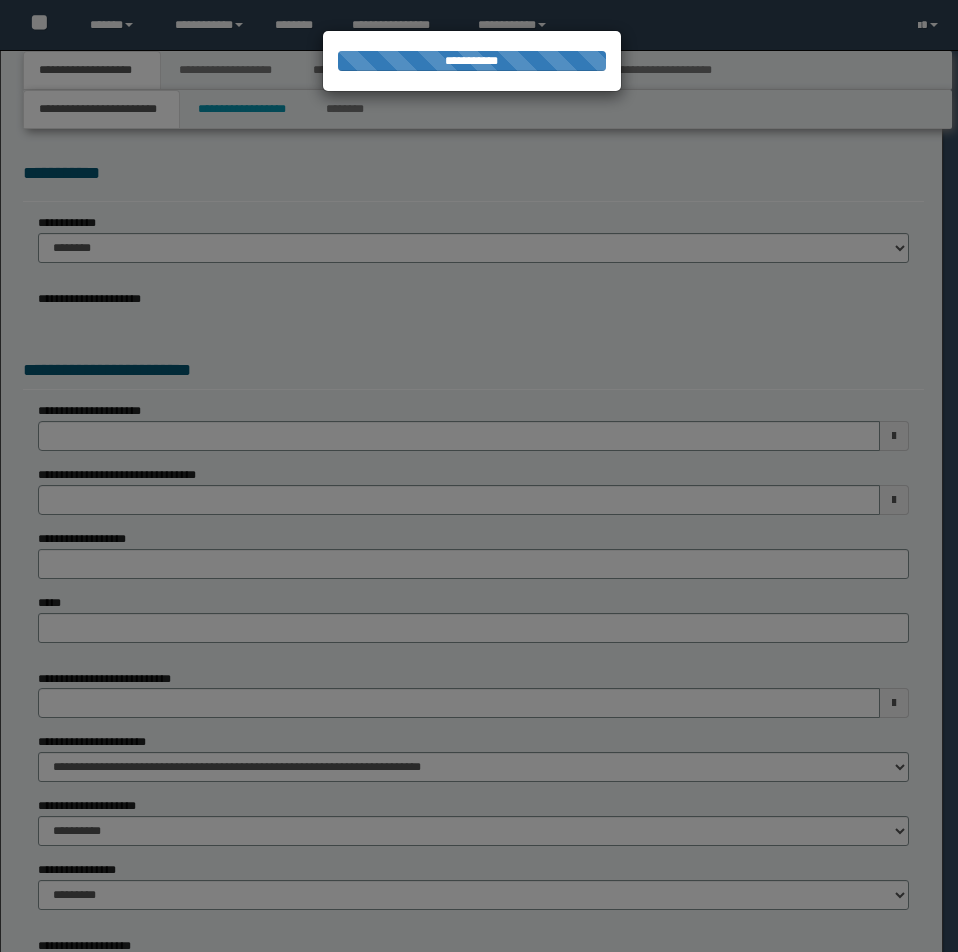 scroll, scrollTop: 0, scrollLeft: 0, axis: both 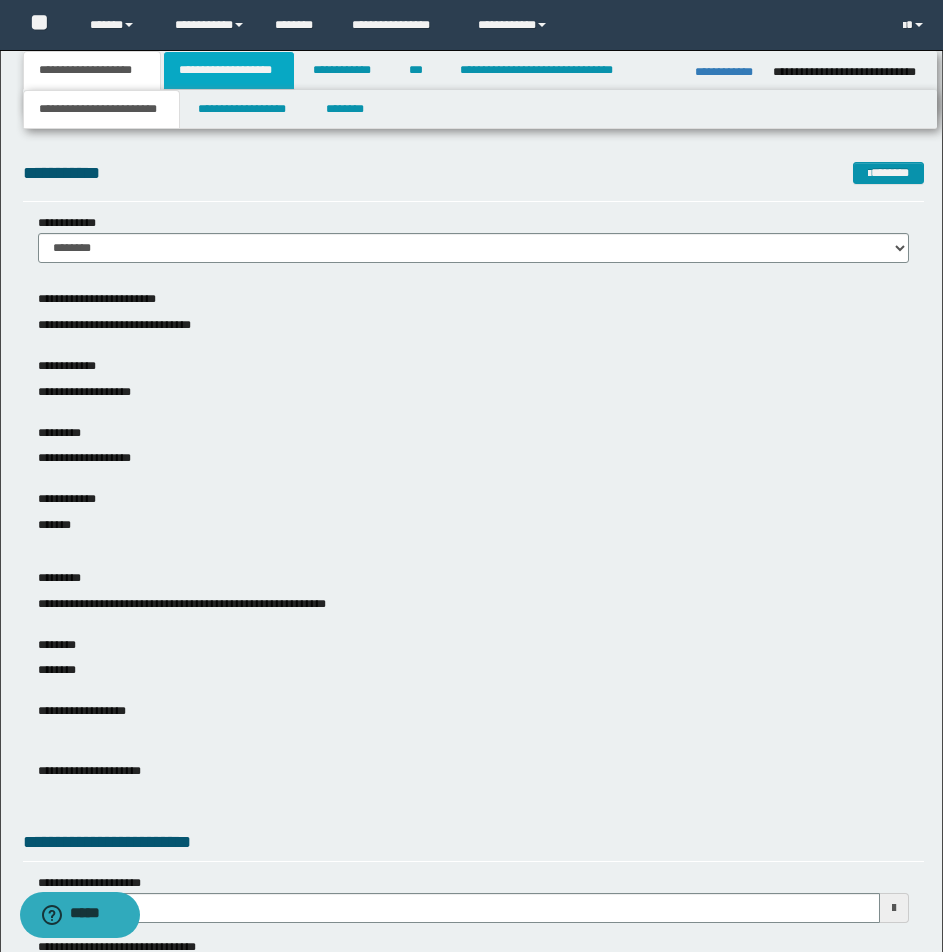 click on "**********" at bounding box center [229, 70] 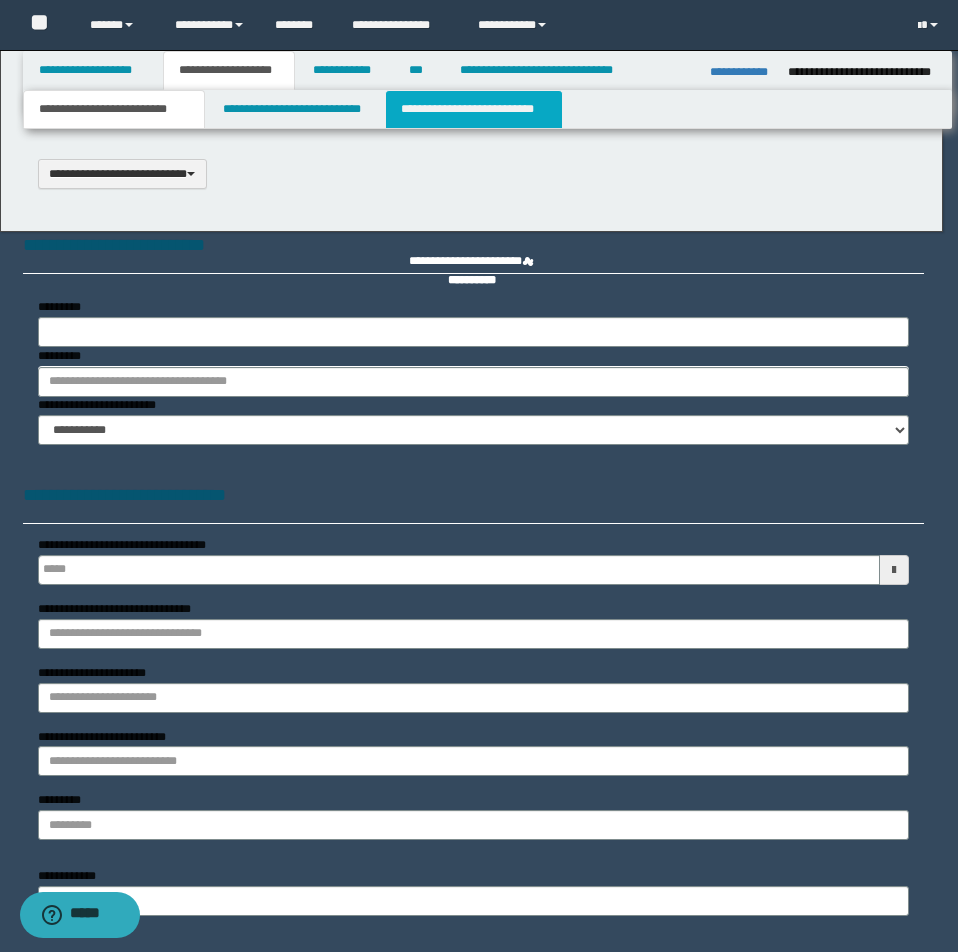 type 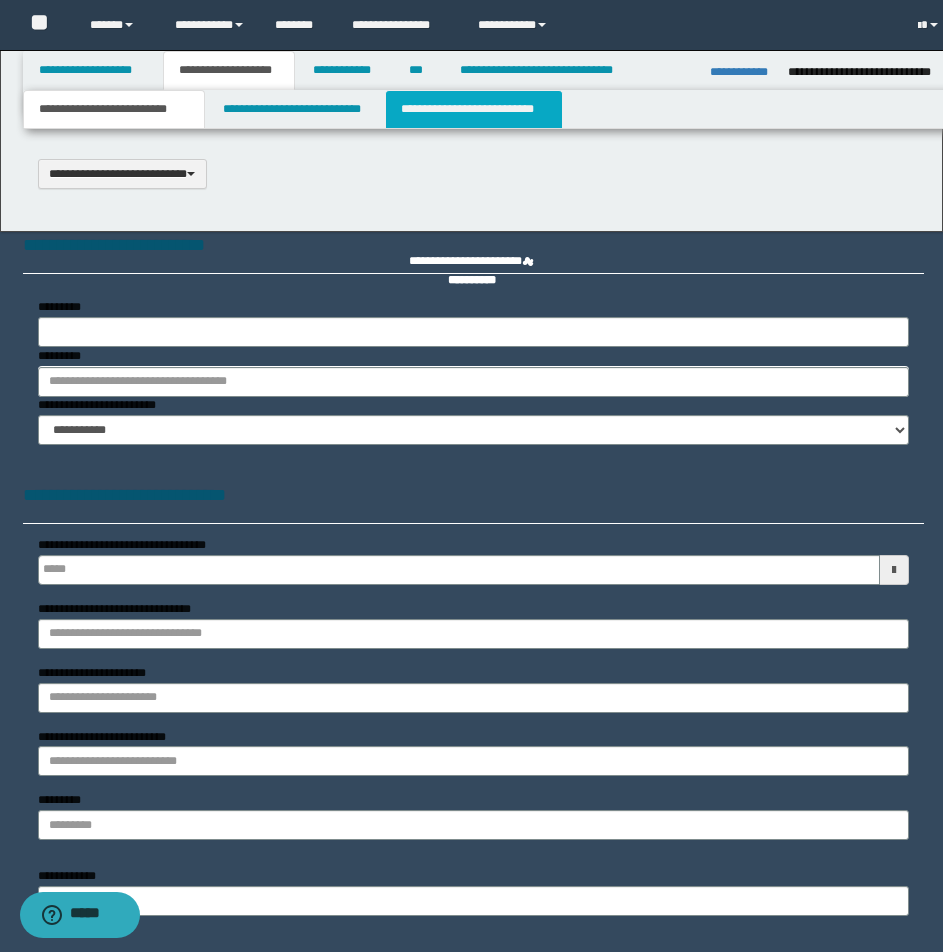 select on "*" 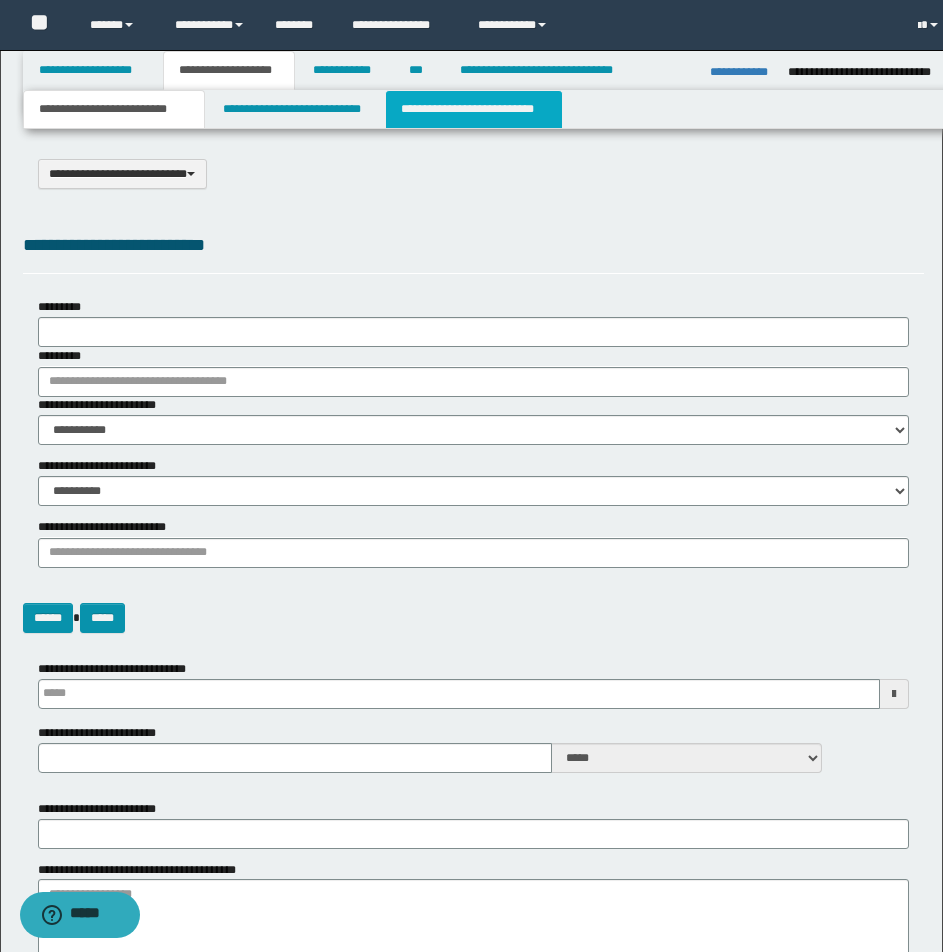 scroll, scrollTop: 0, scrollLeft: 0, axis: both 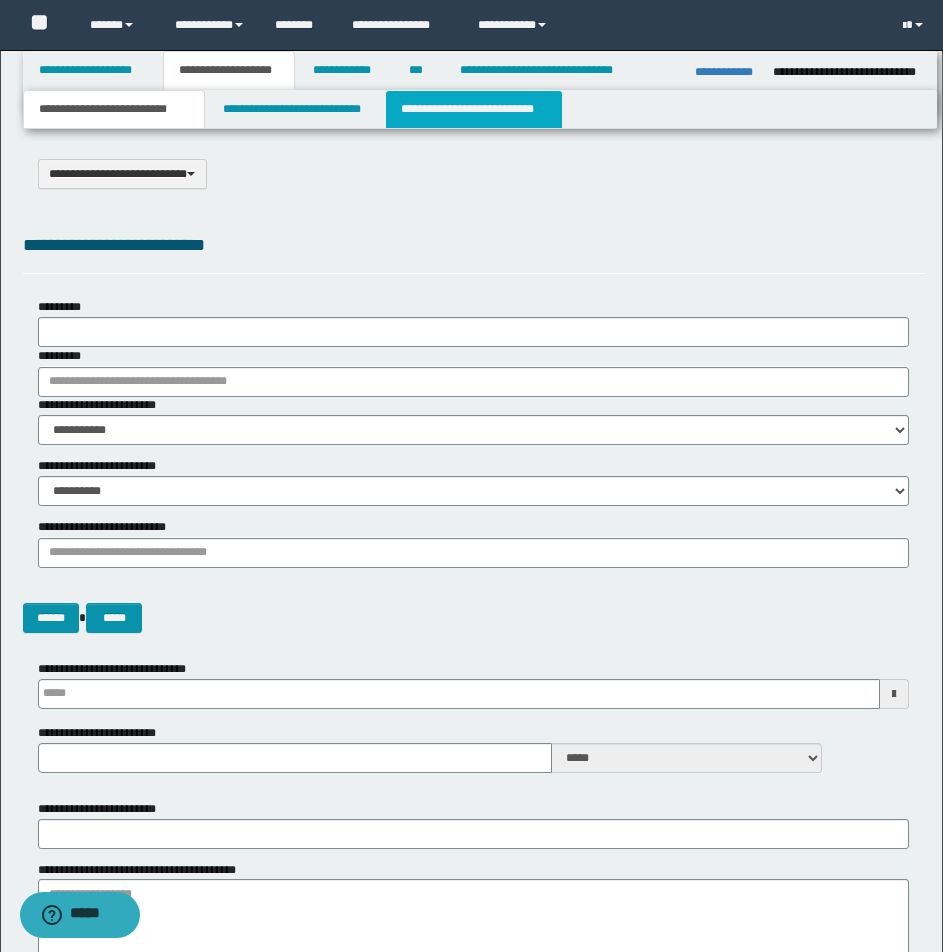 click on "**********" at bounding box center (474, 109) 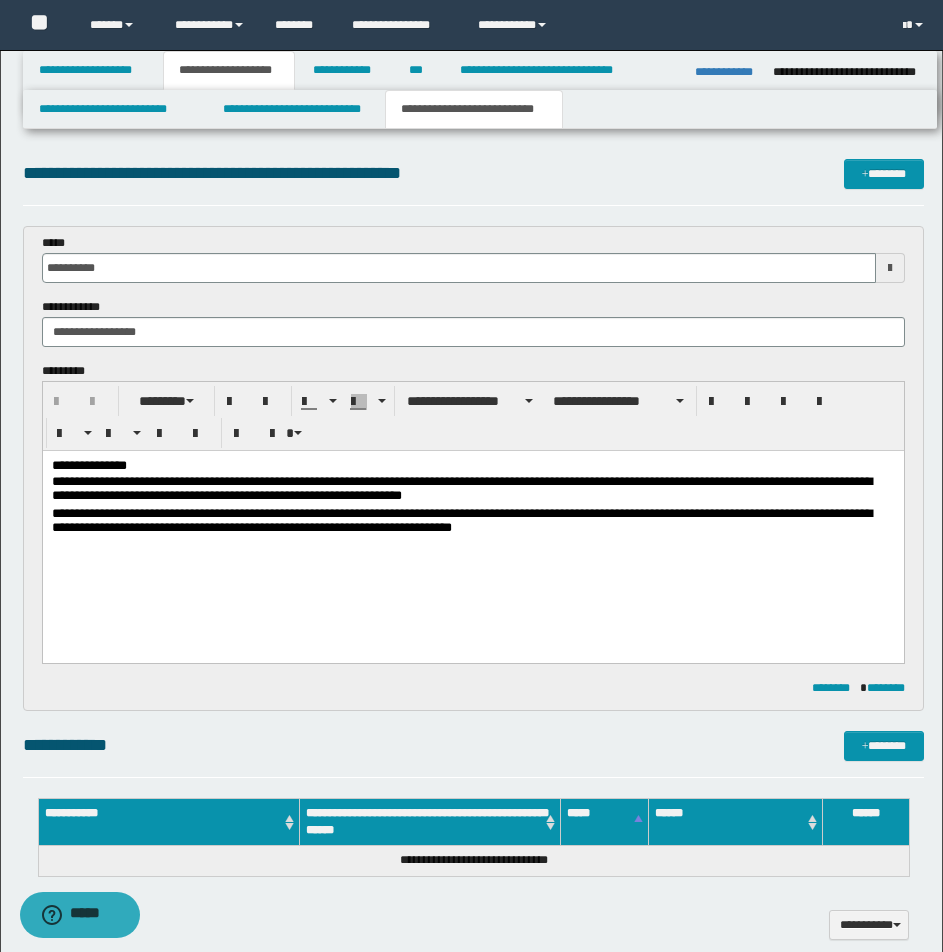 scroll, scrollTop: 0, scrollLeft: 0, axis: both 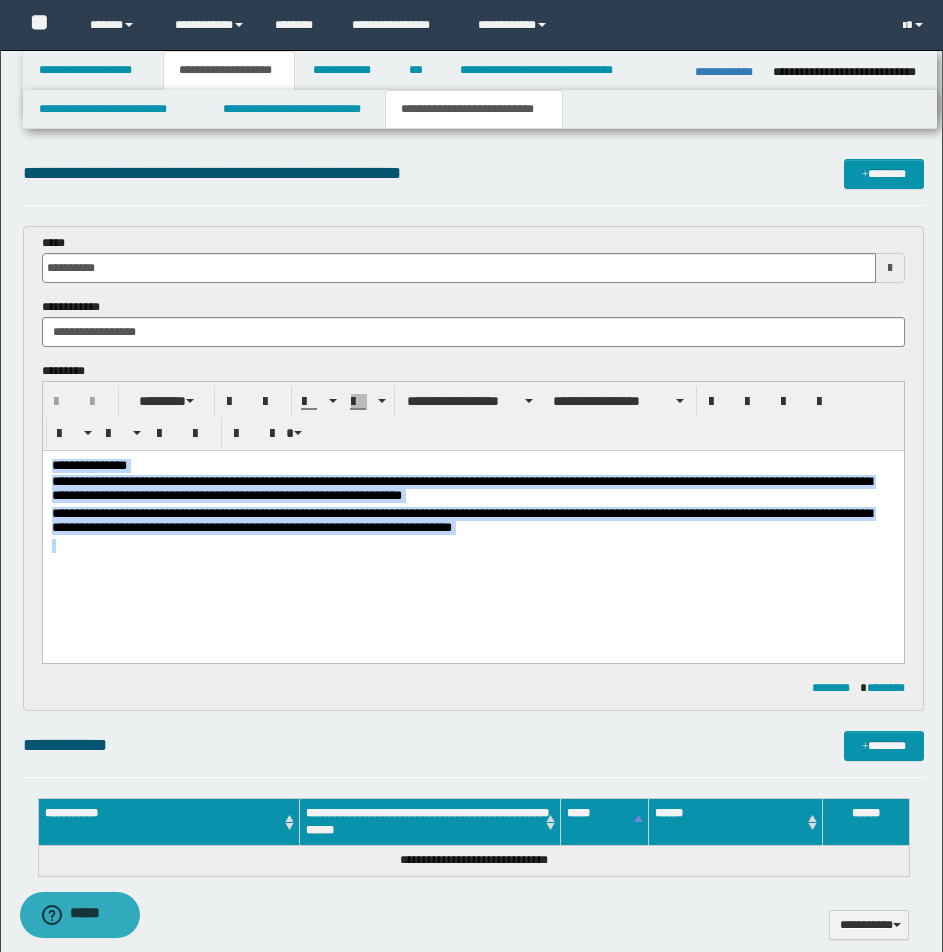 drag, startPoint x: 51, startPoint y: 461, endPoint x: 623, endPoint y: 590, distance: 586.3659 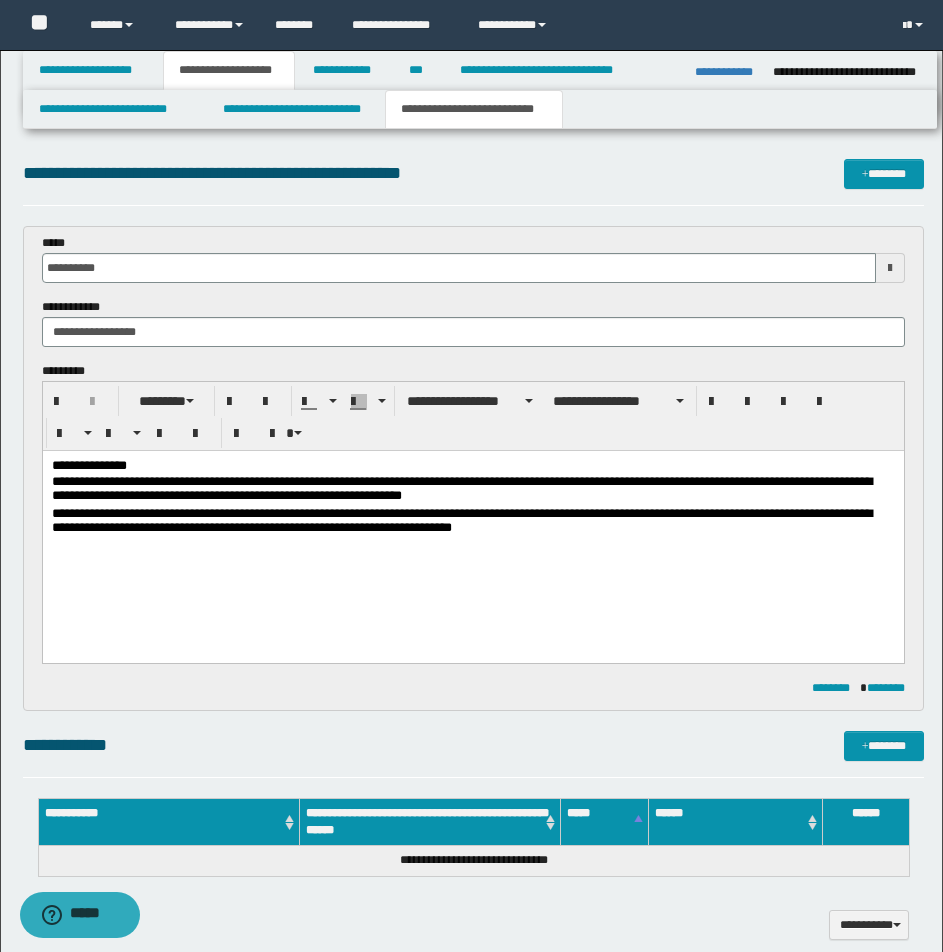 drag, startPoint x: 265, startPoint y: 632, endPoint x: 265, endPoint y: 600, distance: 32 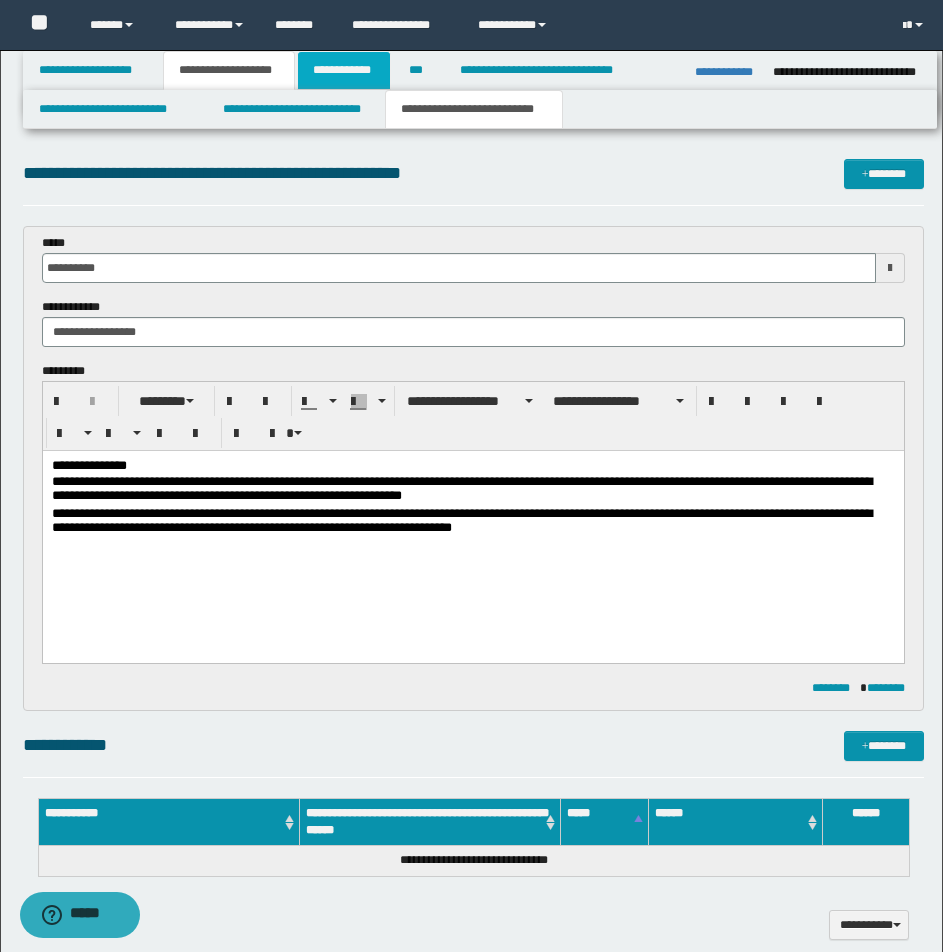 click on "**********" at bounding box center (344, 70) 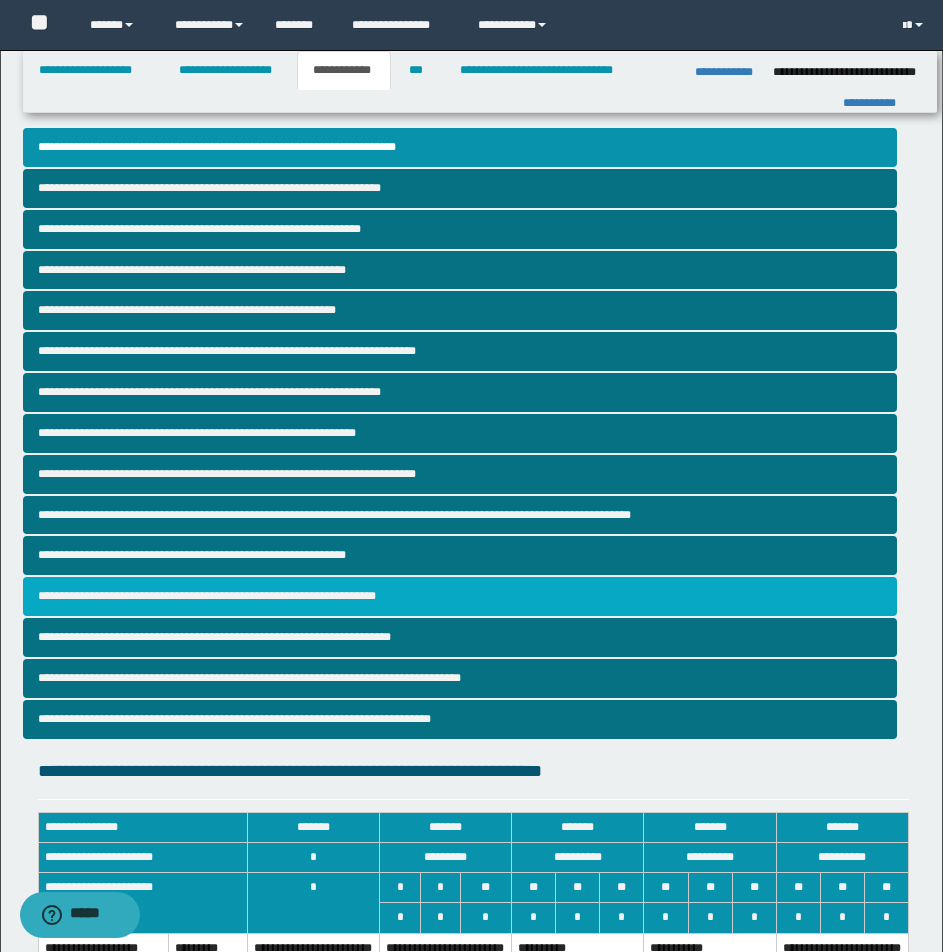click on "**********" at bounding box center (460, 596) 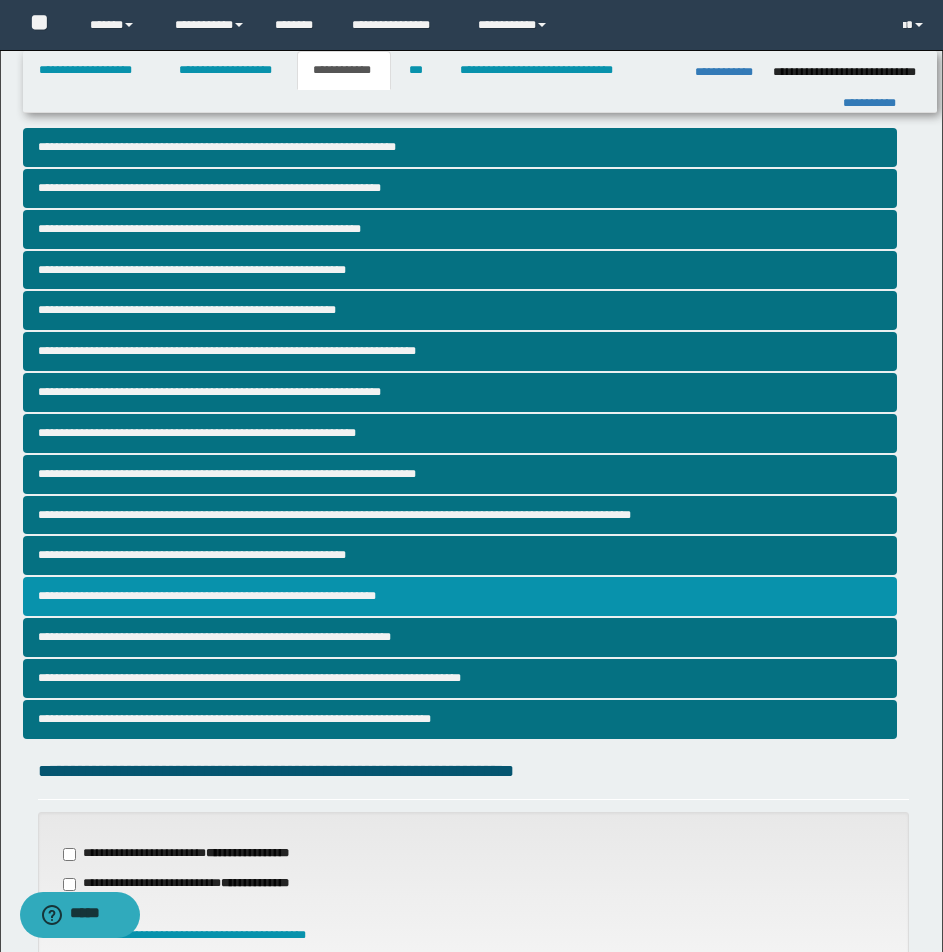 scroll, scrollTop: 406, scrollLeft: 0, axis: vertical 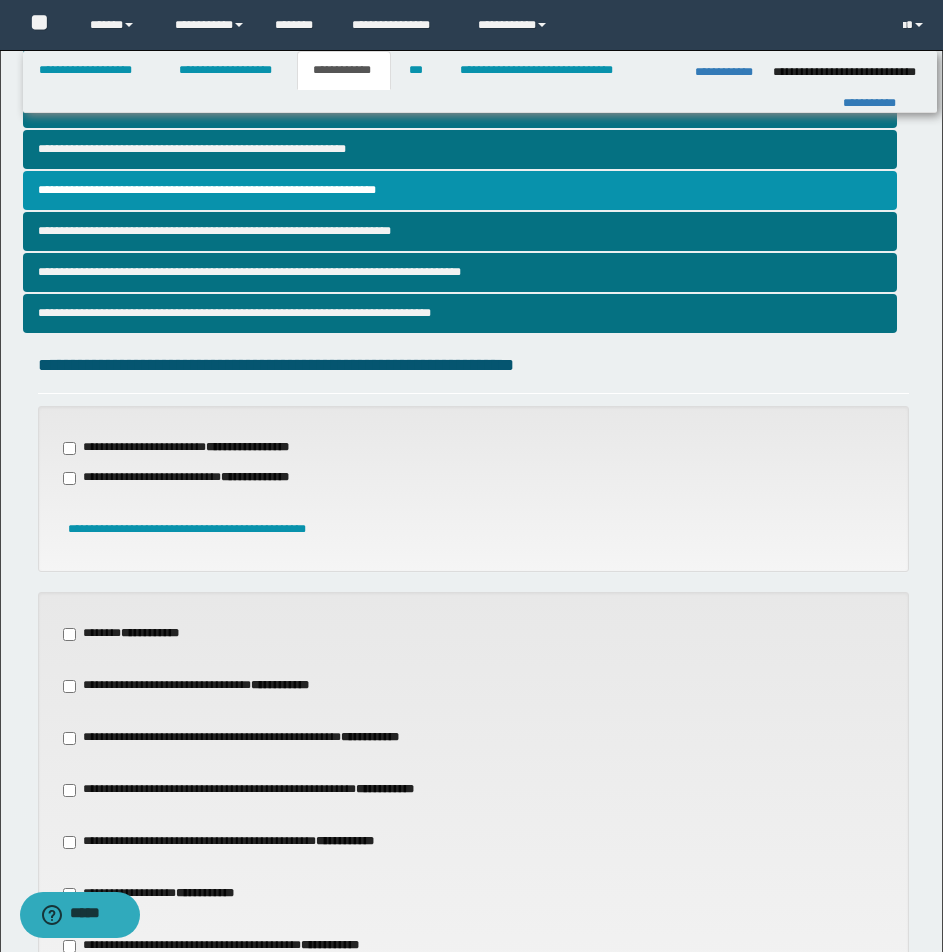 click on "**********" at bounding box center [471, 628] 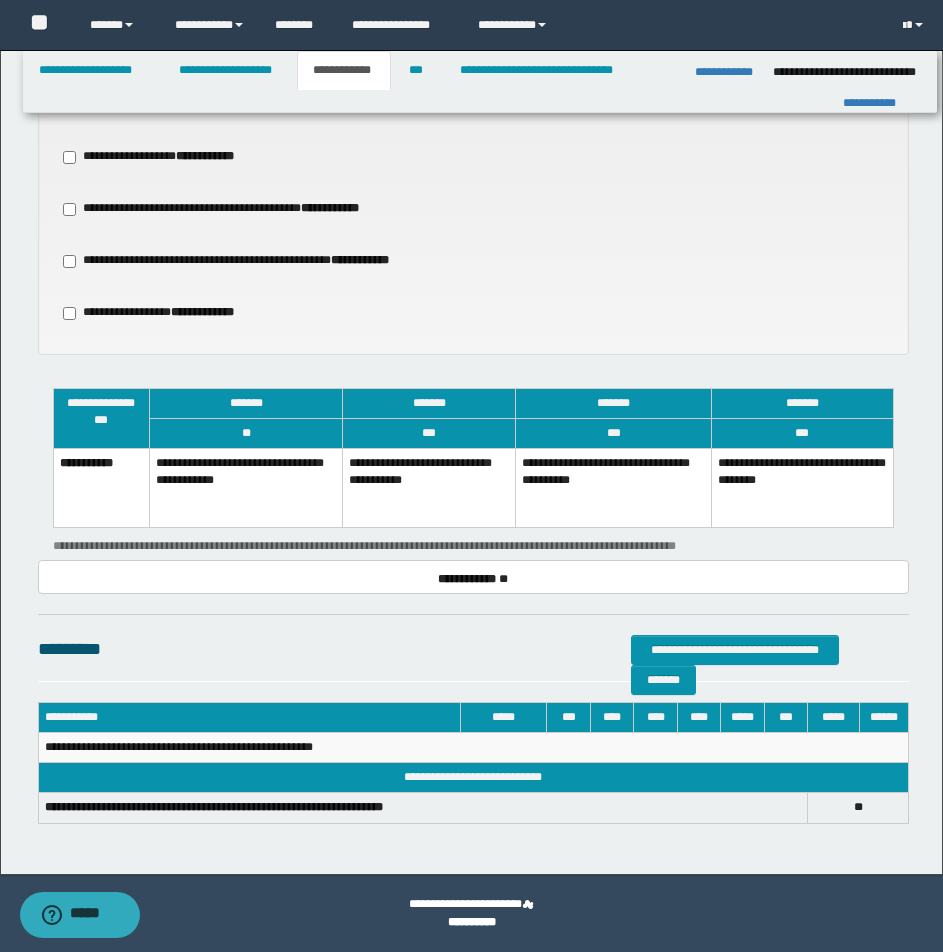 click on "**********" at bounding box center (429, 488) 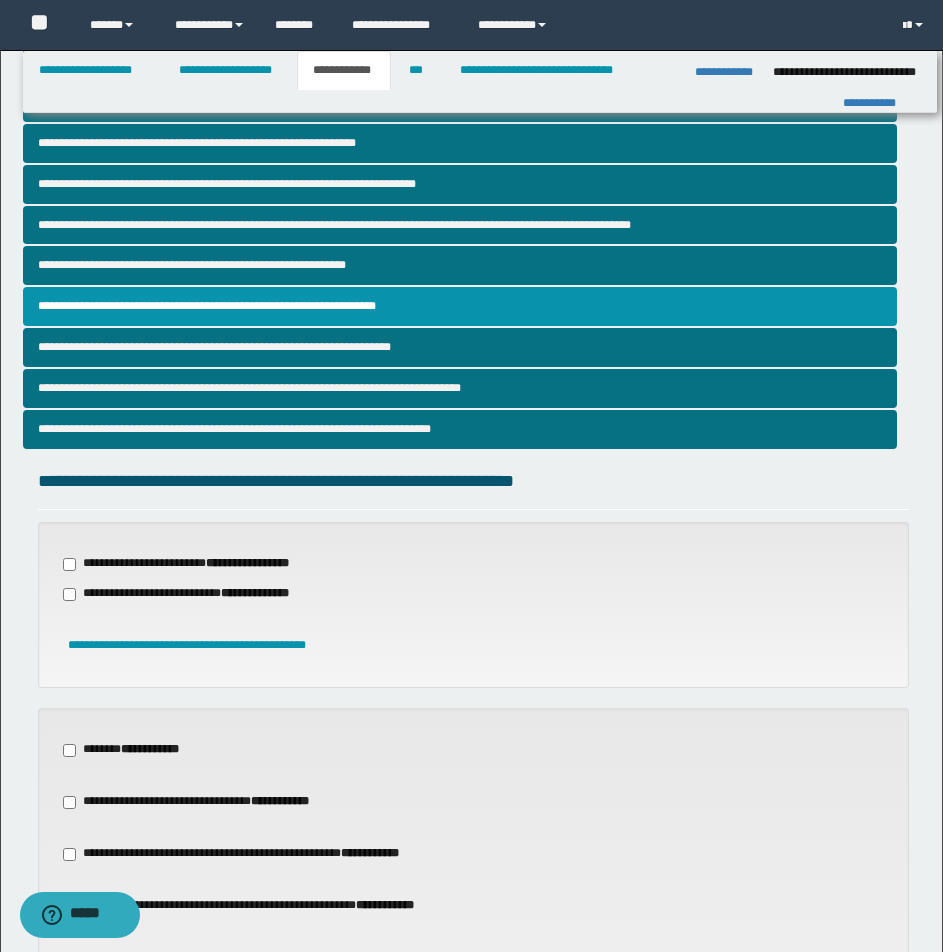 scroll, scrollTop: 215, scrollLeft: 0, axis: vertical 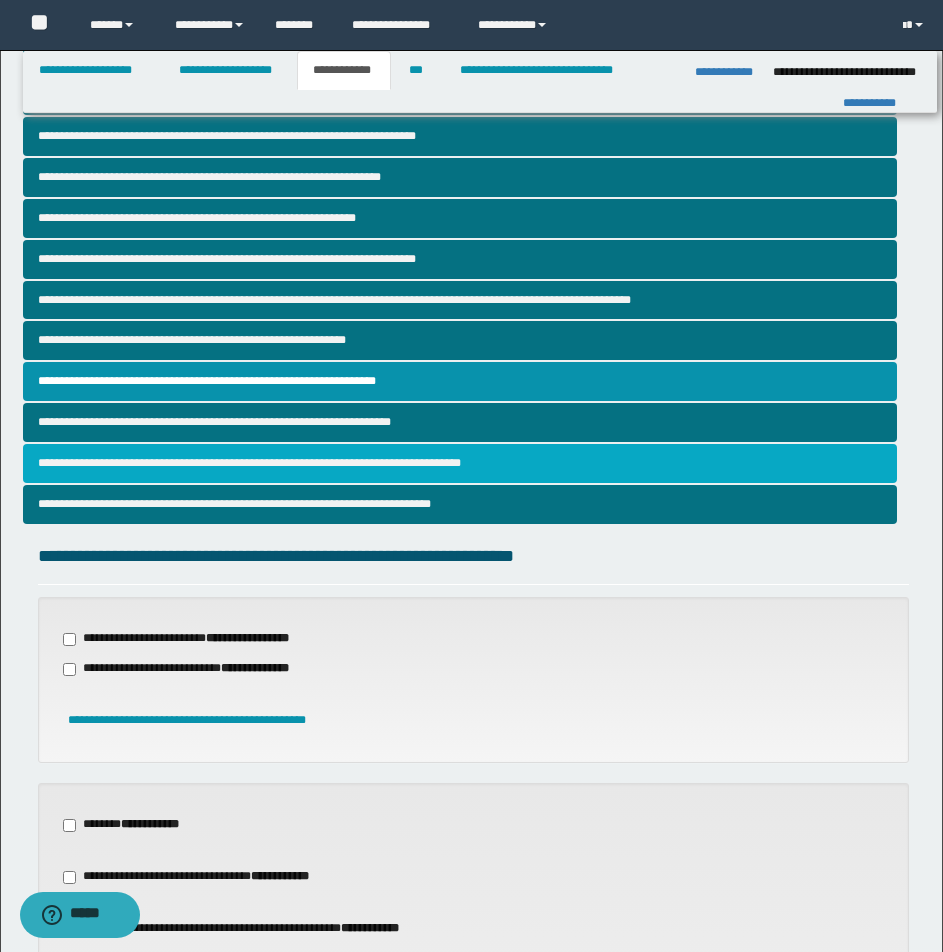 click on "**********" at bounding box center [460, 463] 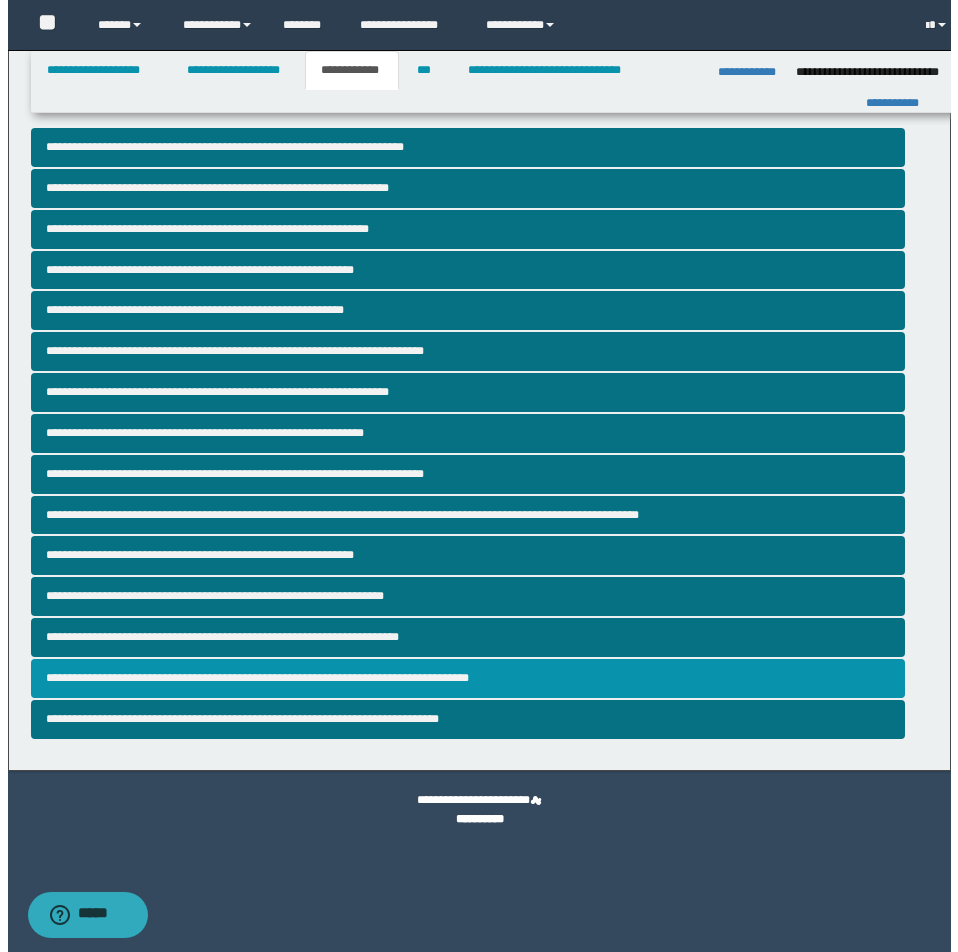 scroll, scrollTop: 0, scrollLeft: 0, axis: both 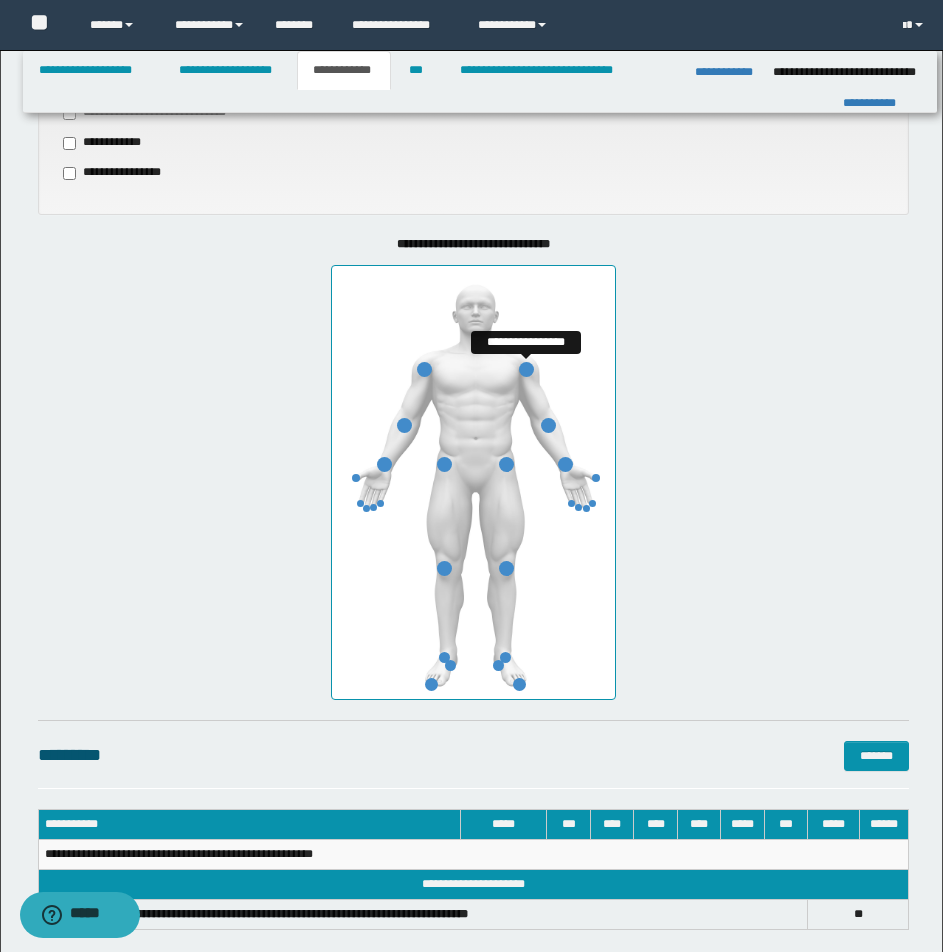 click at bounding box center (526, 369) 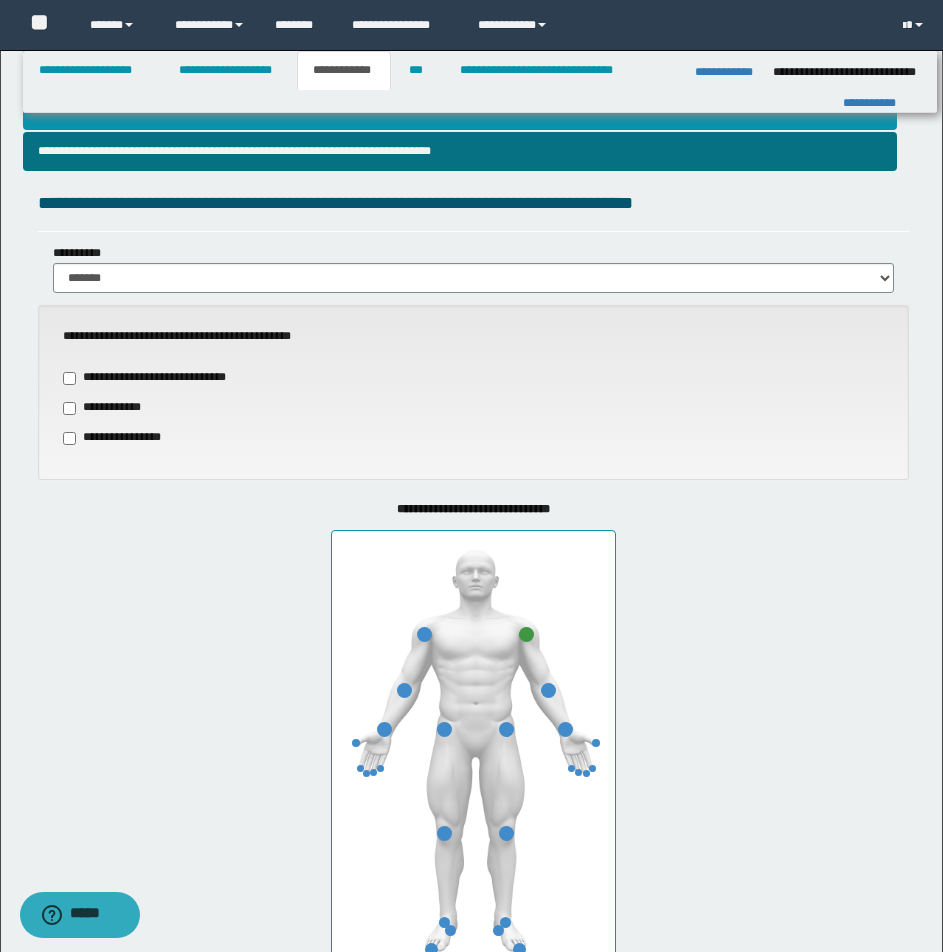 scroll, scrollTop: 443, scrollLeft: 0, axis: vertical 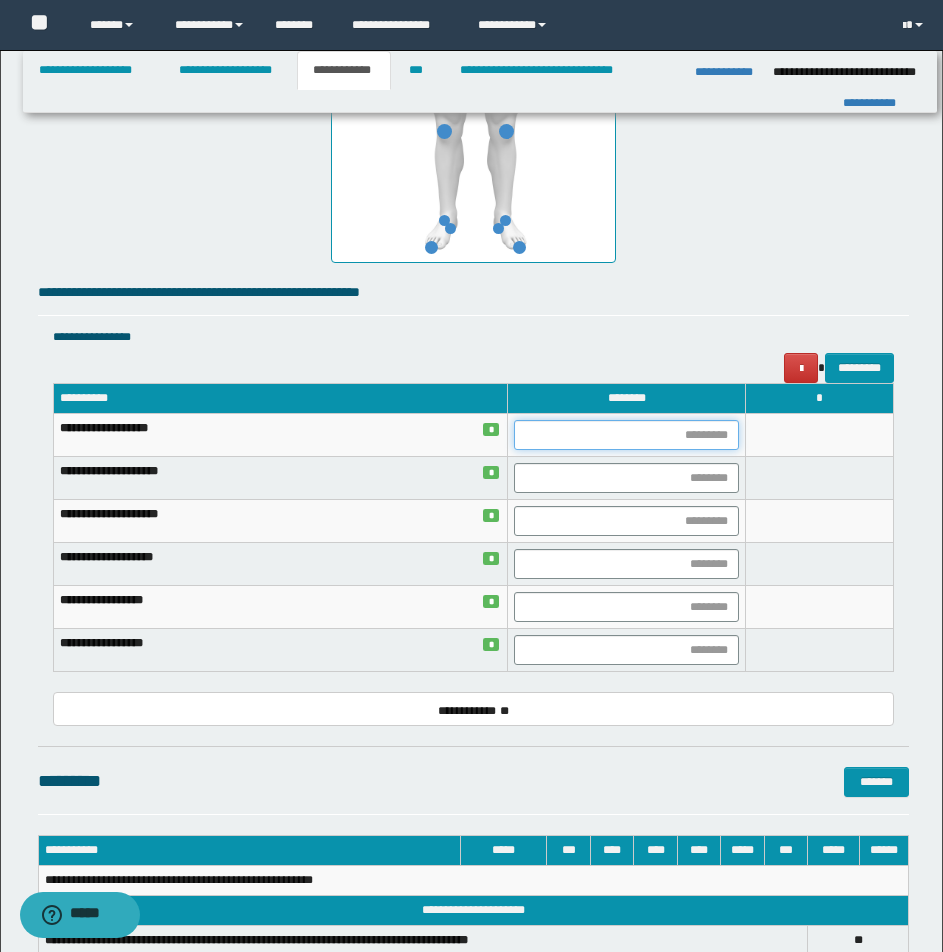 click at bounding box center [626, 435] 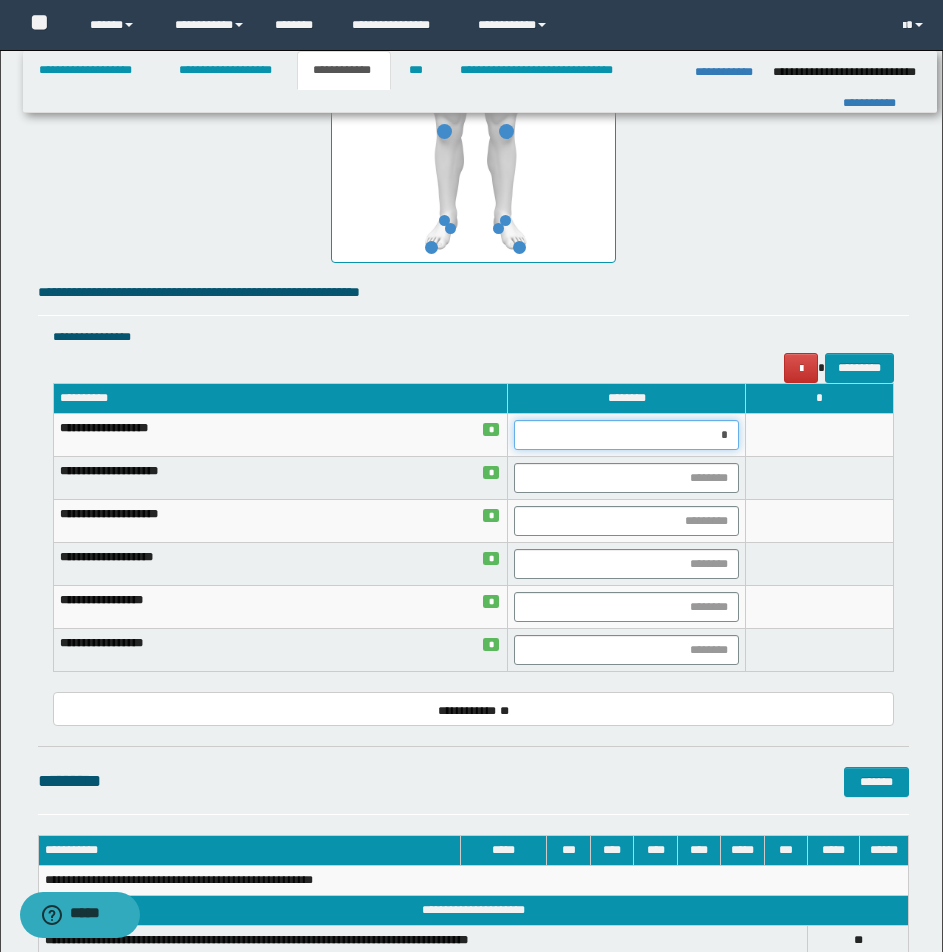 type on "**" 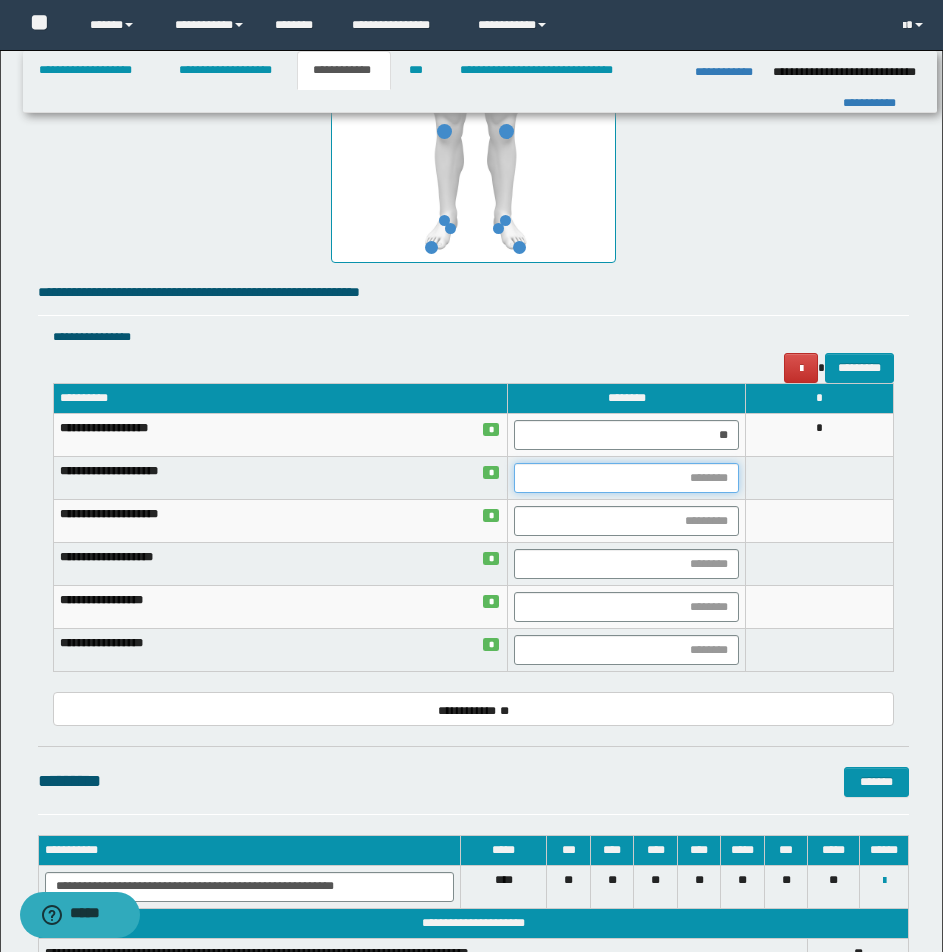 click at bounding box center (626, 478) 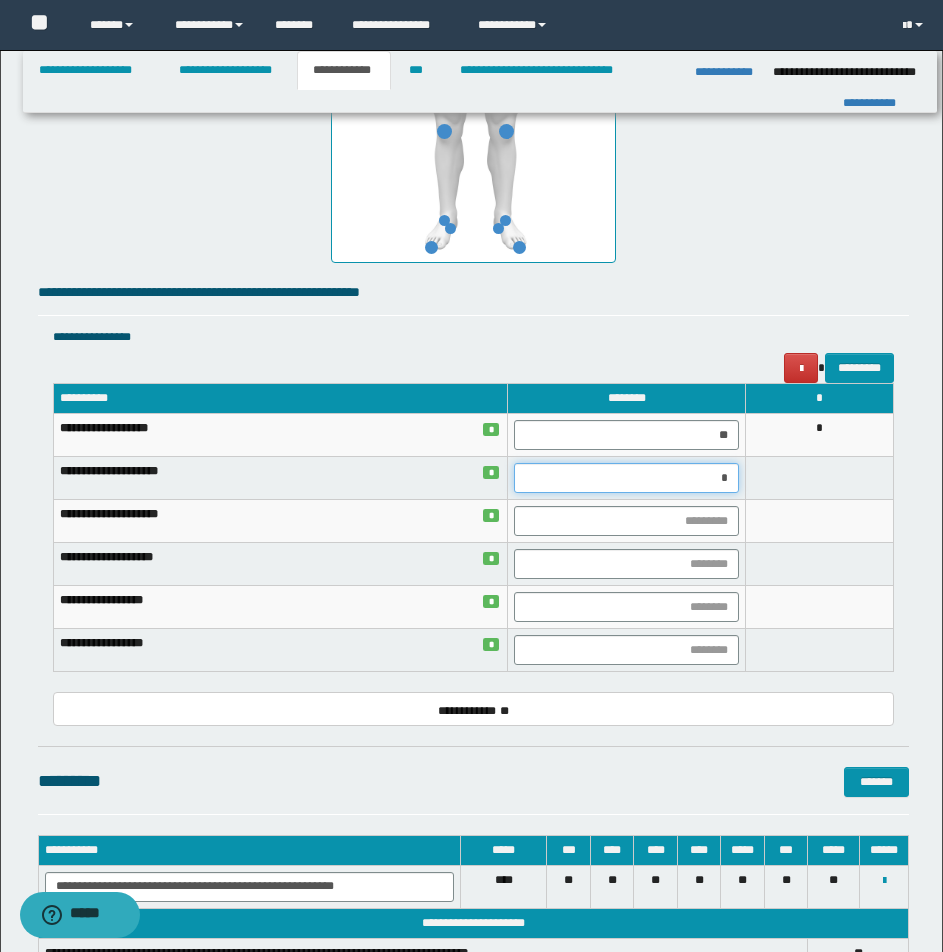 type on "**" 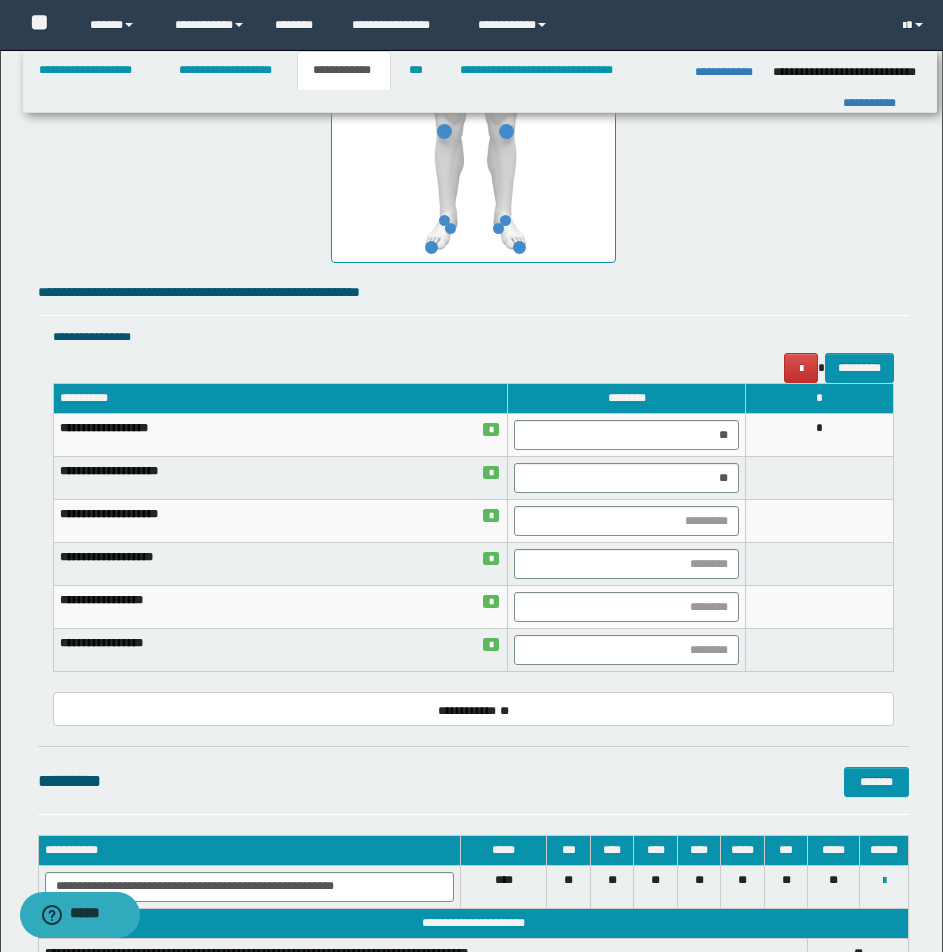 click at bounding box center [820, 521] 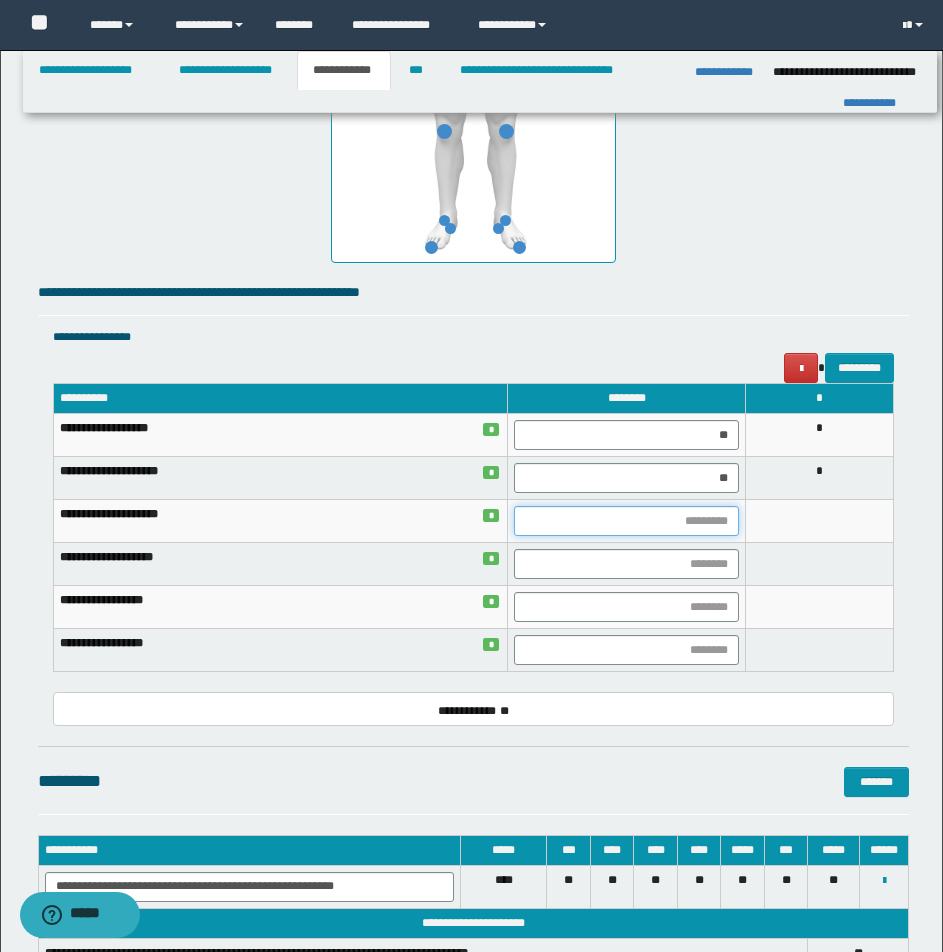 click at bounding box center (626, 521) 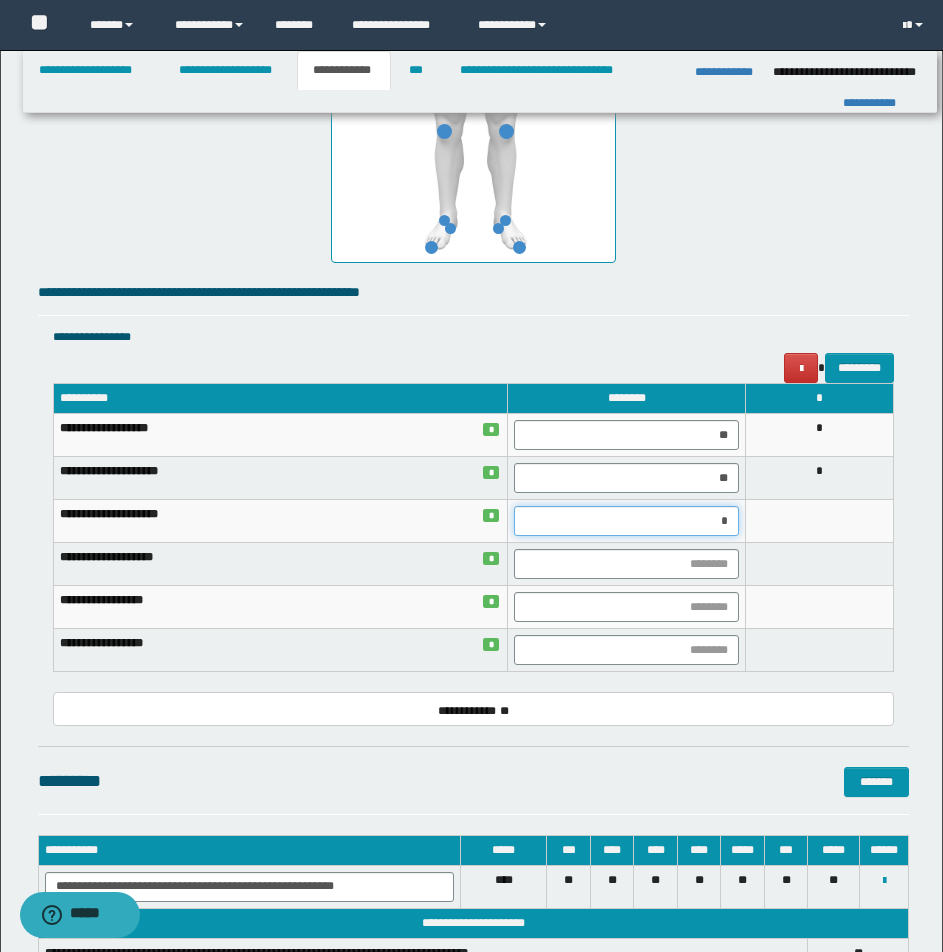 type on "**" 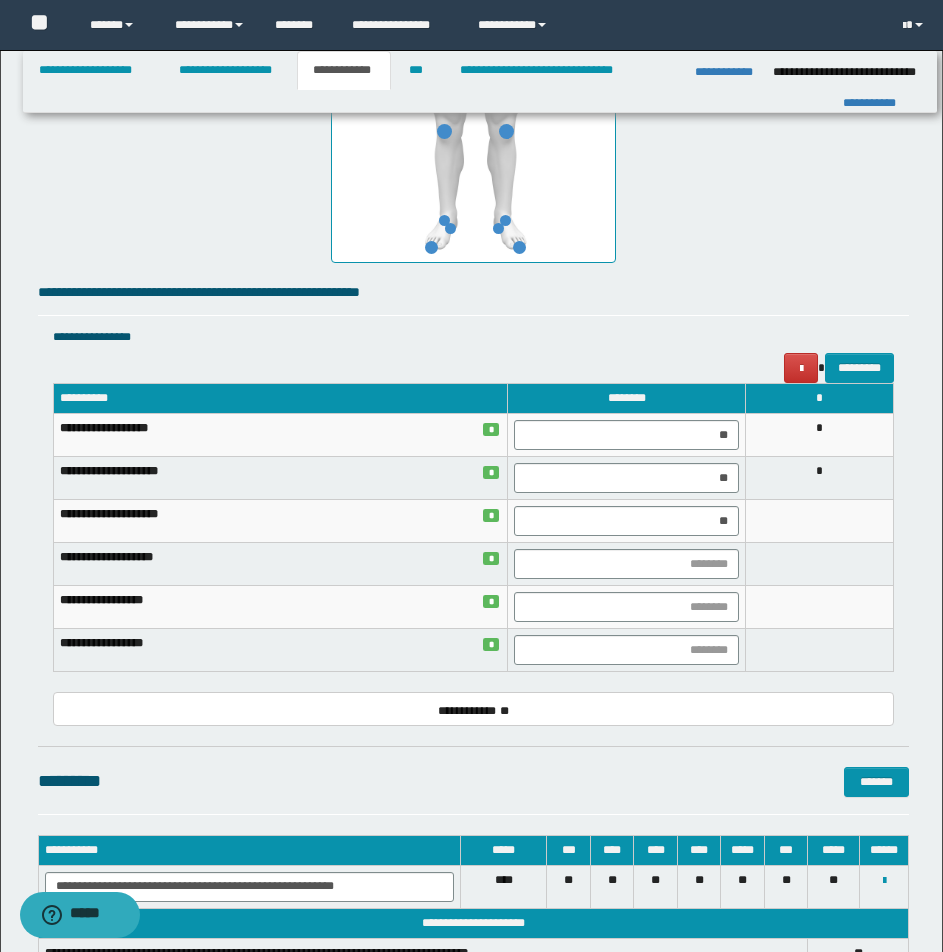 click at bounding box center [820, 521] 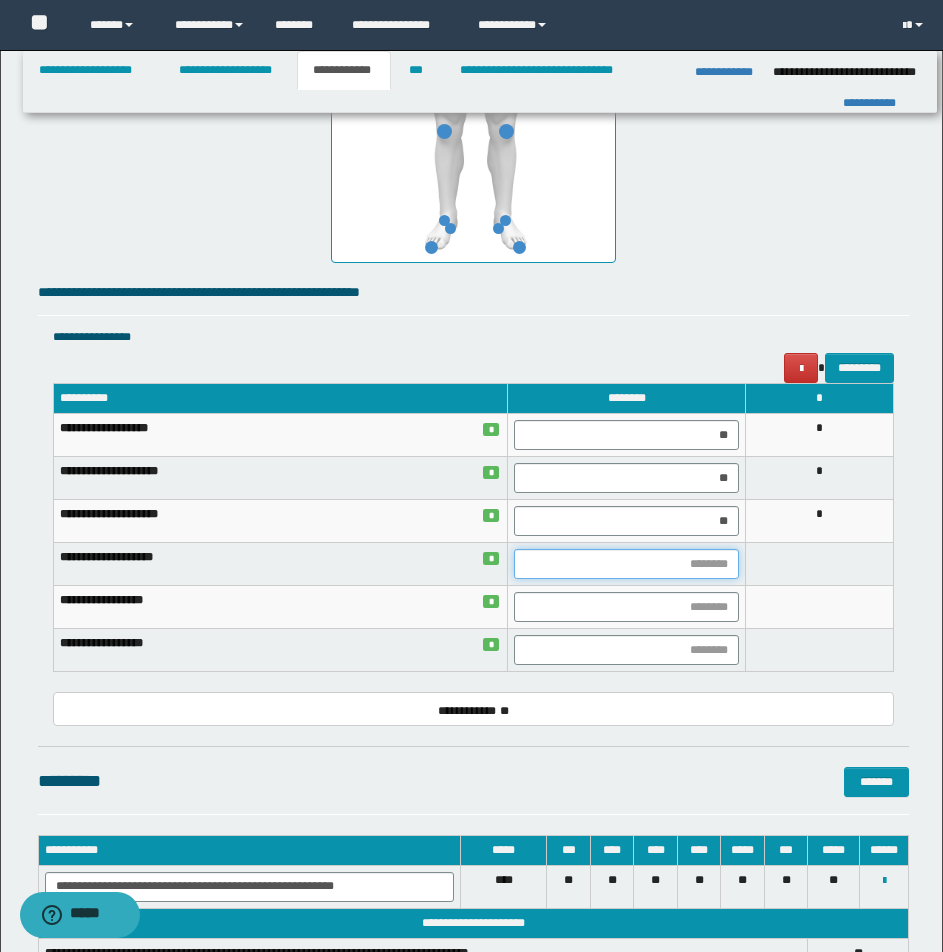 click at bounding box center [626, 564] 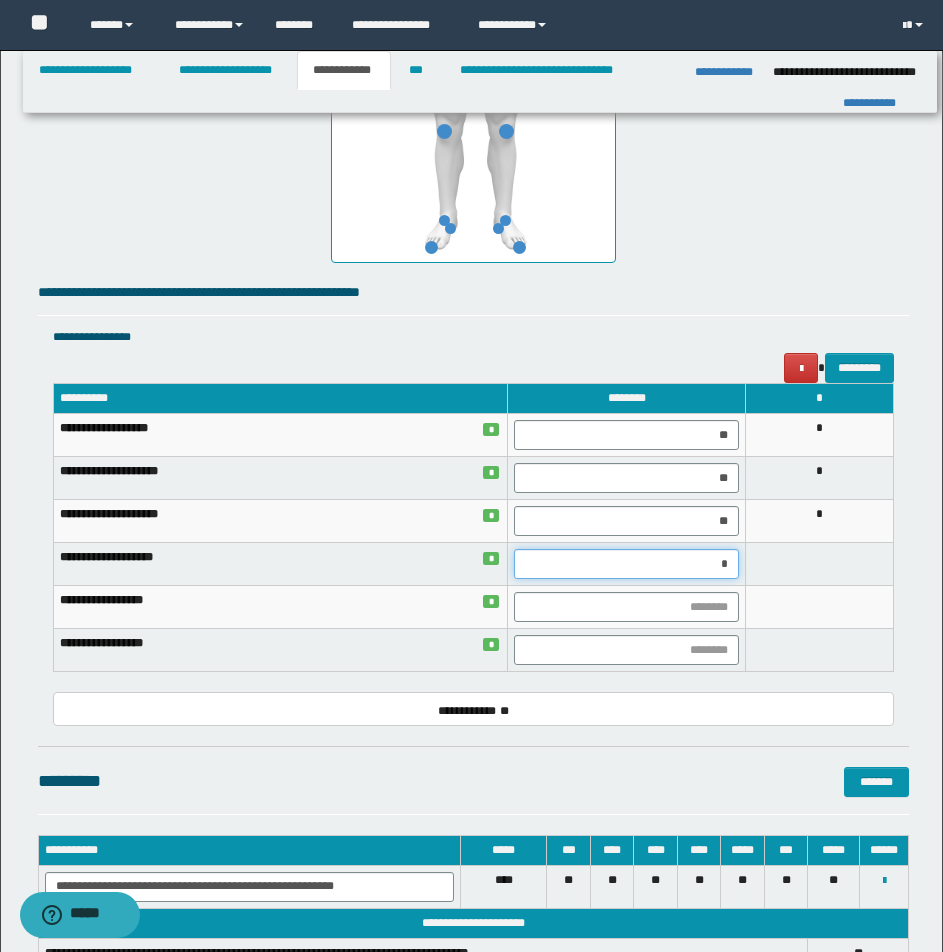 type on "**" 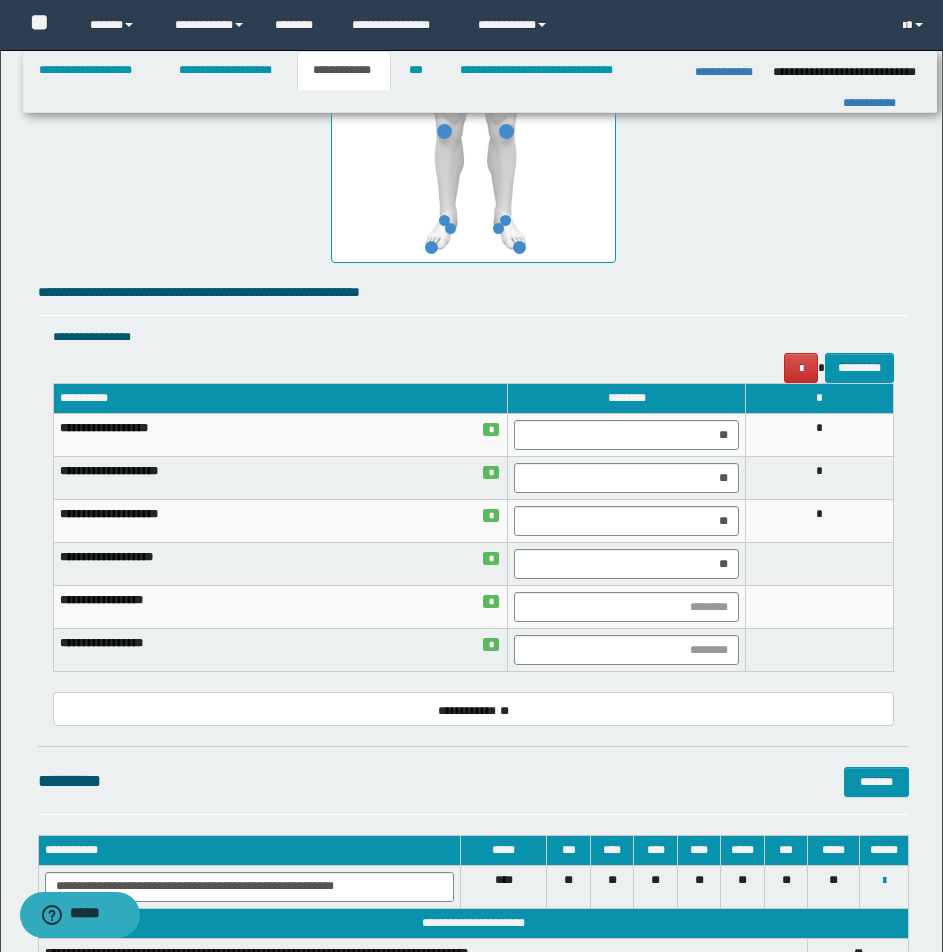 click at bounding box center [820, 564] 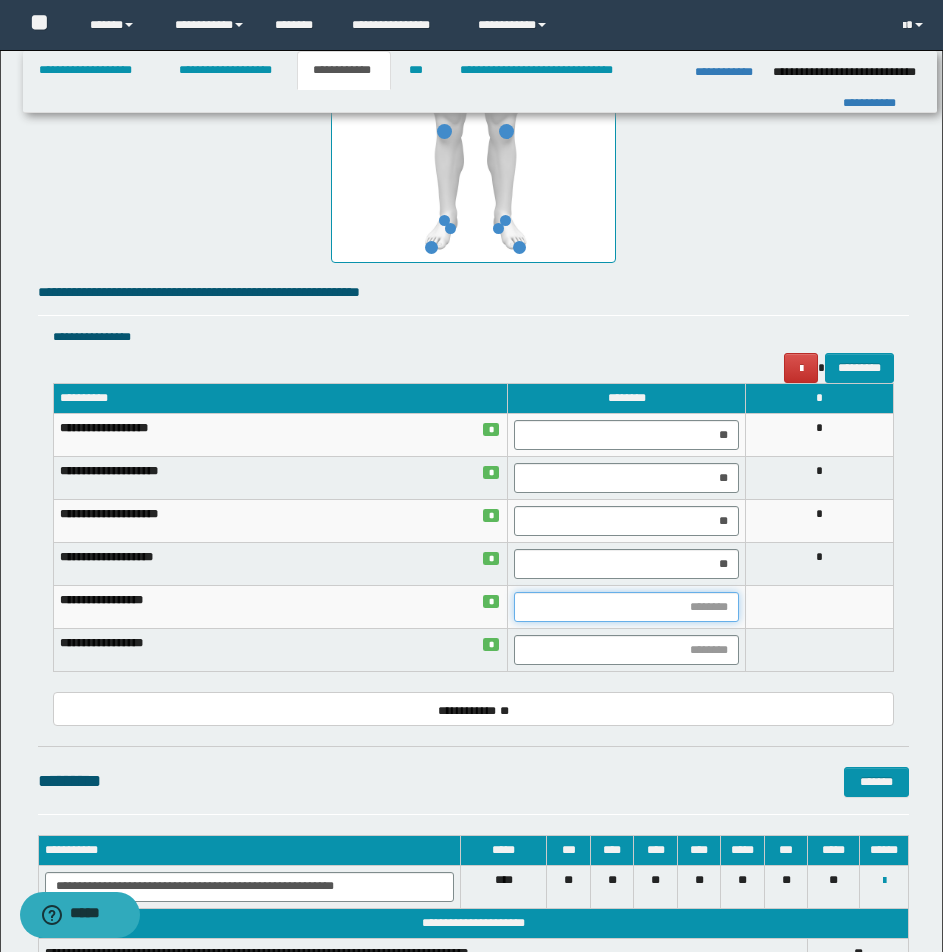 click at bounding box center [626, 607] 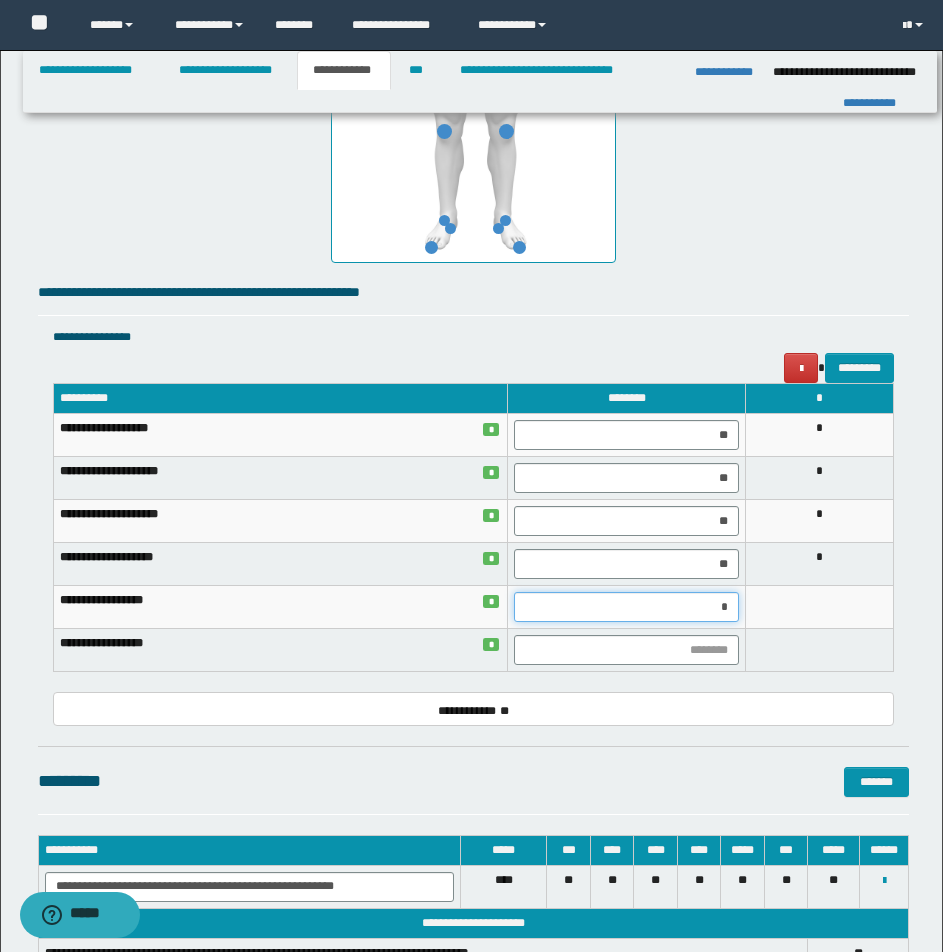 type on "**" 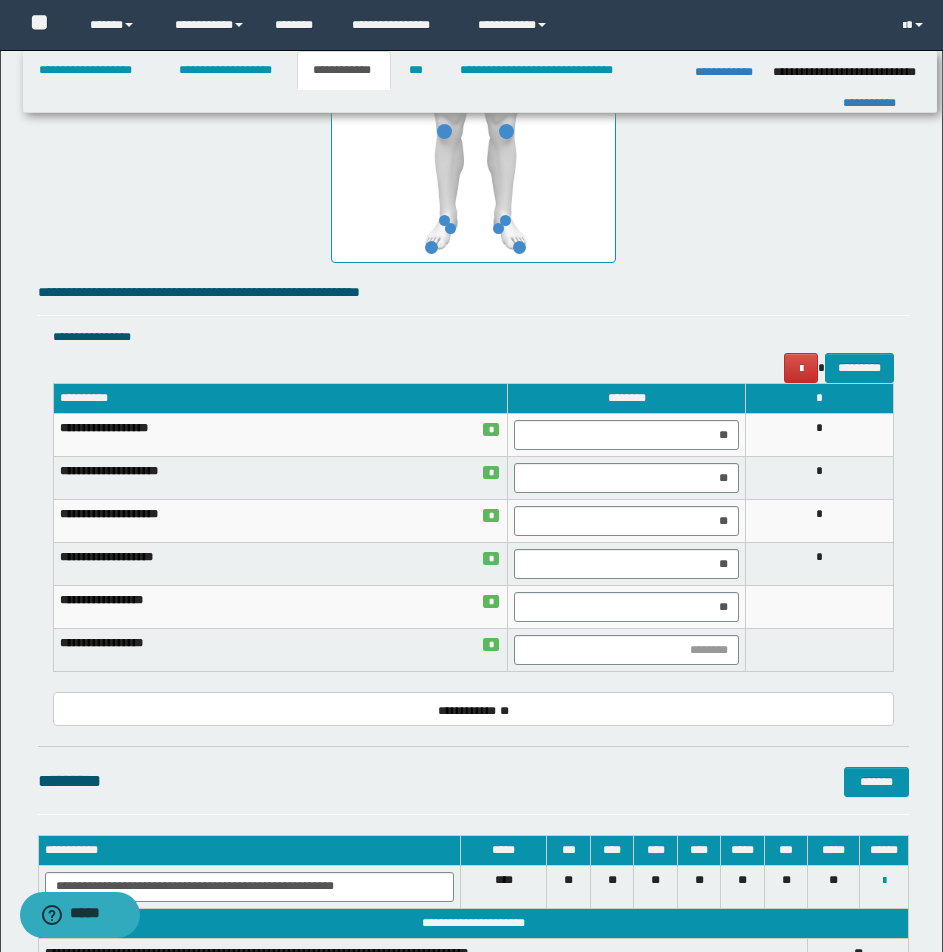 click at bounding box center [820, 607] 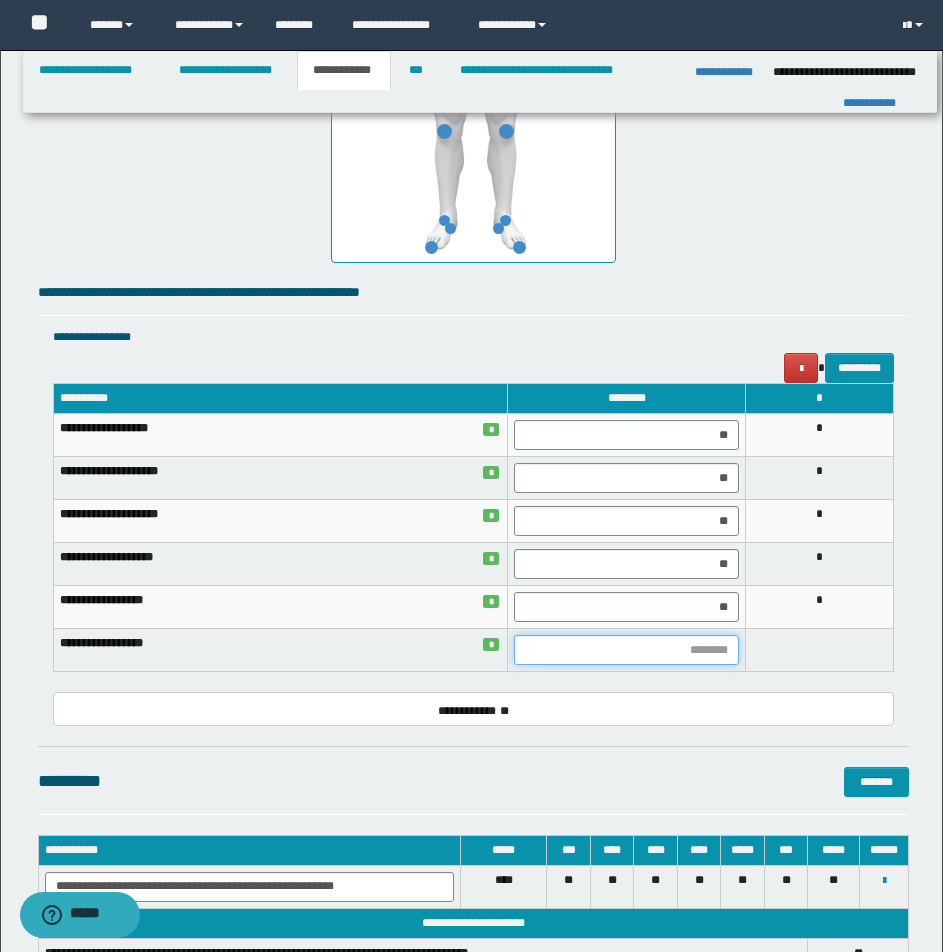 click at bounding box center [626, 650] 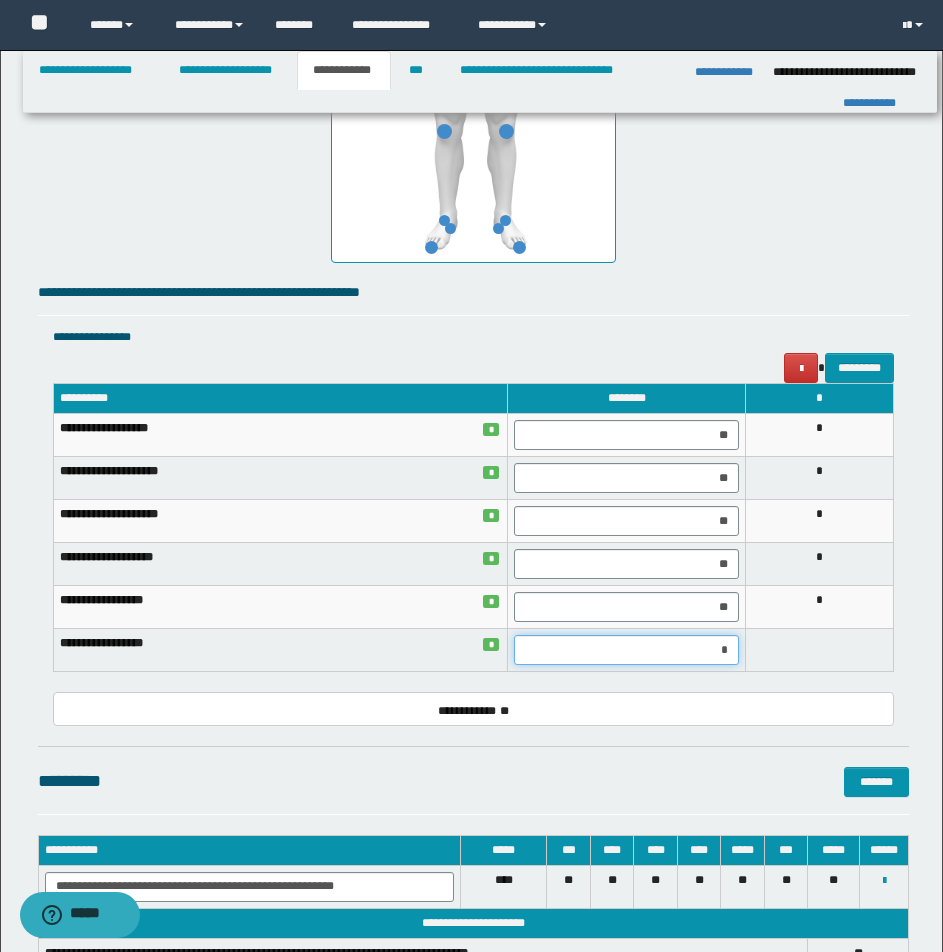 type on "**" 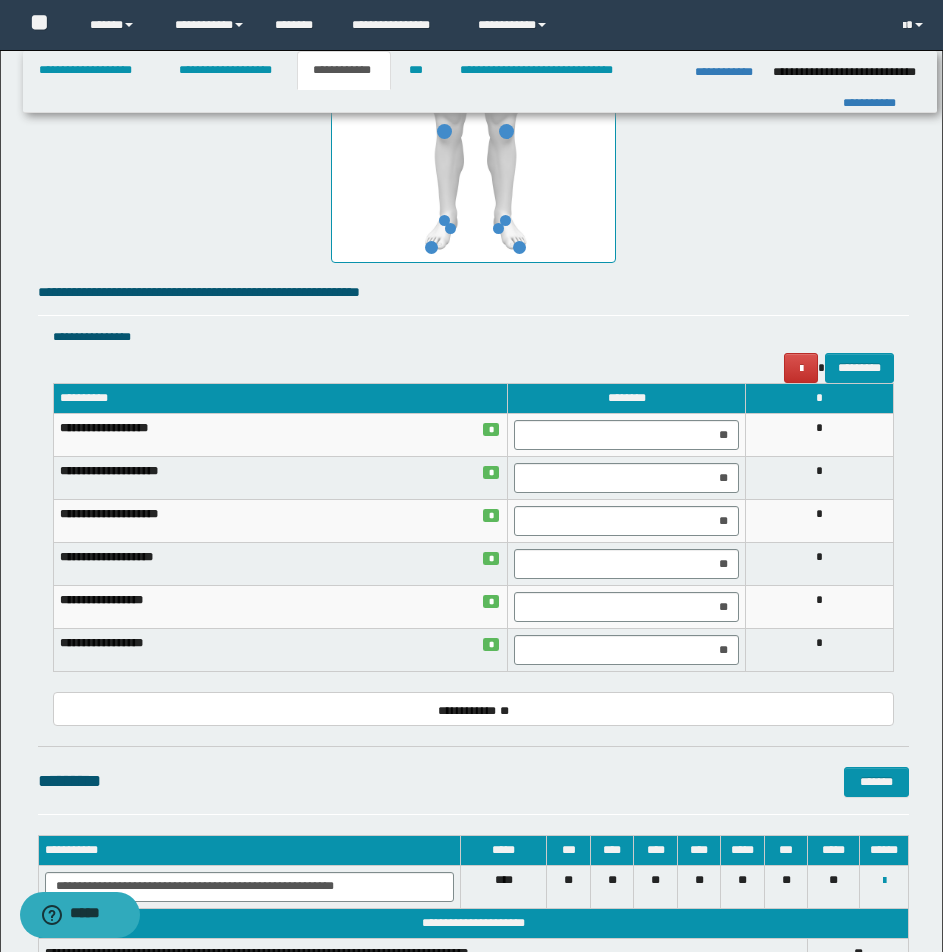 click on "*" at bounding box center [820, 650] 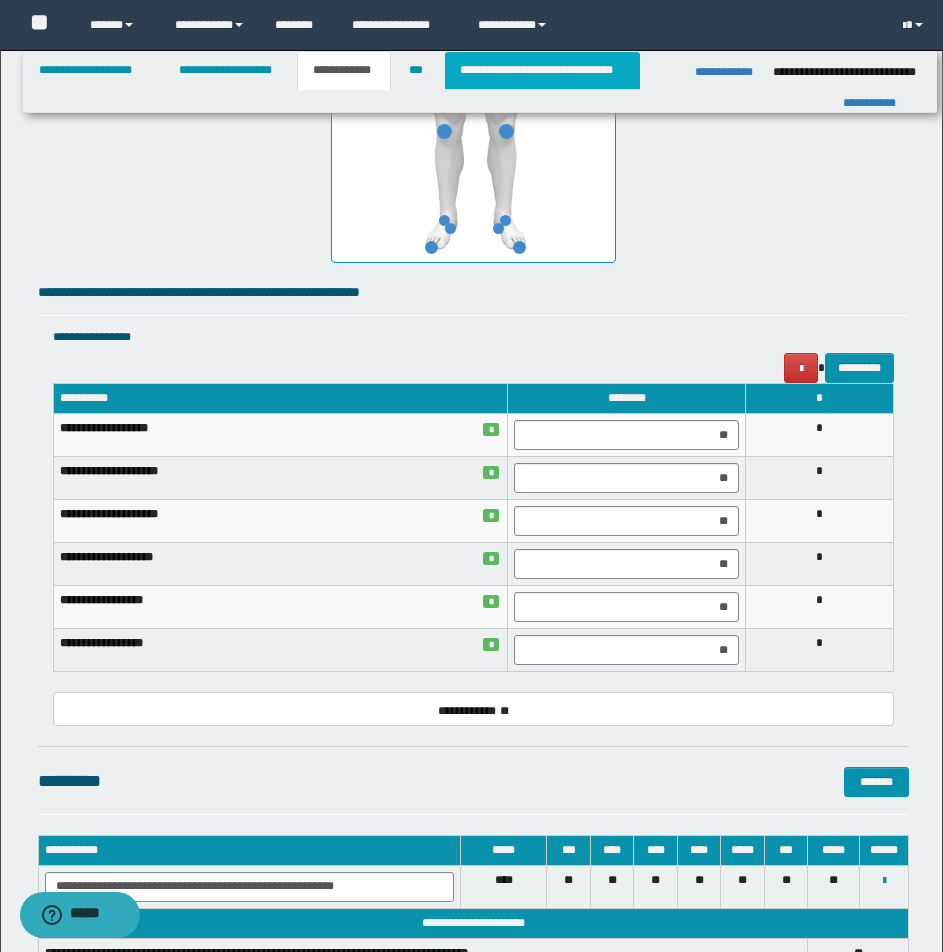 click on "**********" at bounding box center [542, 70] 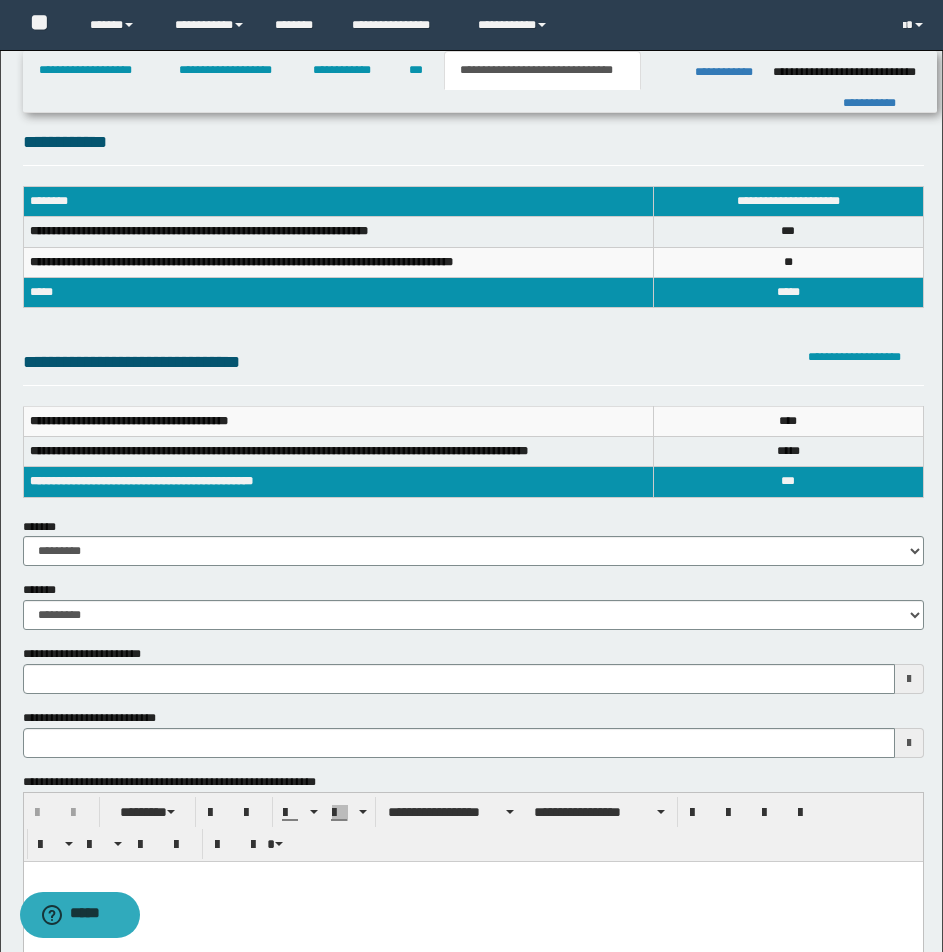 scroll, scrollTop: 0, scrollLeft: 0, axis: both 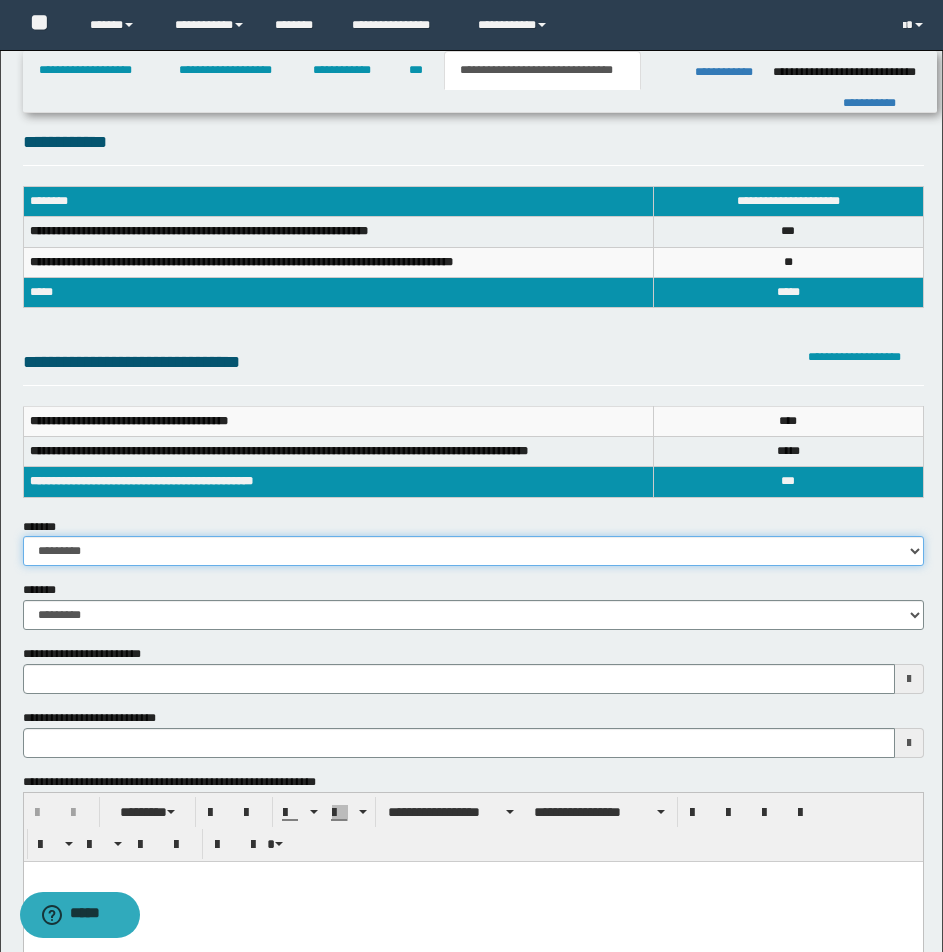click on "**********" at bounding box center [473, 551] 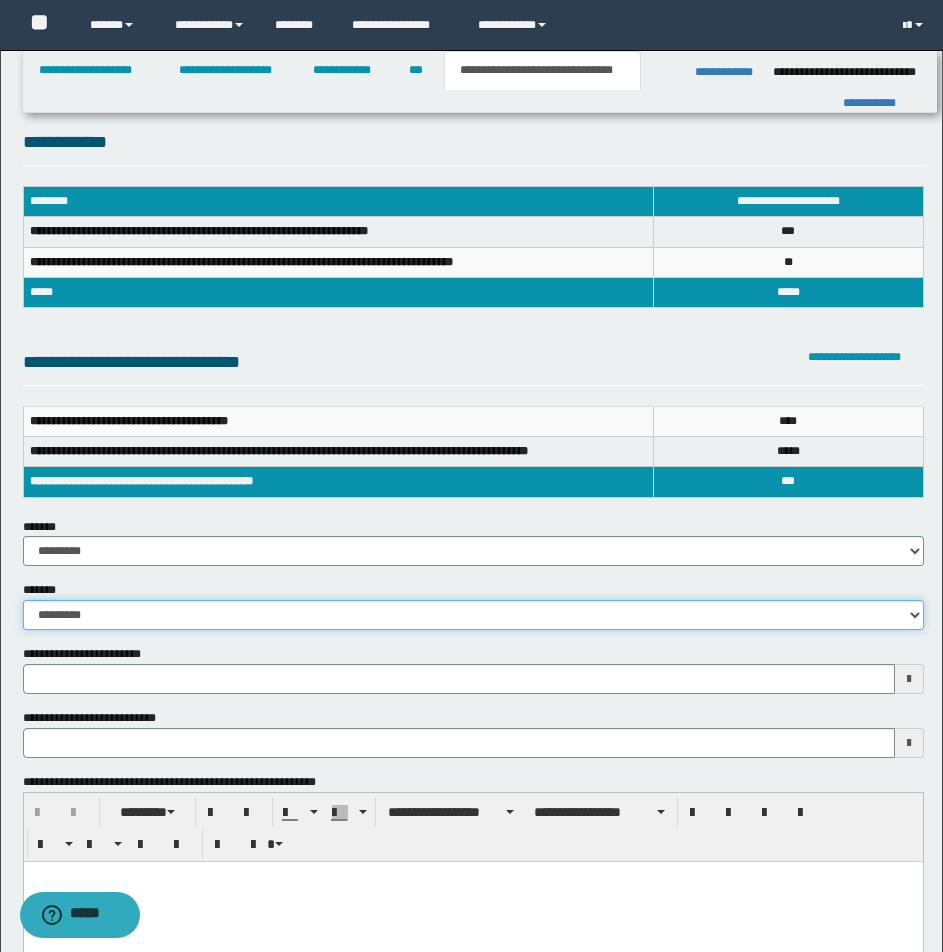 click on "**********" at bounding box center [473, 615] 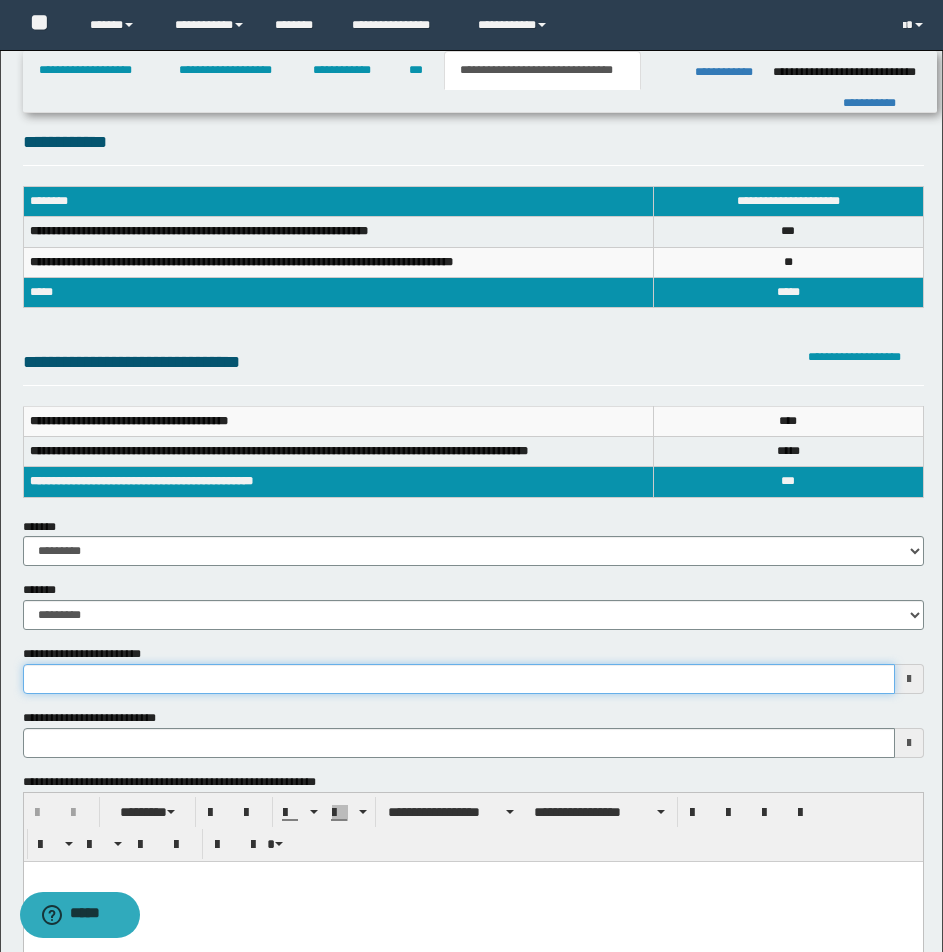 click on "**********" at bounding box center [459, 679] 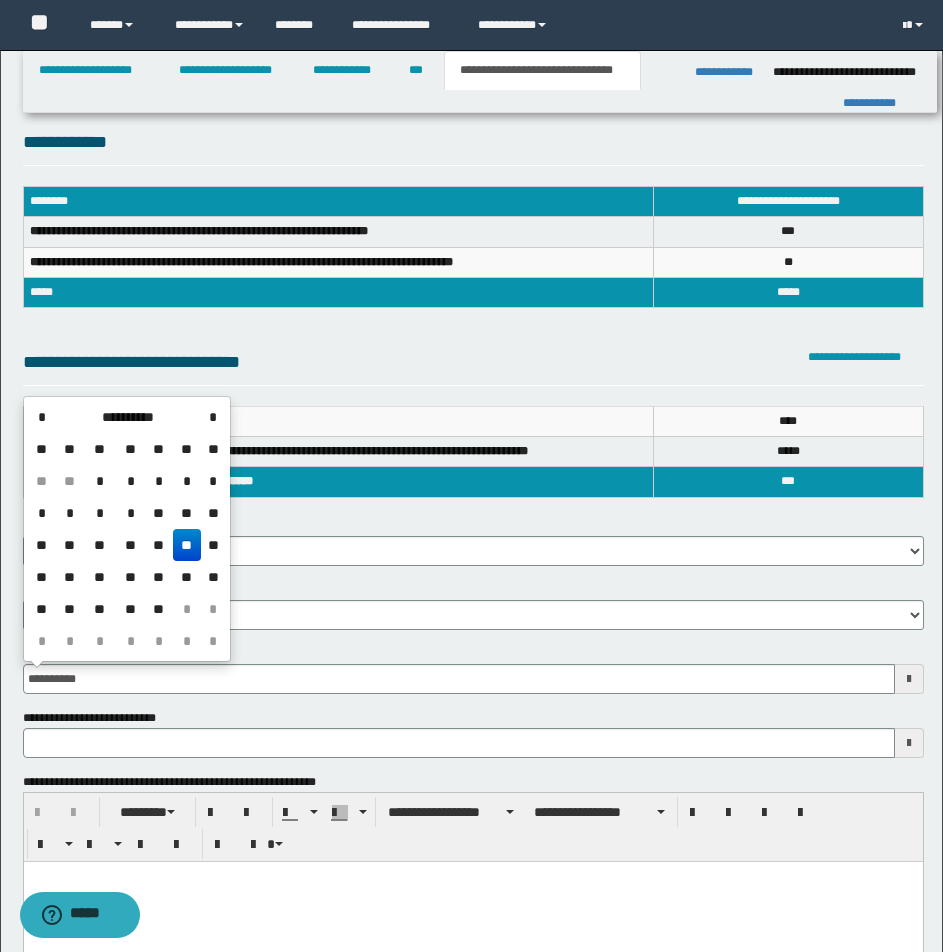 click on "**" at bounding box center (187, 545) 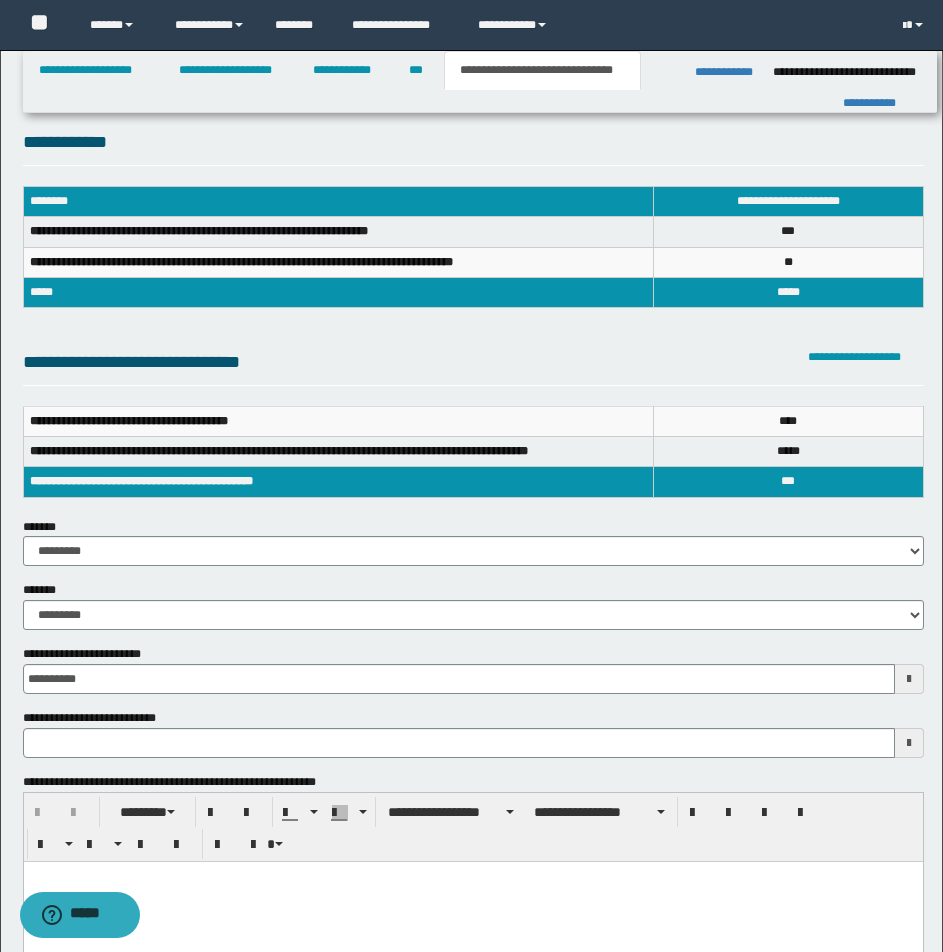 type 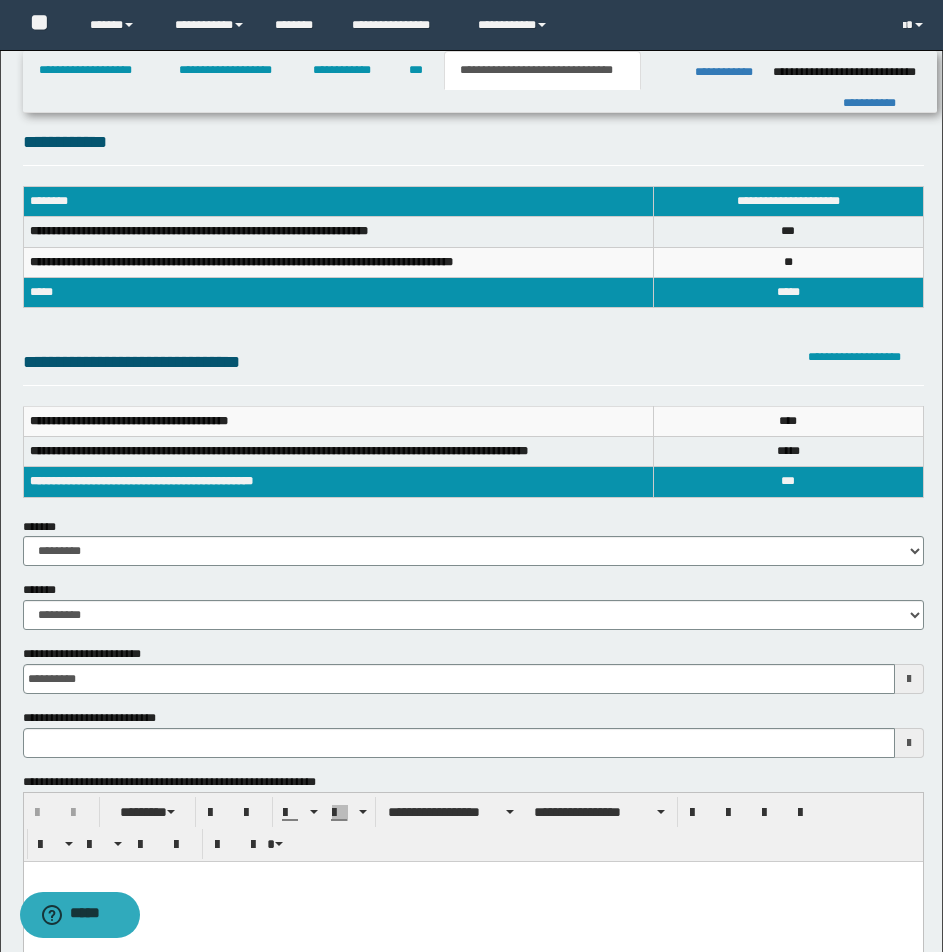 click at bounding box center [472, 876] 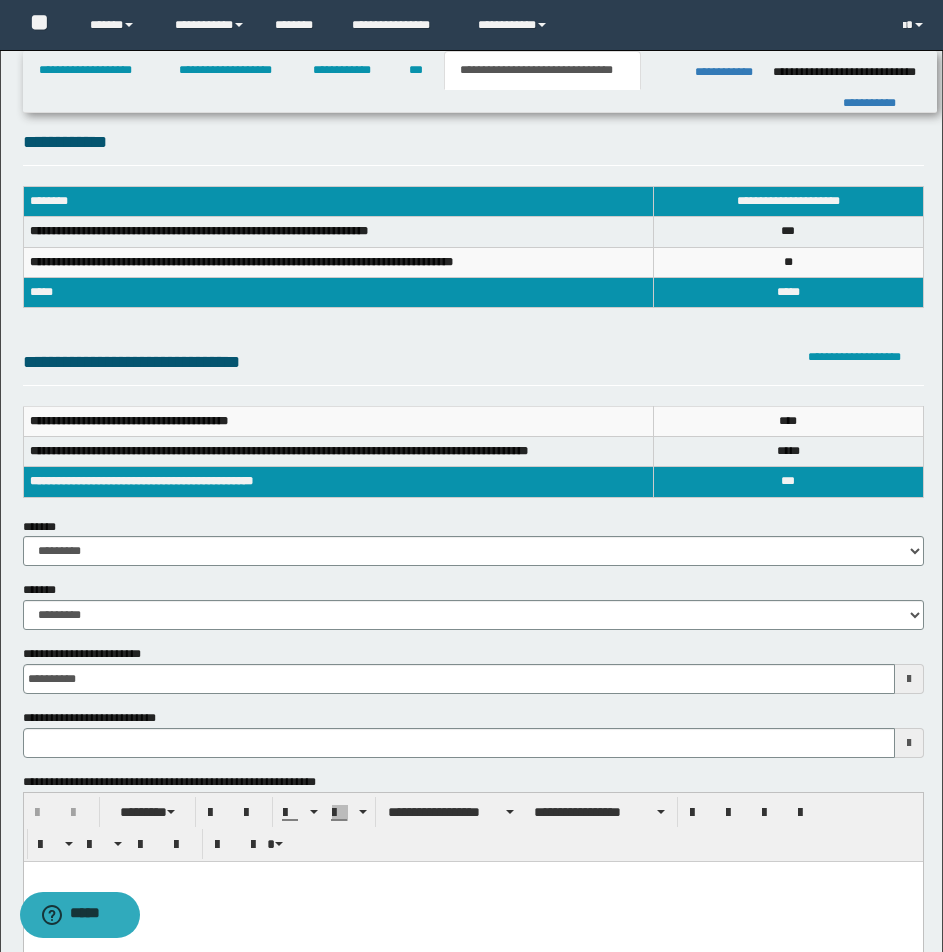 paste 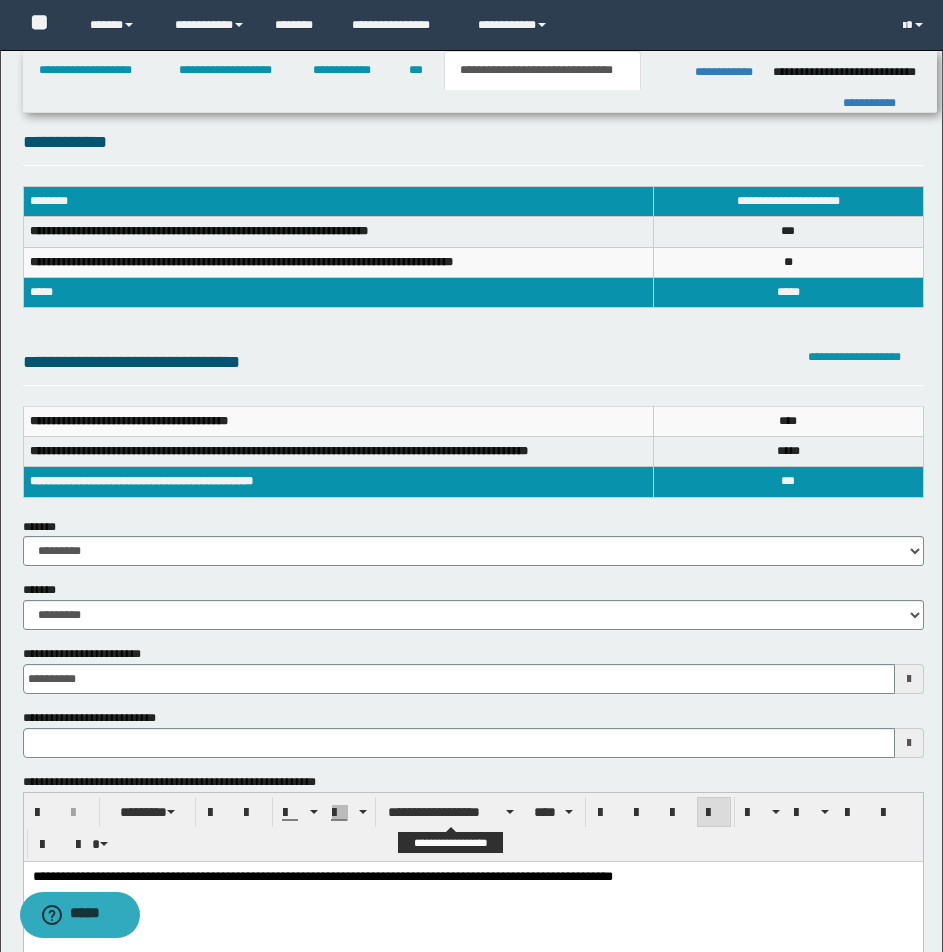 type 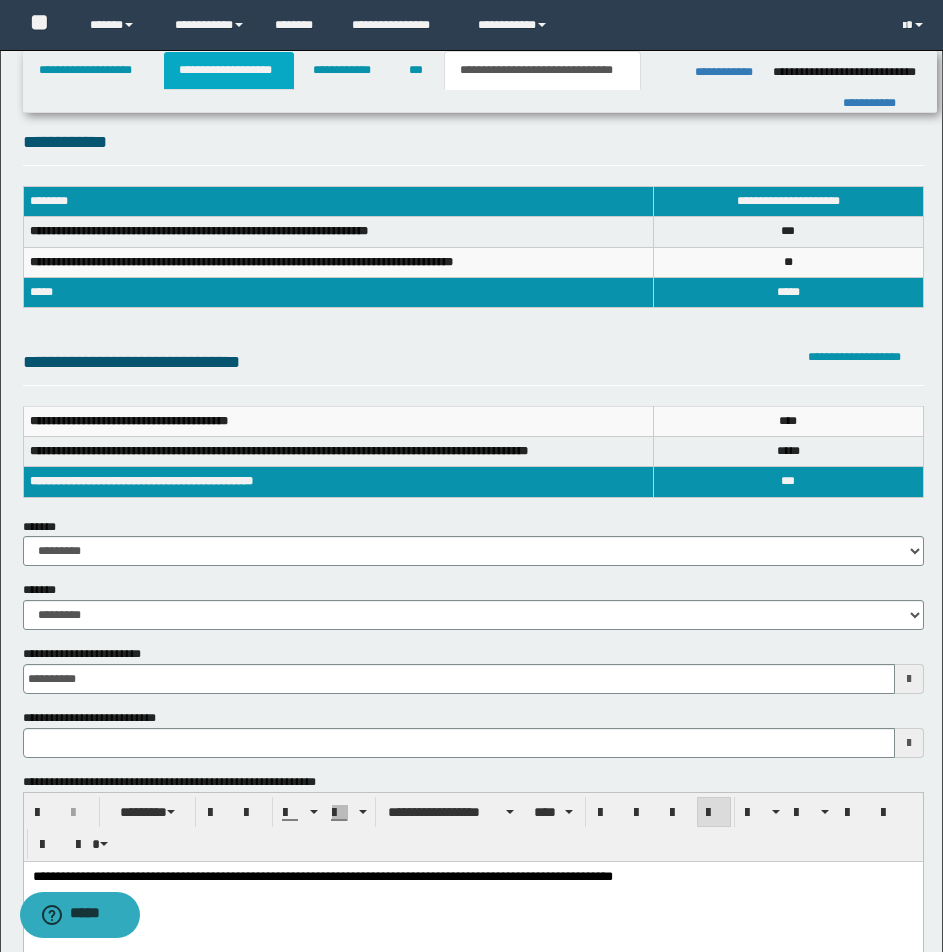 click on "**********" at bounding box center [229, 70] 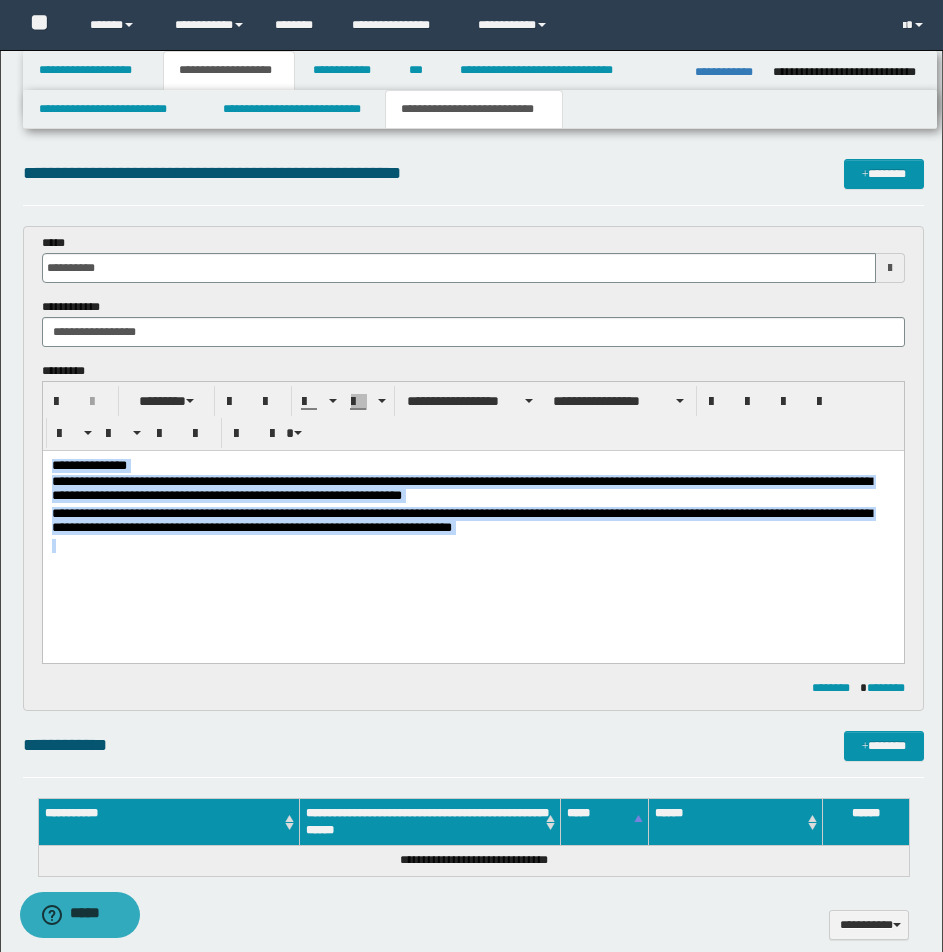 drag, startPoint x: 53, startPoint y: 465, endPoint x: 601, endPoint y: 625, distance: 570.88 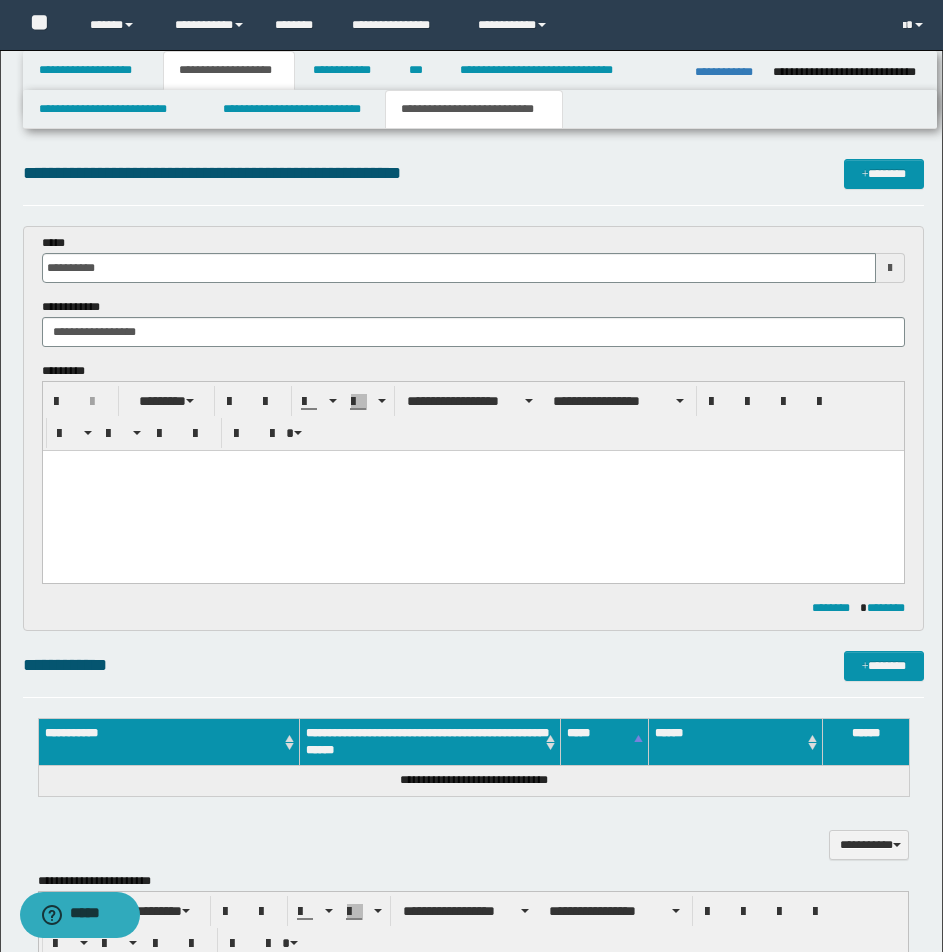 type 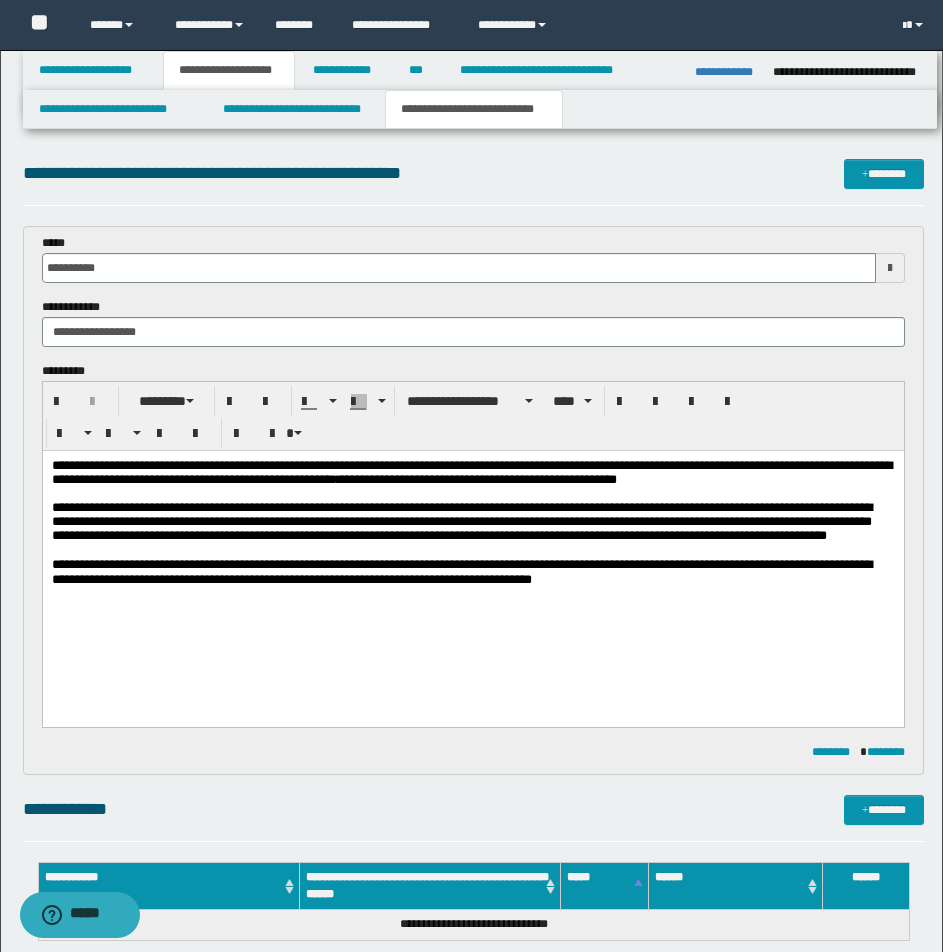 click on "**********" at bounding box center [472, 473] 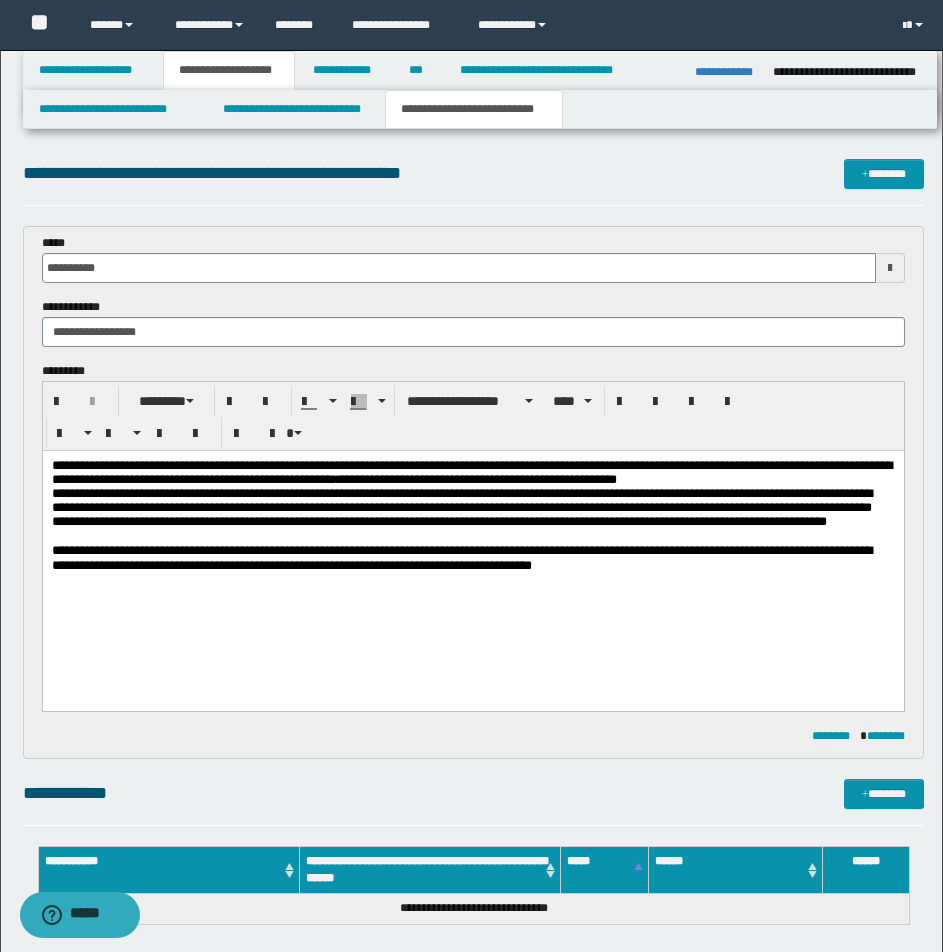 click on "**********" at bounding box center (472, 508) 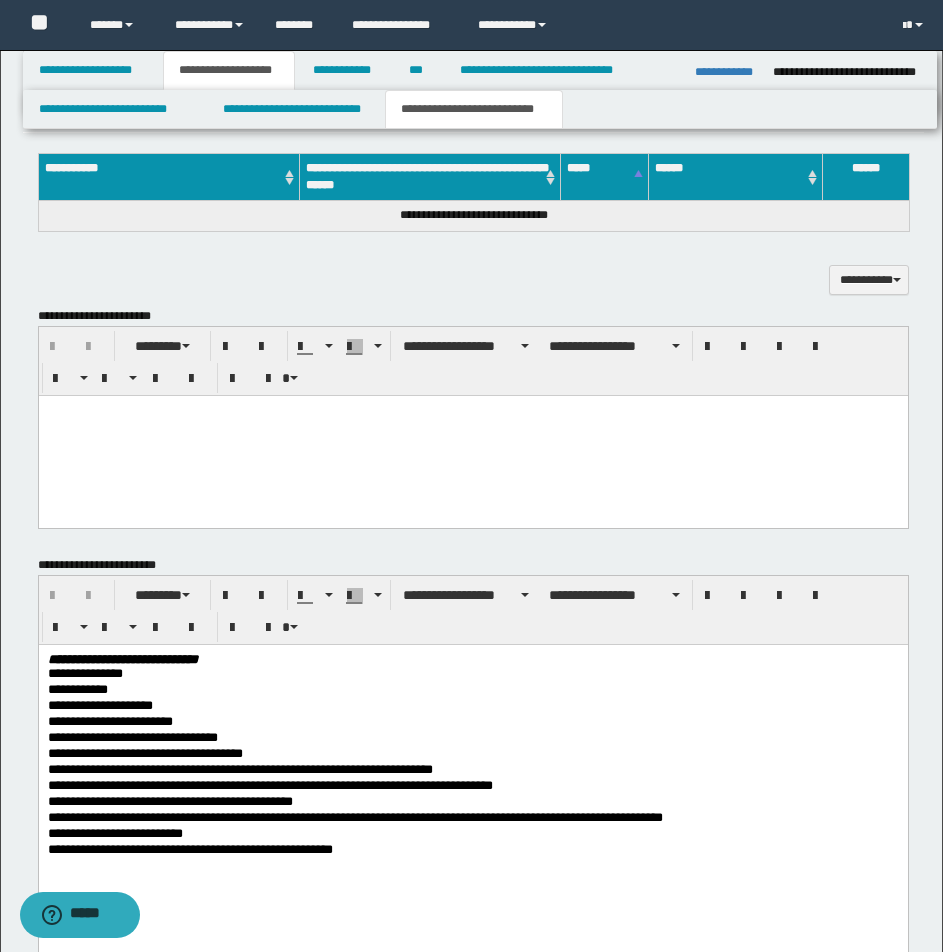 scroll, scrollTop: 833, scrollLeft: 0, axis: vertical 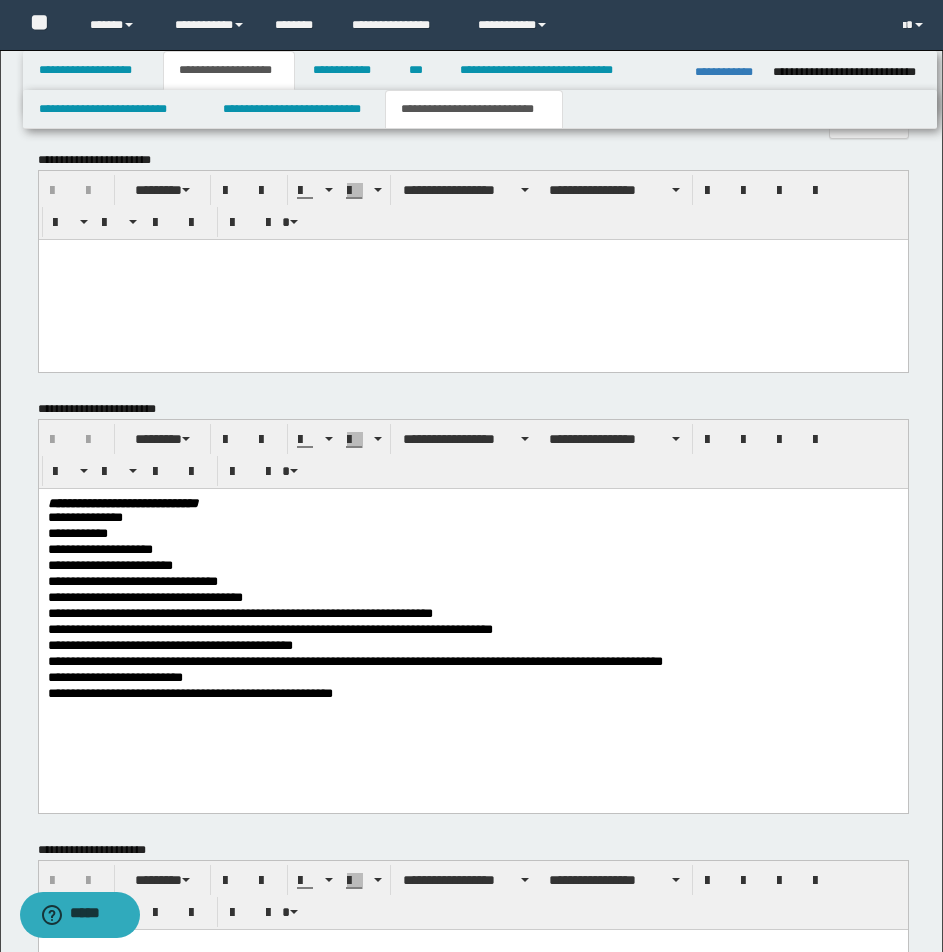 click at bounding box center (472, 254) 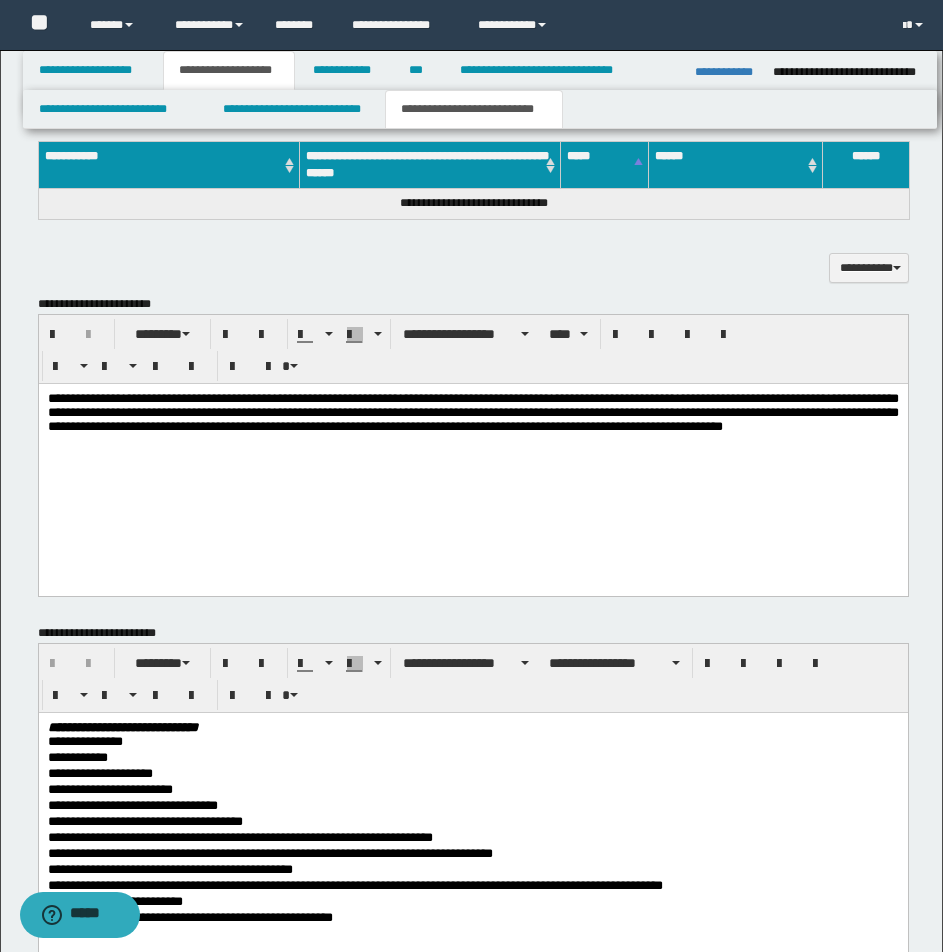 scroll, scrollTop: 673, scrollLeft: 0, axis: vertical 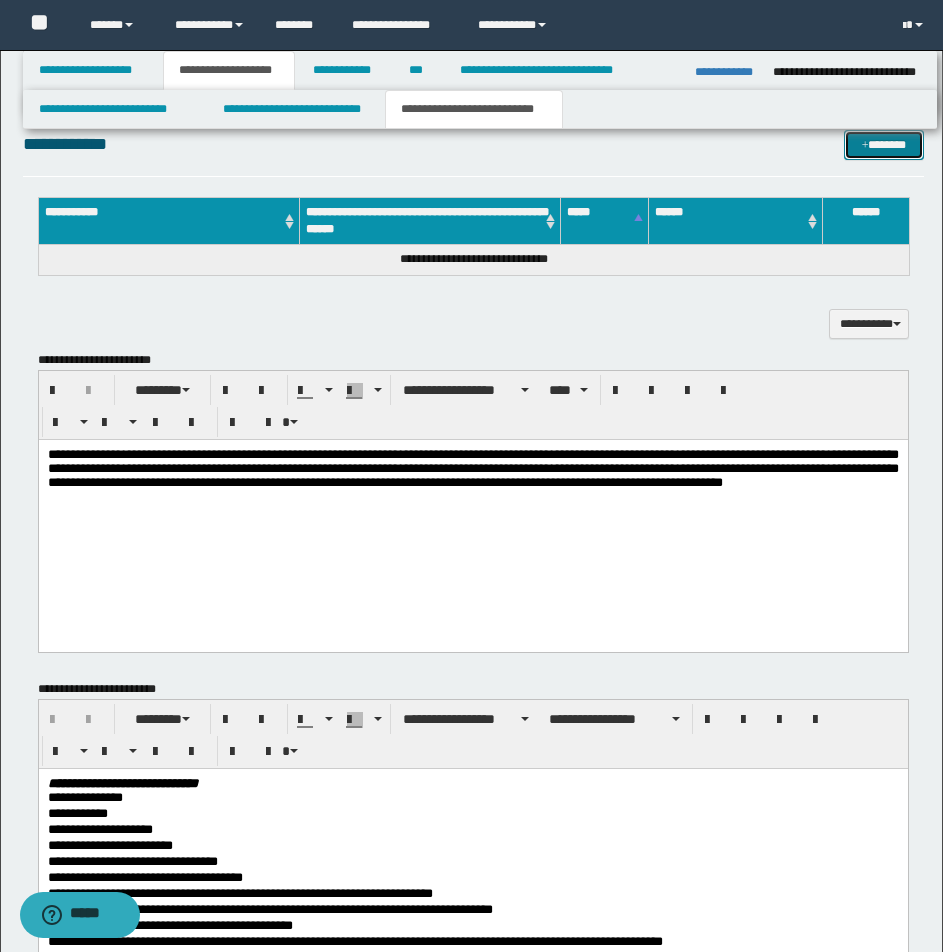 click on "*******" at bounding box center (884, 145) 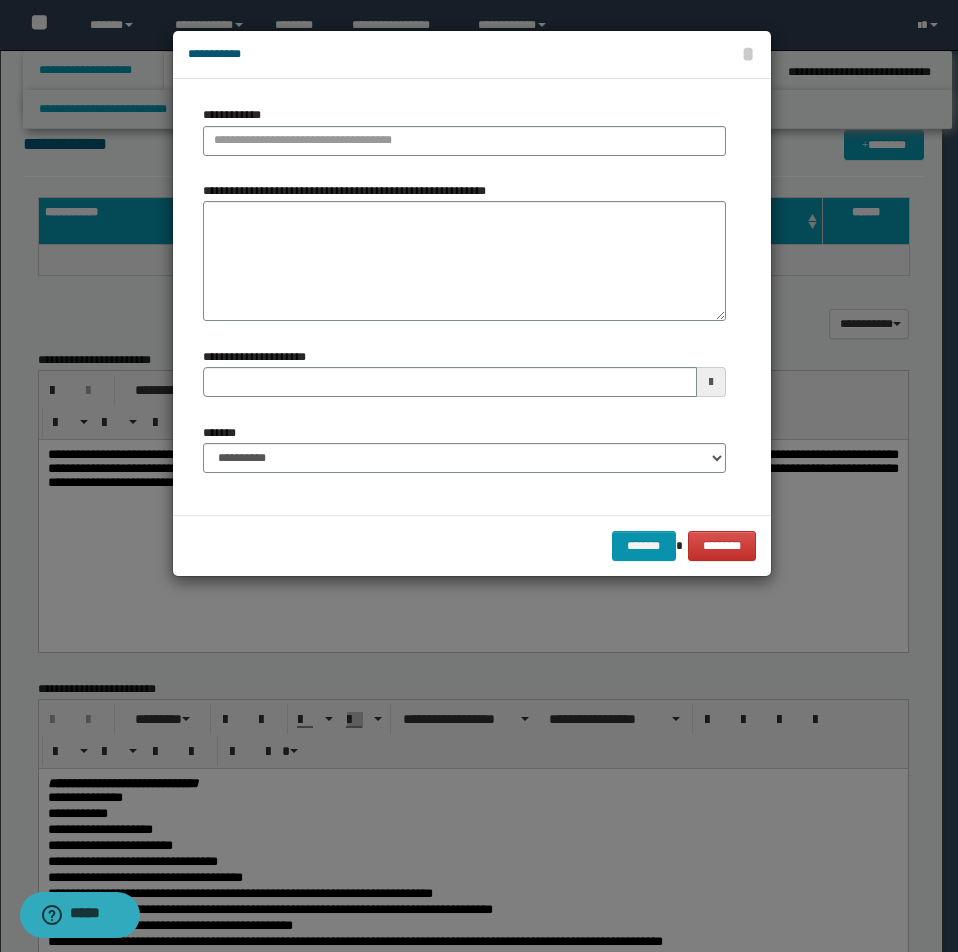 click on "**********" at bounding box center [464, 138] 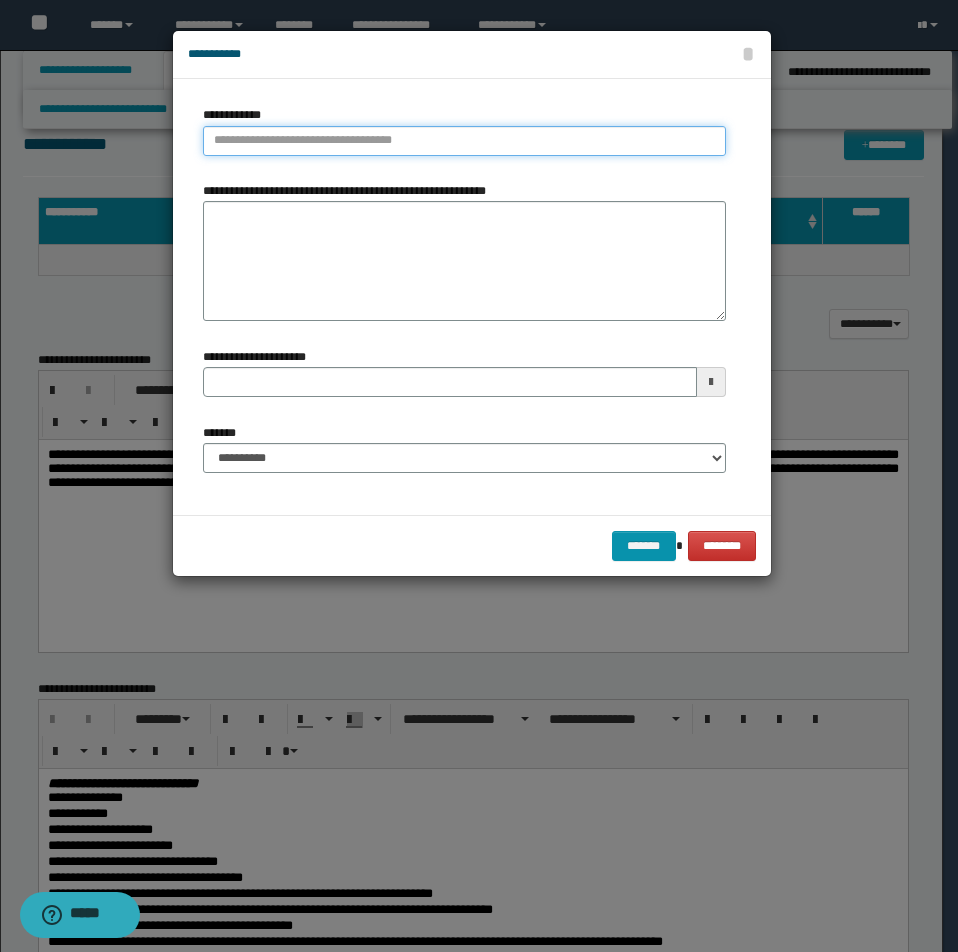 click on "**********" at bounding box center [464, 141] 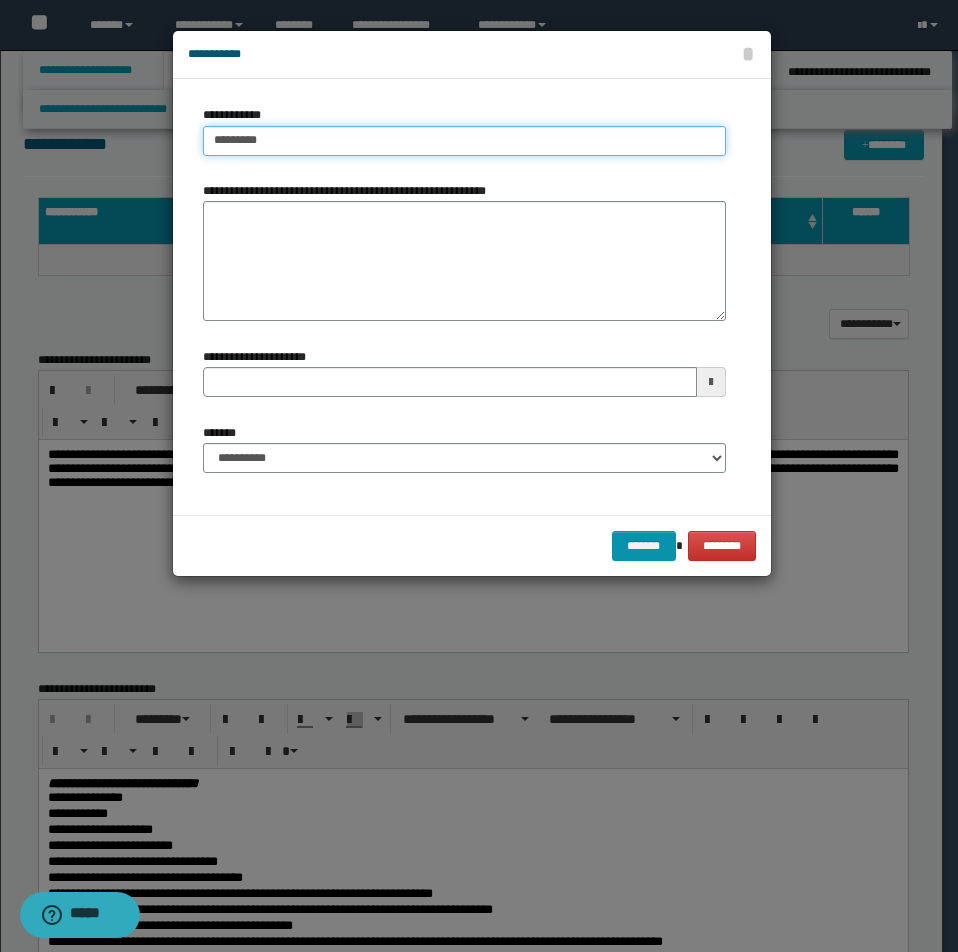 type on "*********" 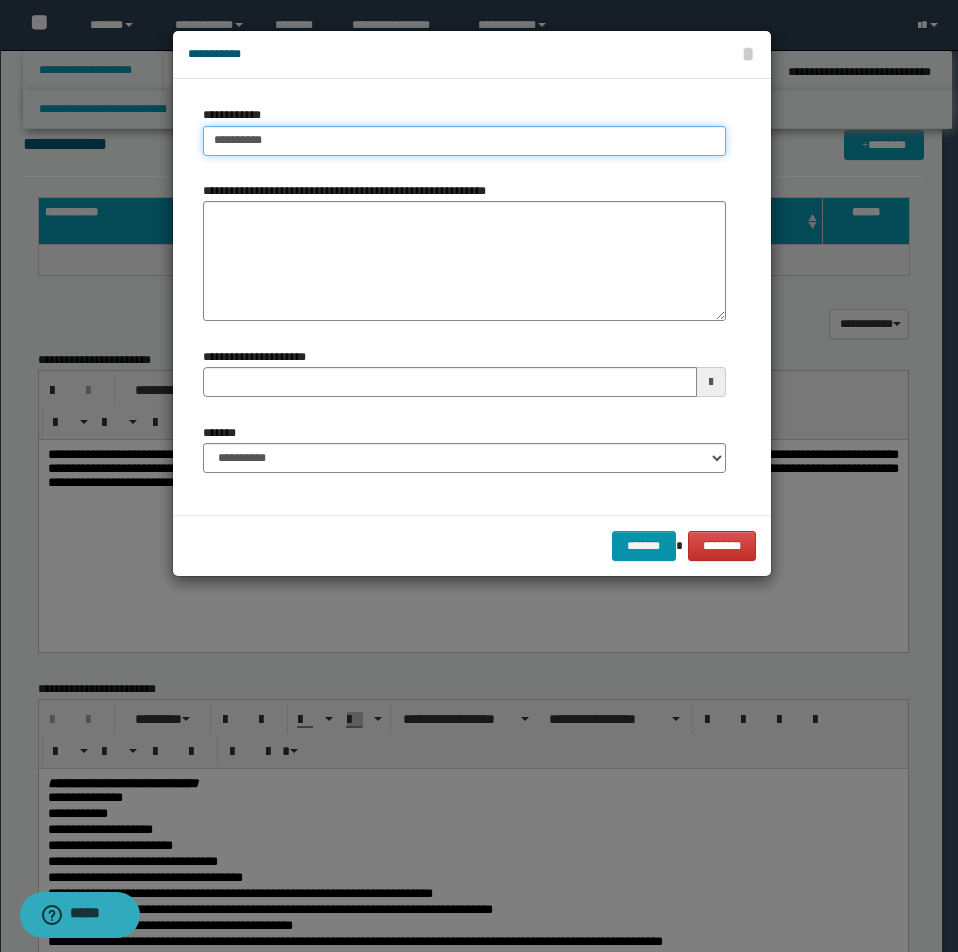 type on "*********" 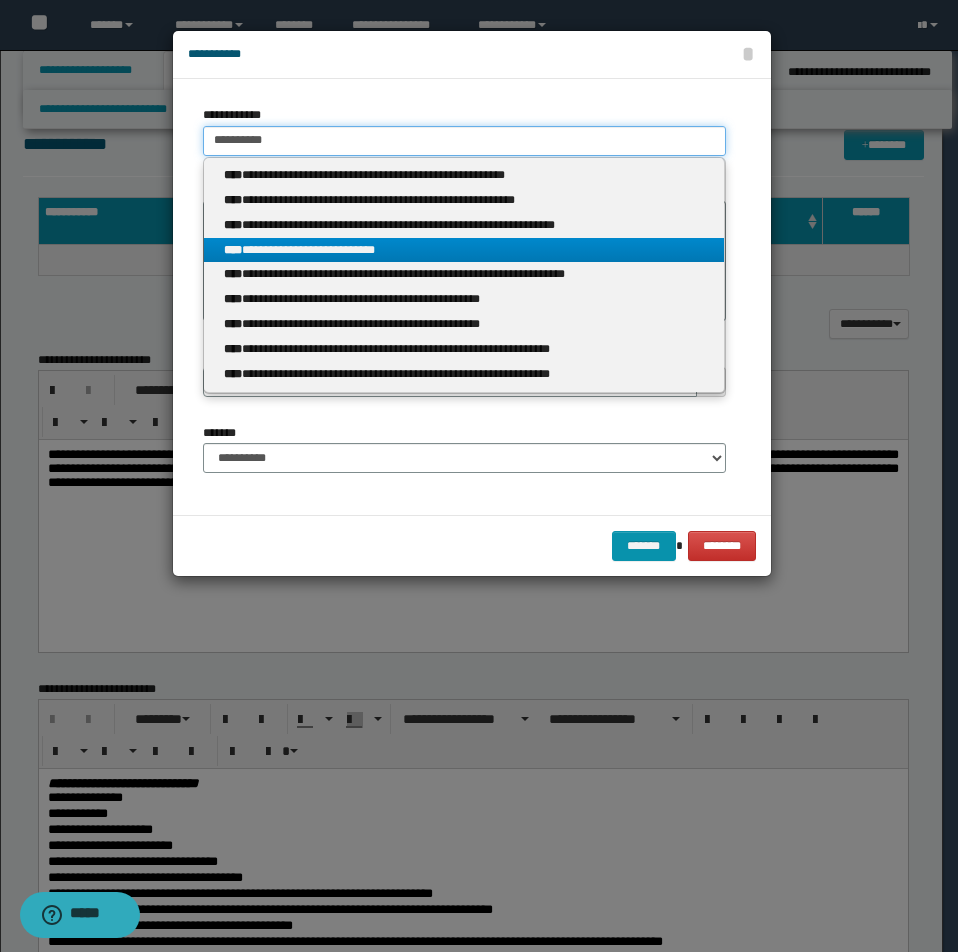 type on "*********" 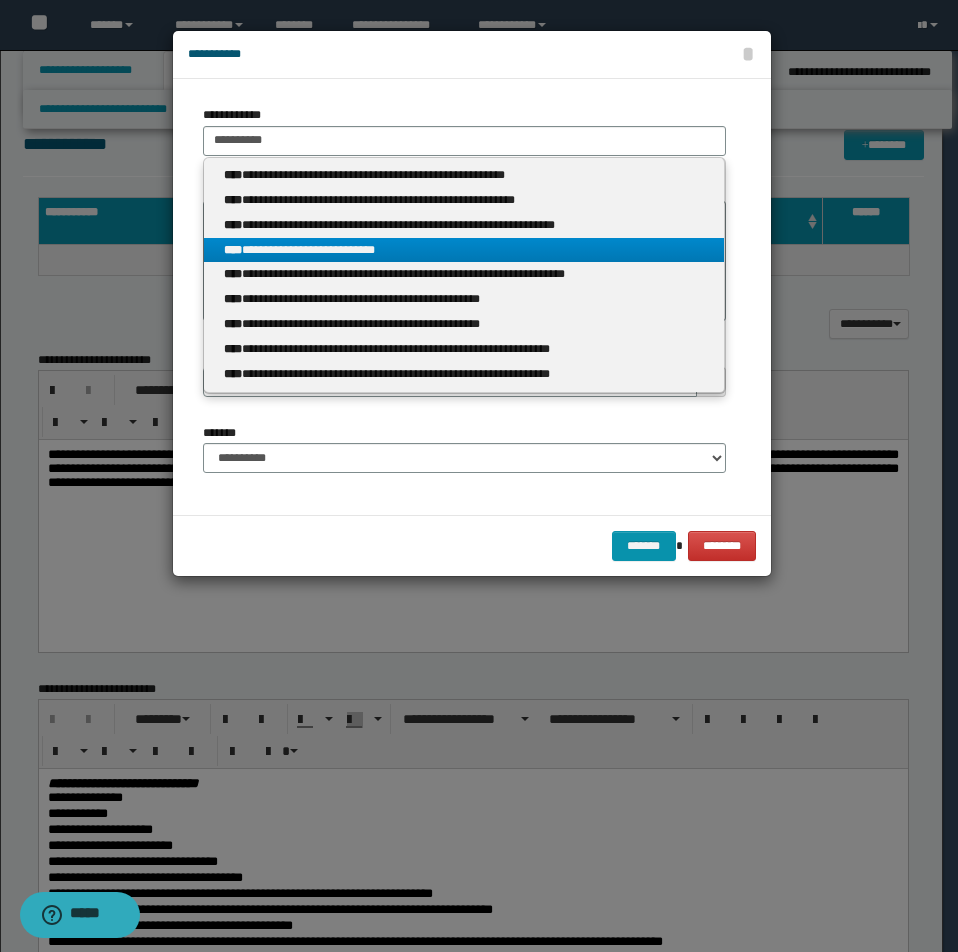 click on "**********" at bounding box center (464, 250) 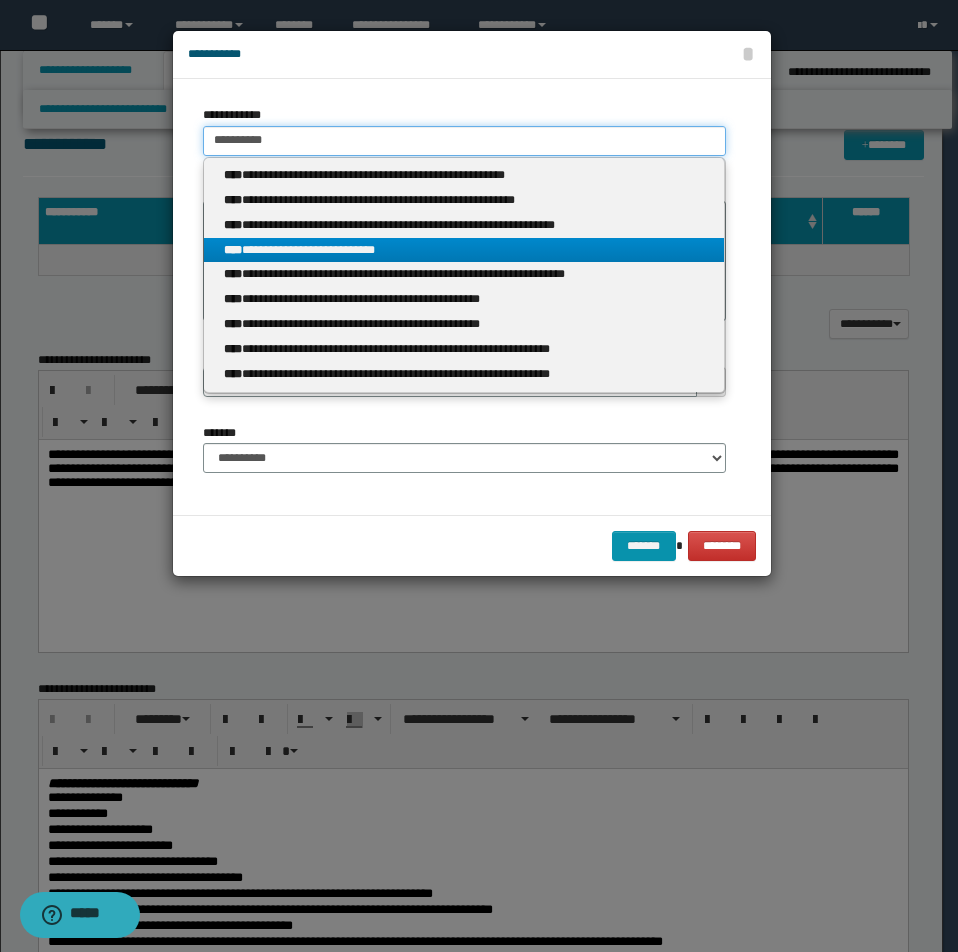 type 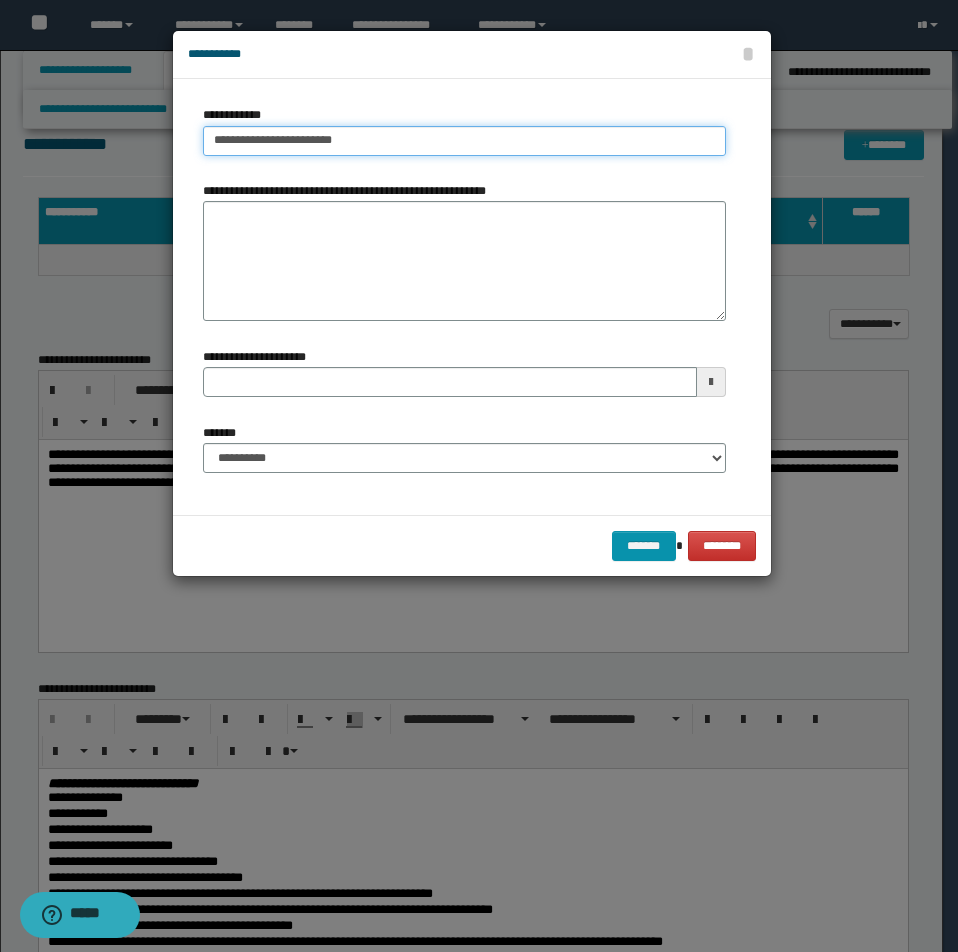 drag, startPoint x: 209, startPoint y: 137, endPoint x: 479, endPoint y: 176, distance: 272.80212 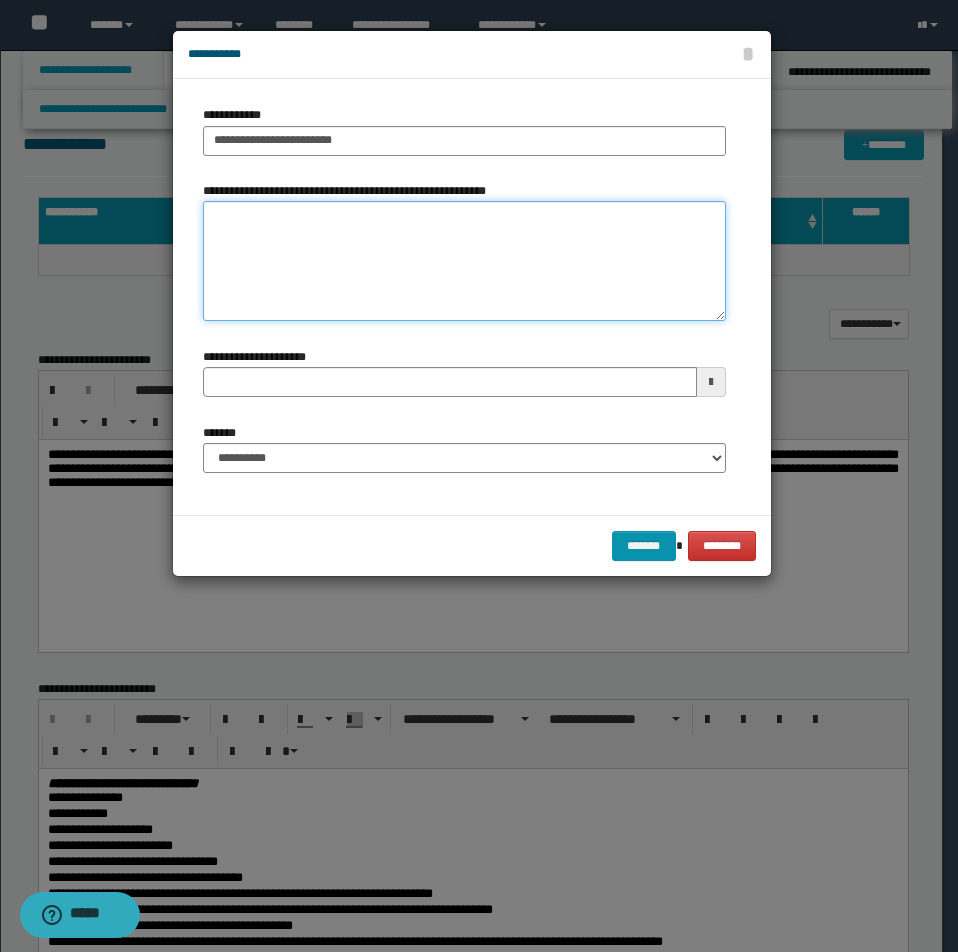 click on "**********" at bounding box center [464, 261] 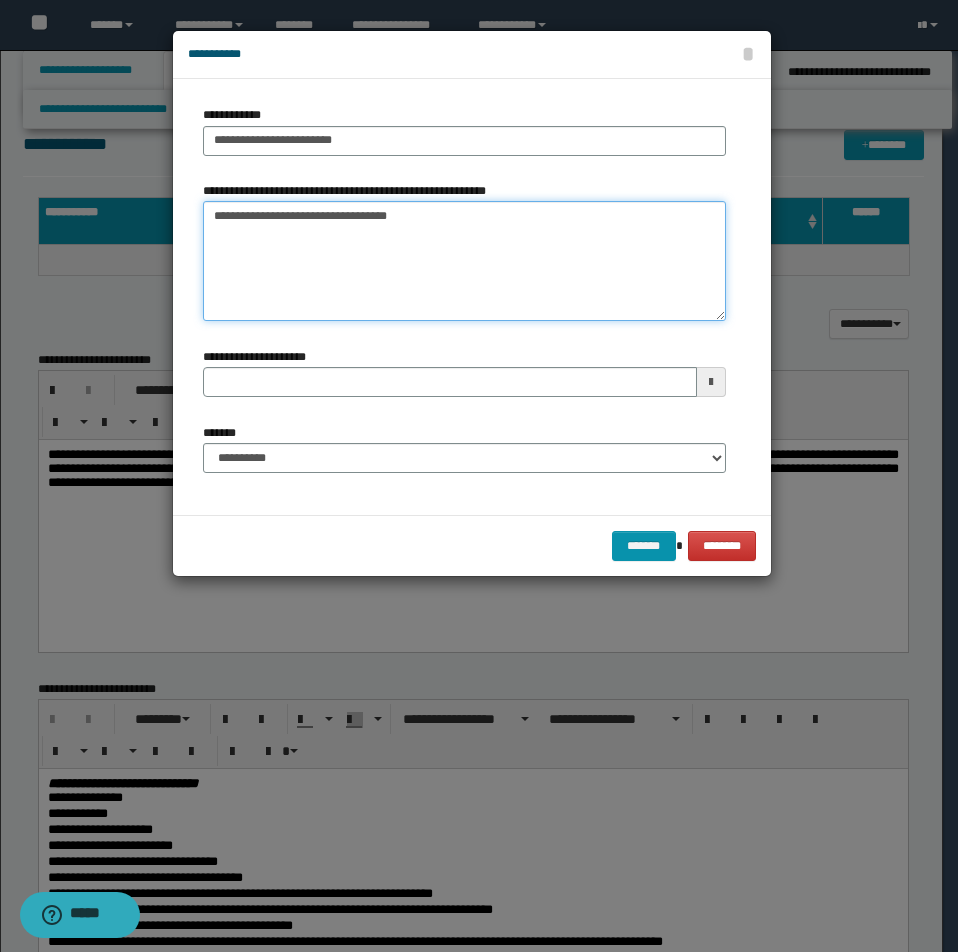 type on "**********" 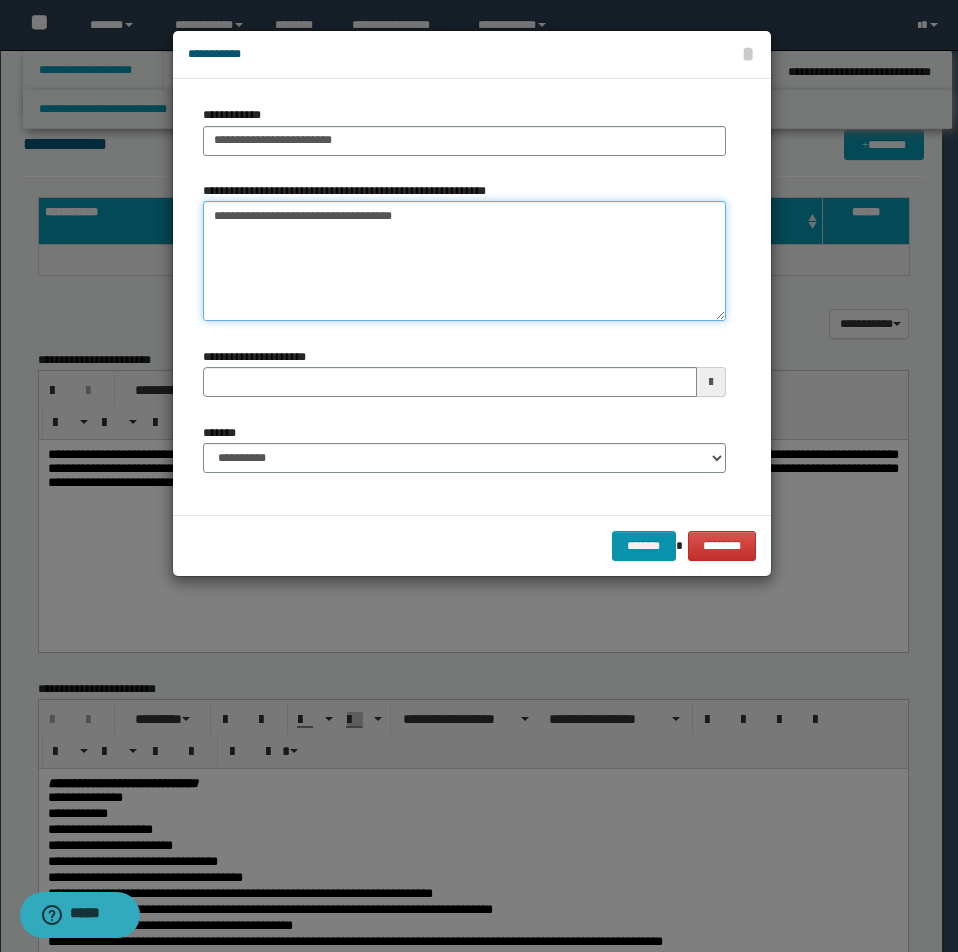 type 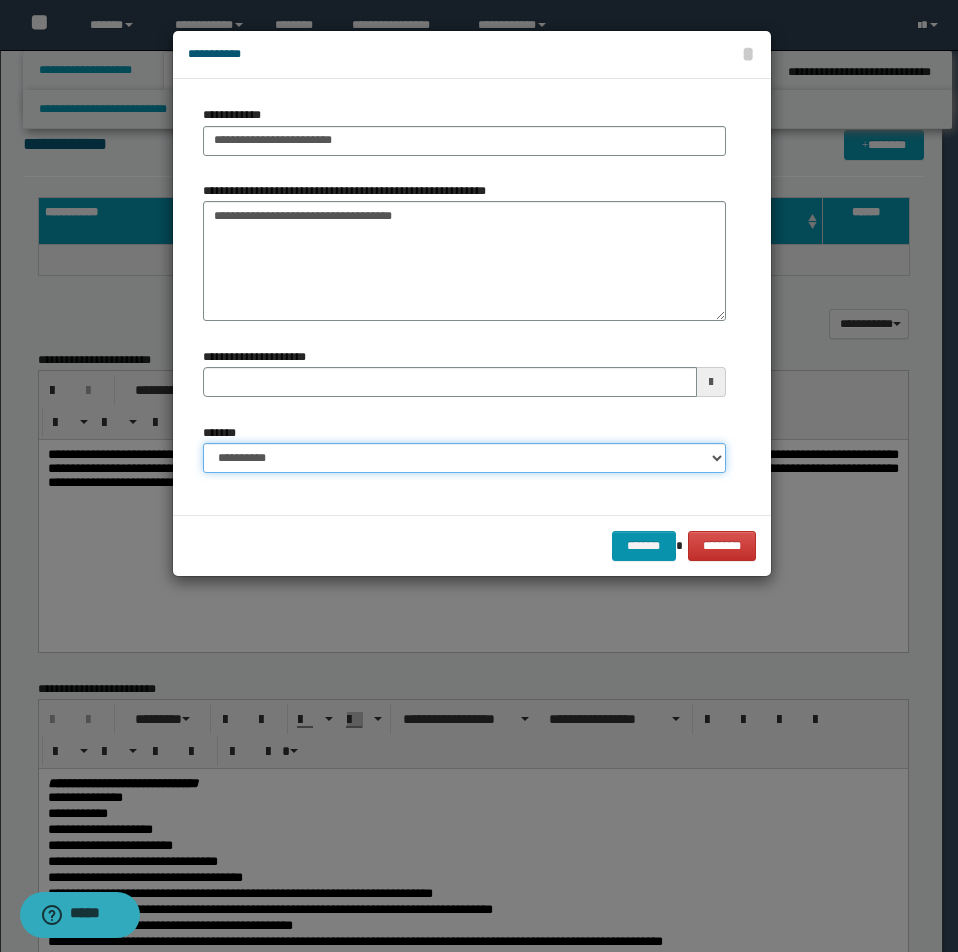 click on "**********" at bounding box center [464, 458] 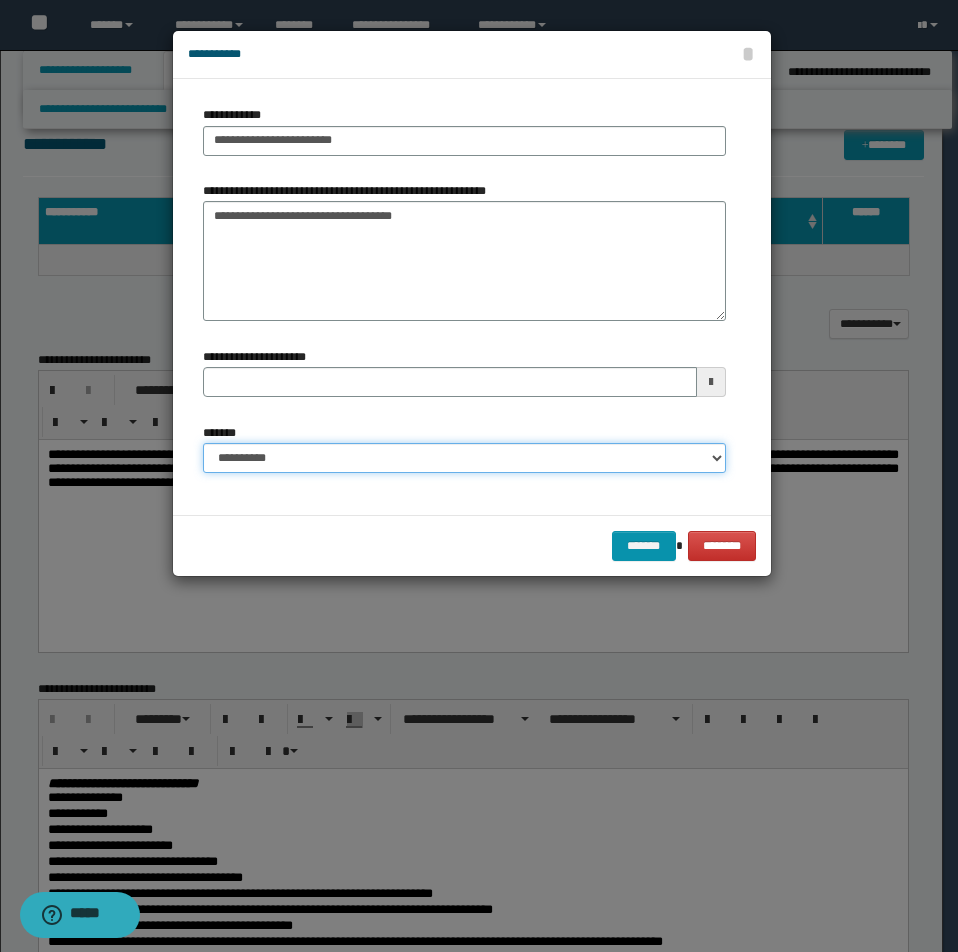 select on "*" 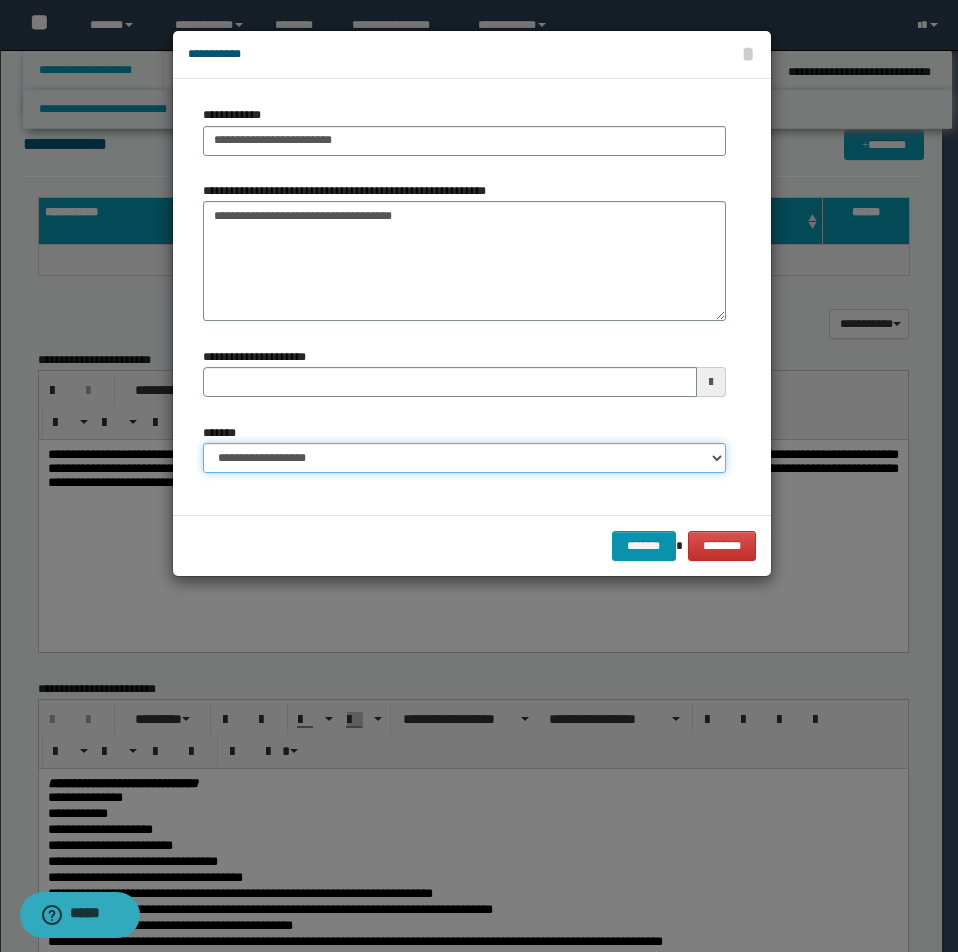 click on "**********" at bounding box center (464, 458) 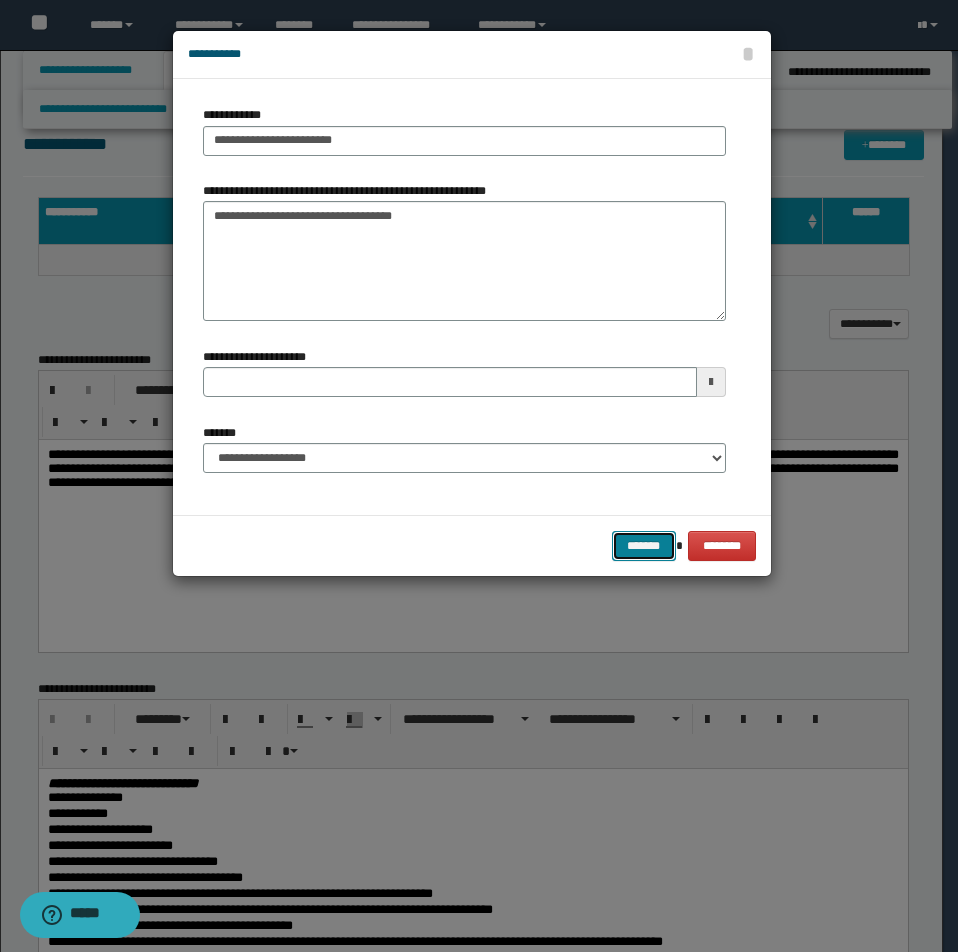 click on "*******" at bounding box center (644, 546) 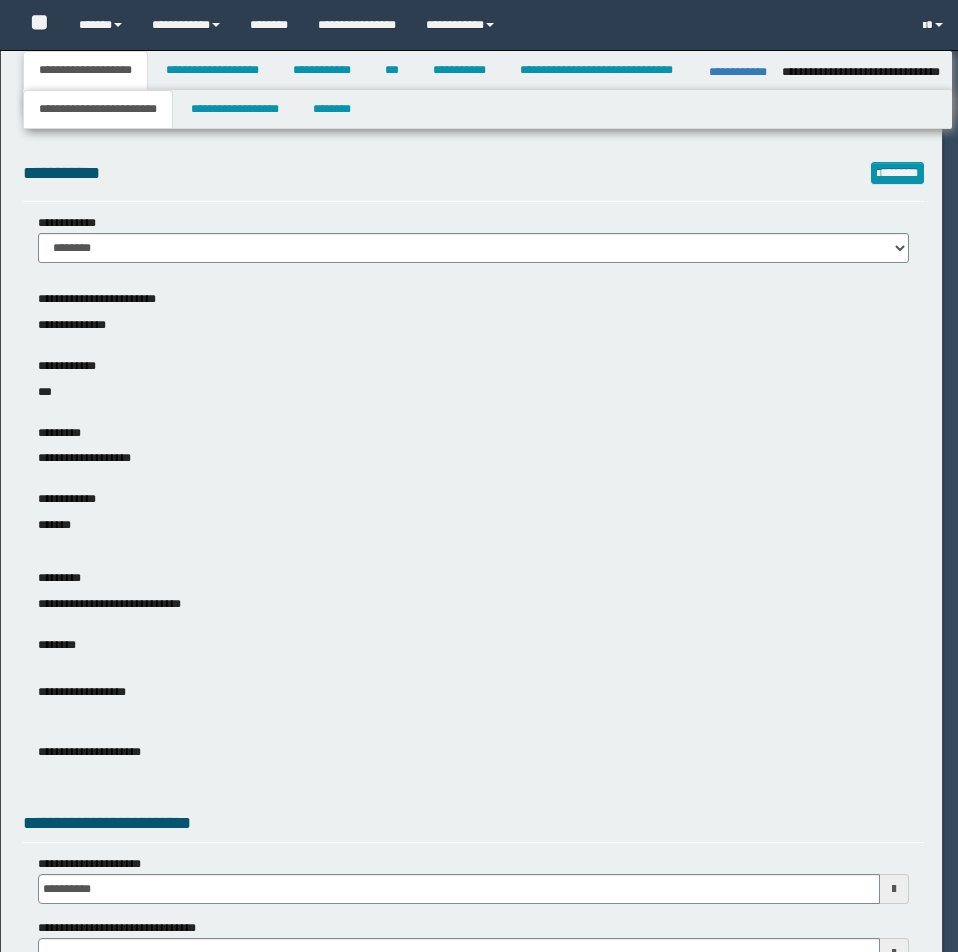 select on "*" 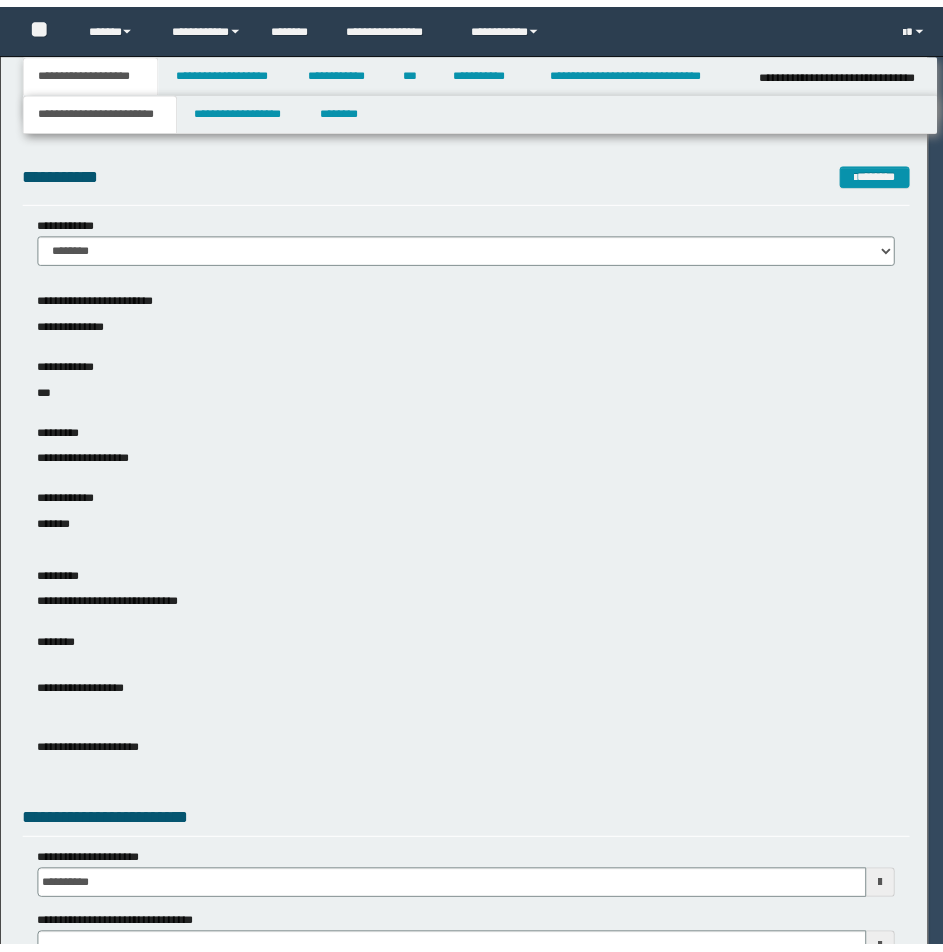 scroll, scrollTop: 0, scrollLeft: 0, axis: both 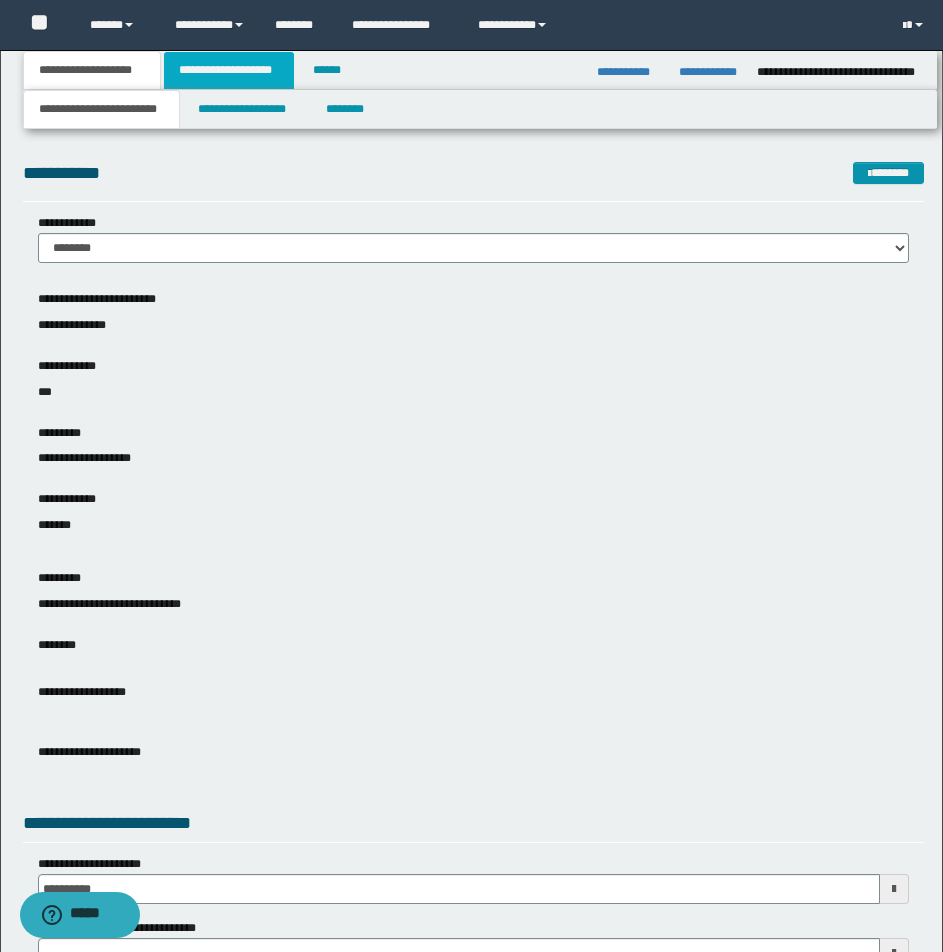 click on "**********" at bounding box center [229, 70] 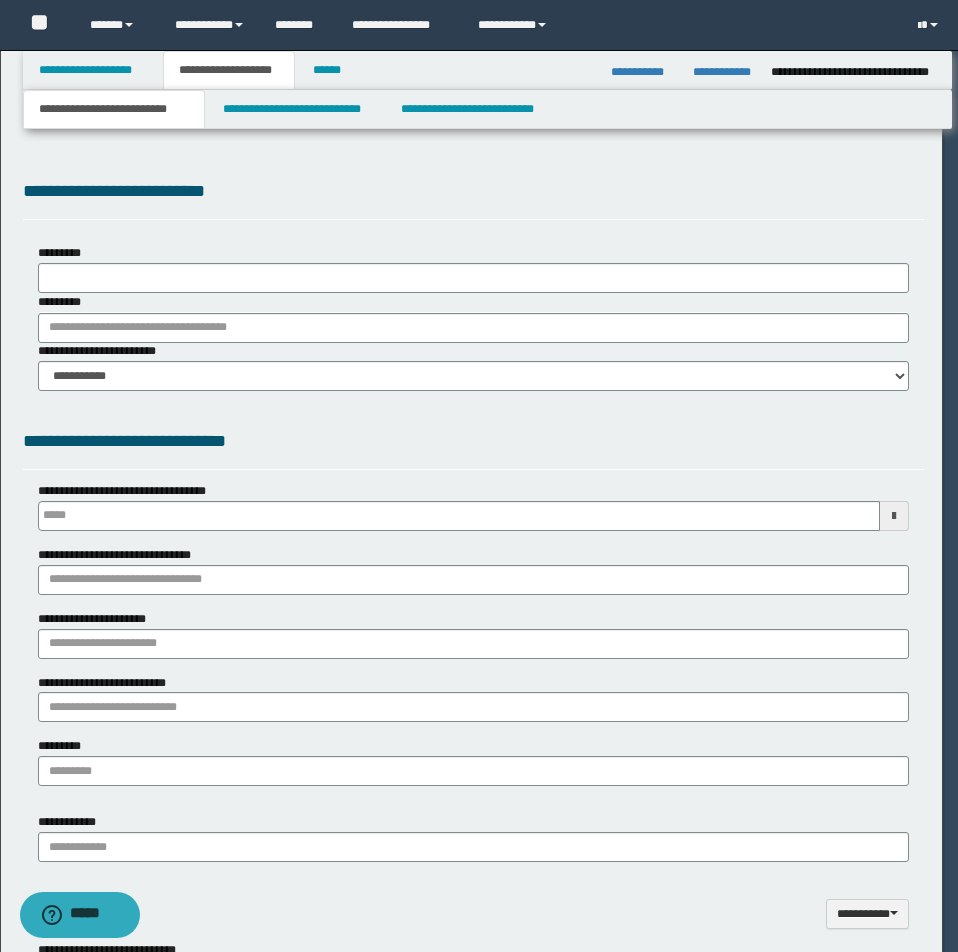 type 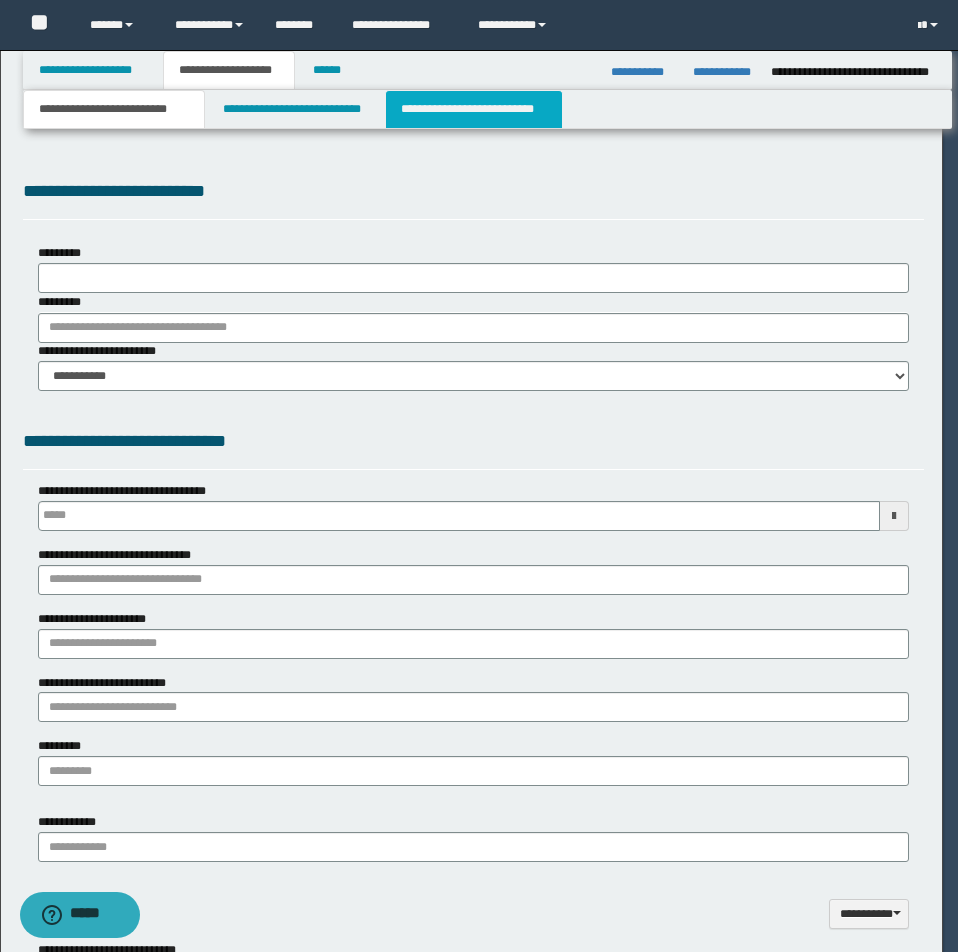 select on "*" 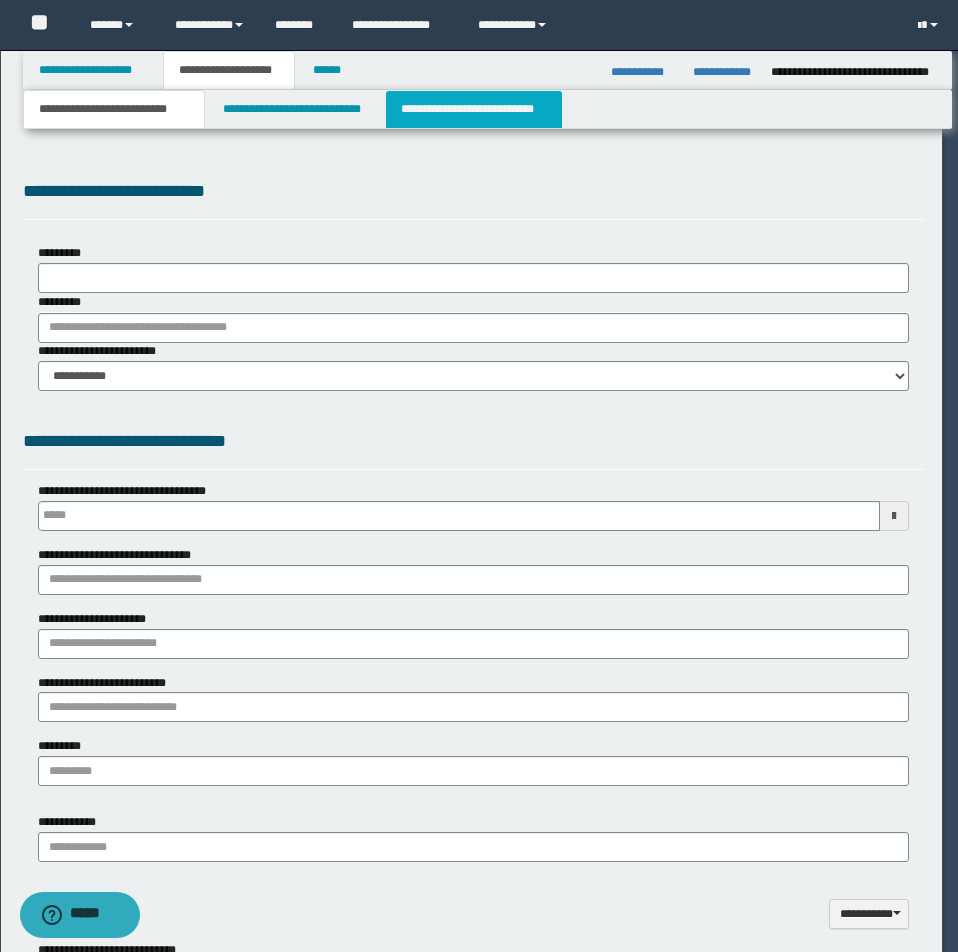 type 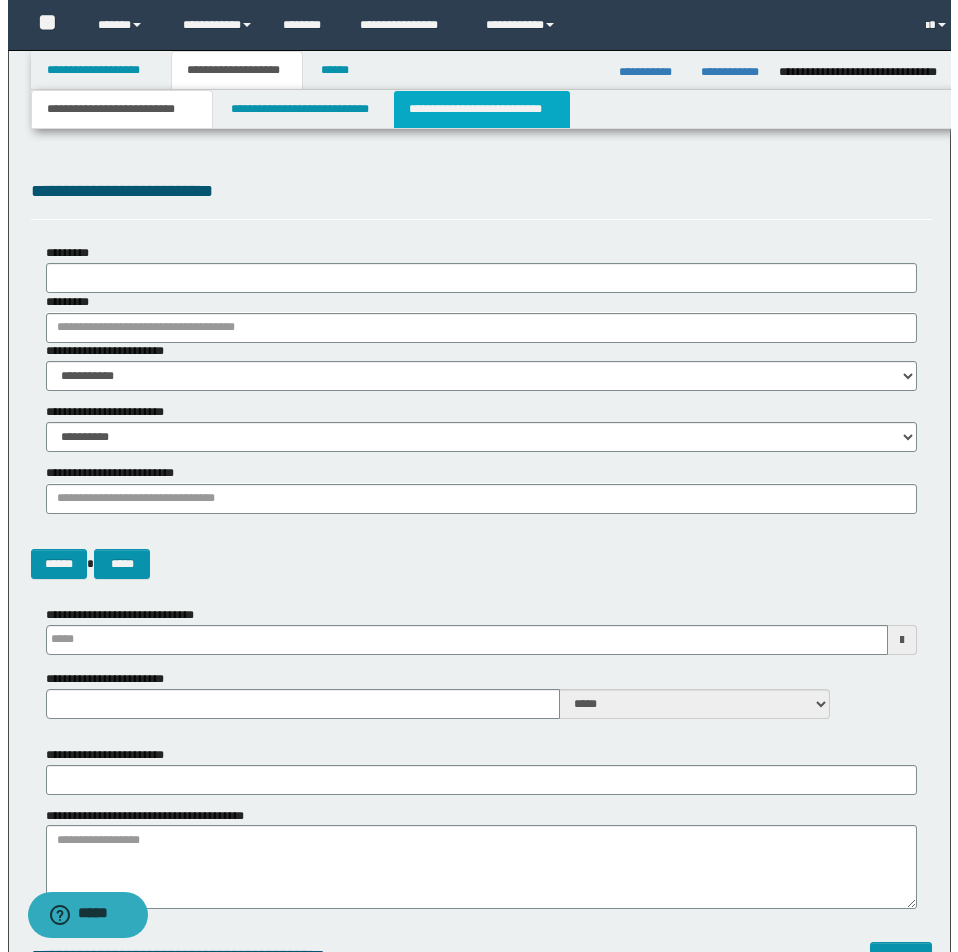 scroll, scrollTop: 0, scrollLeft: 0, axis: both 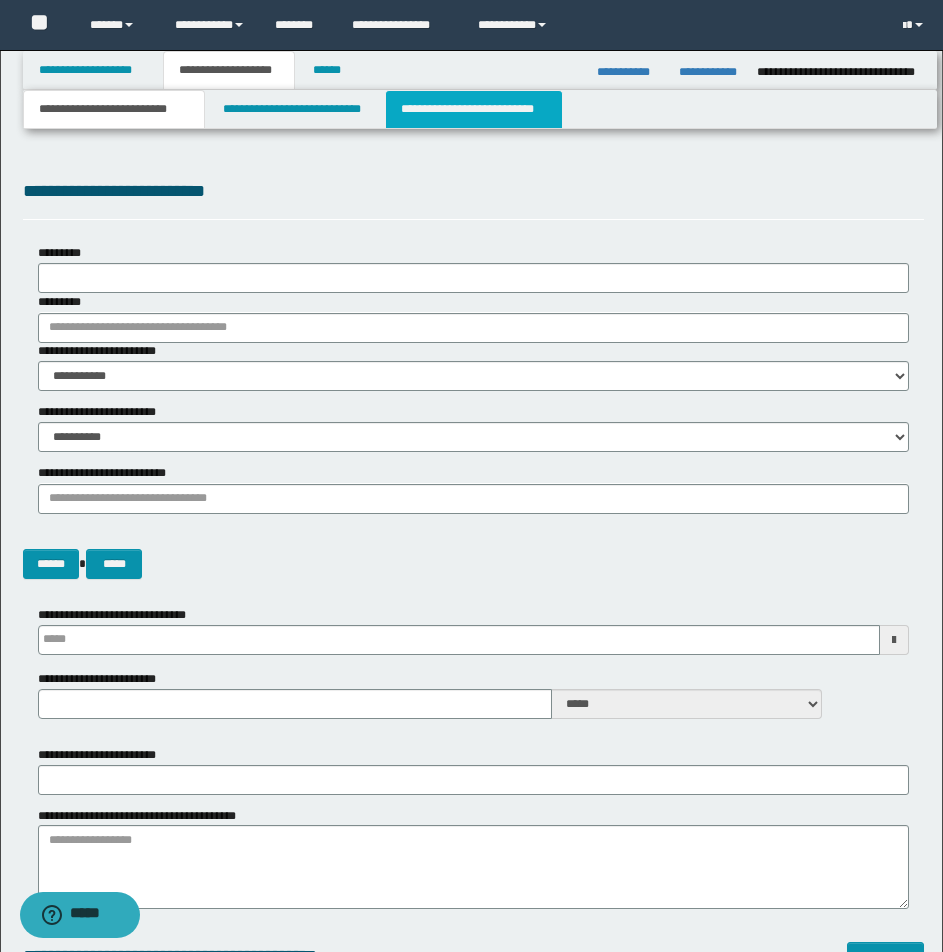 click on "**********" at bounding box center [474, 109] 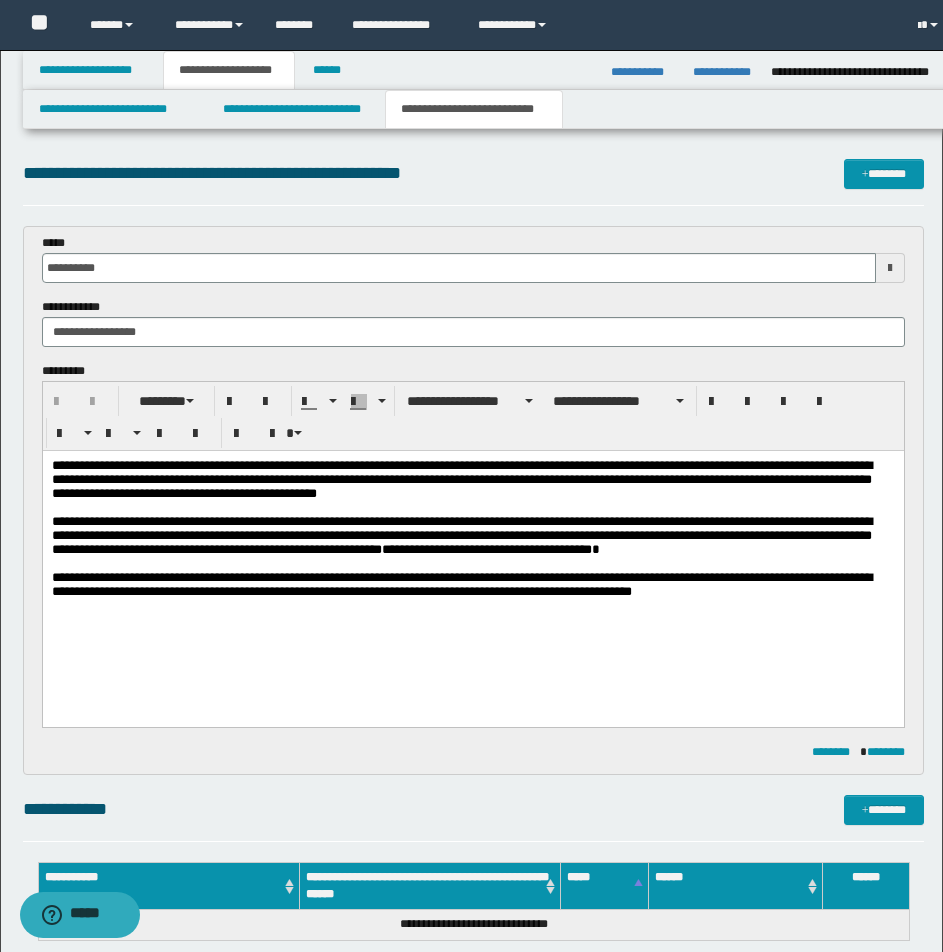 scroll, scrollTop: 0, scrollLeft: 0, axis: both 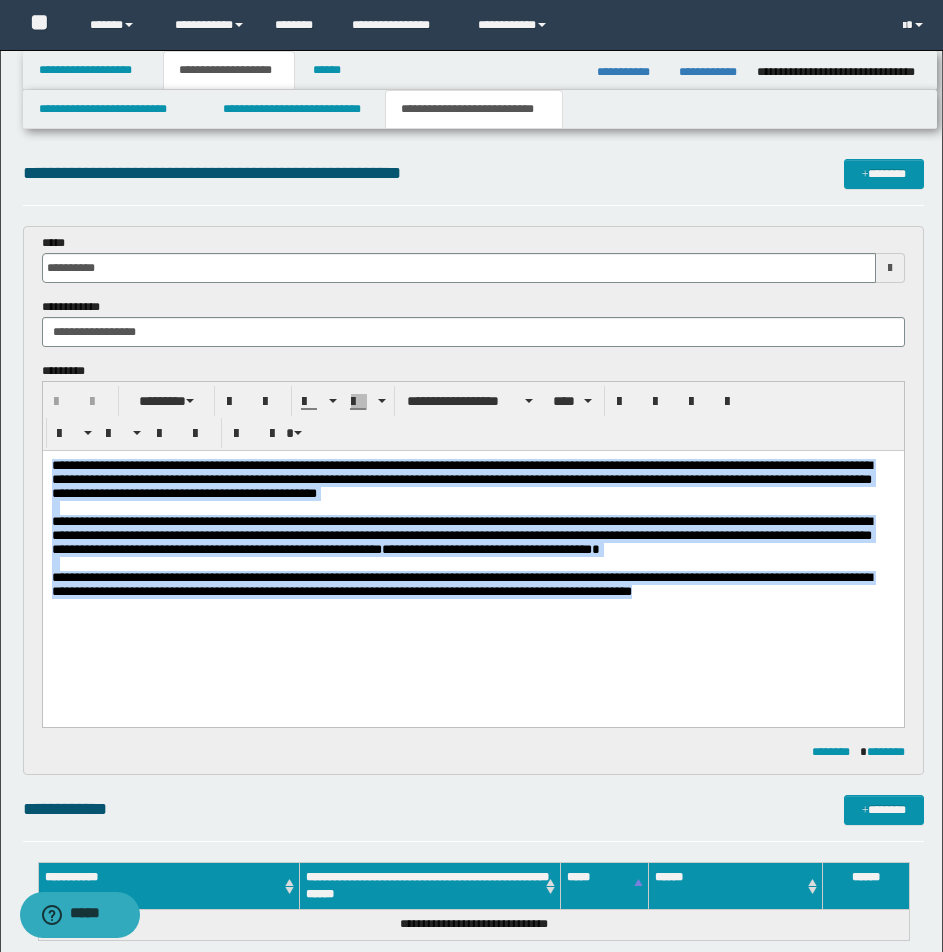 drag, startPoint x: 49, startPoint y: 465, endPoint x: 957, endPoint y: 742, distance: 949.3118 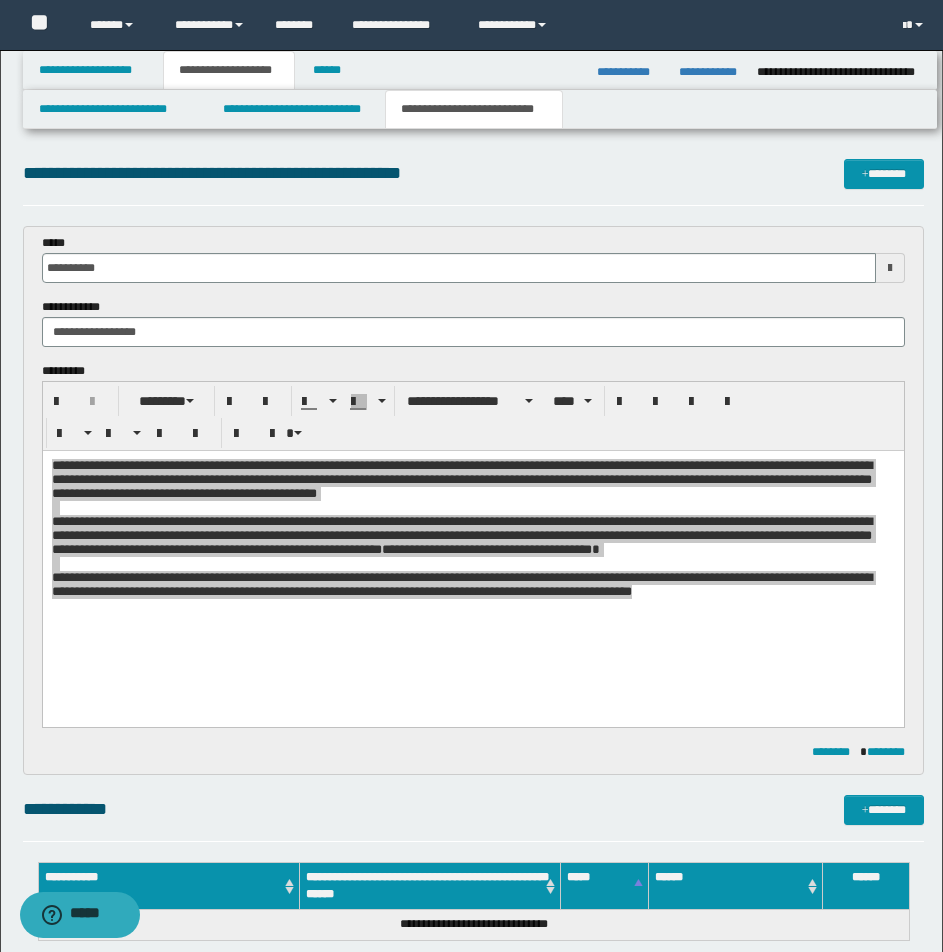 click on "**********" at bounding box center (473, 500) 